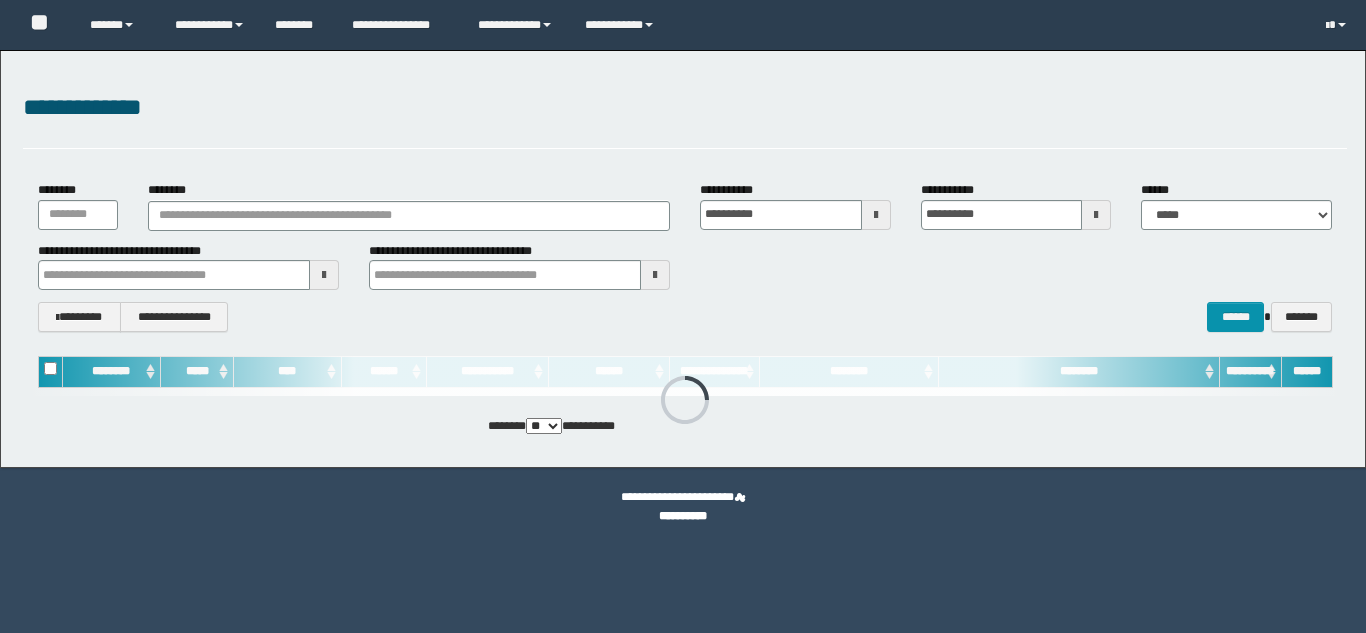 scroll, scrollTop: 0, scrollLeft: 0, axis: both 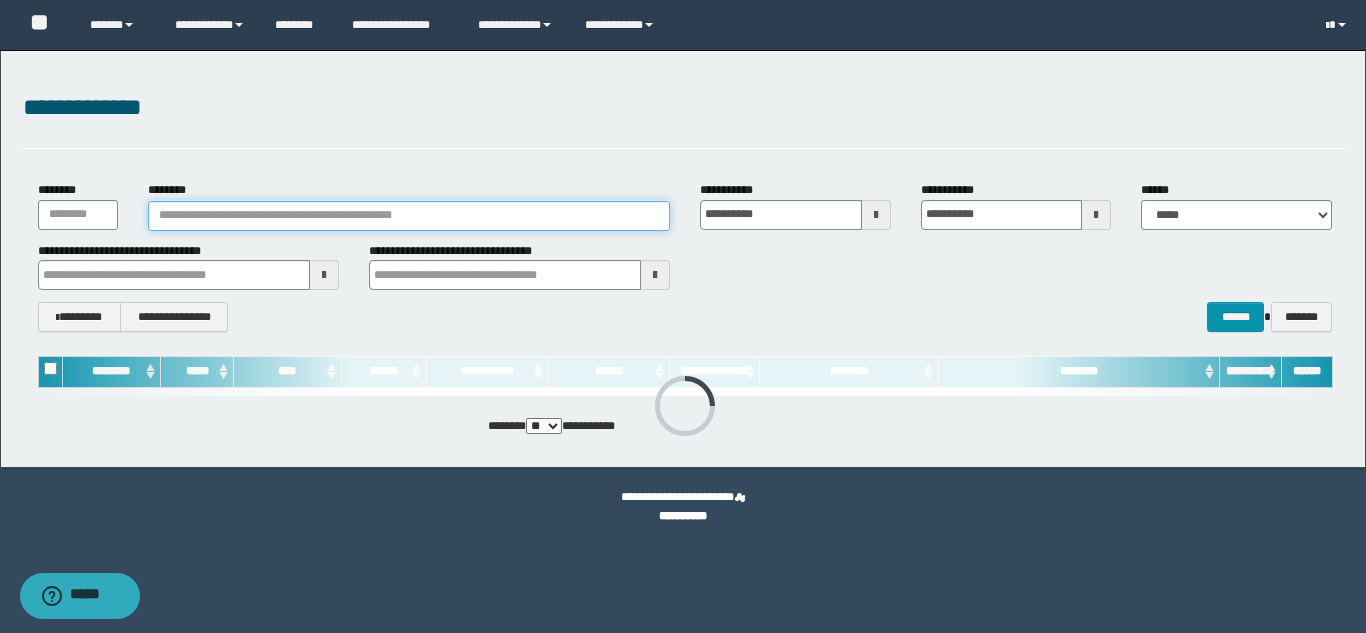 paste on "*******" 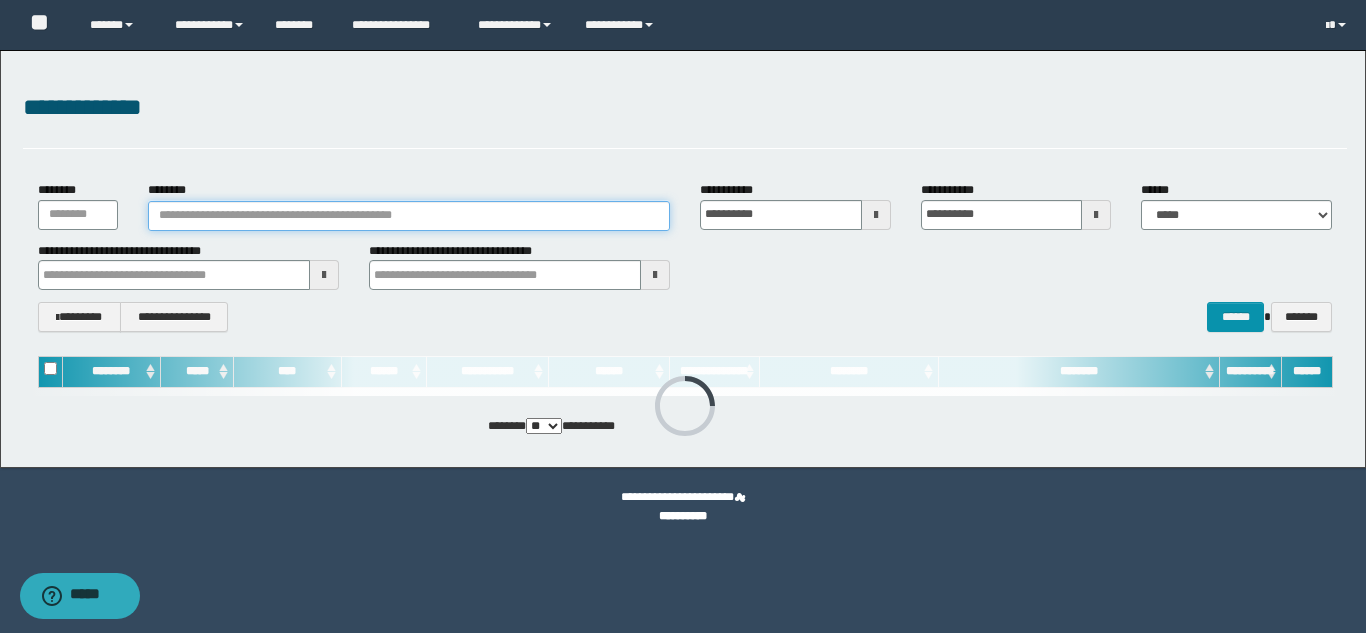 type on "*******" 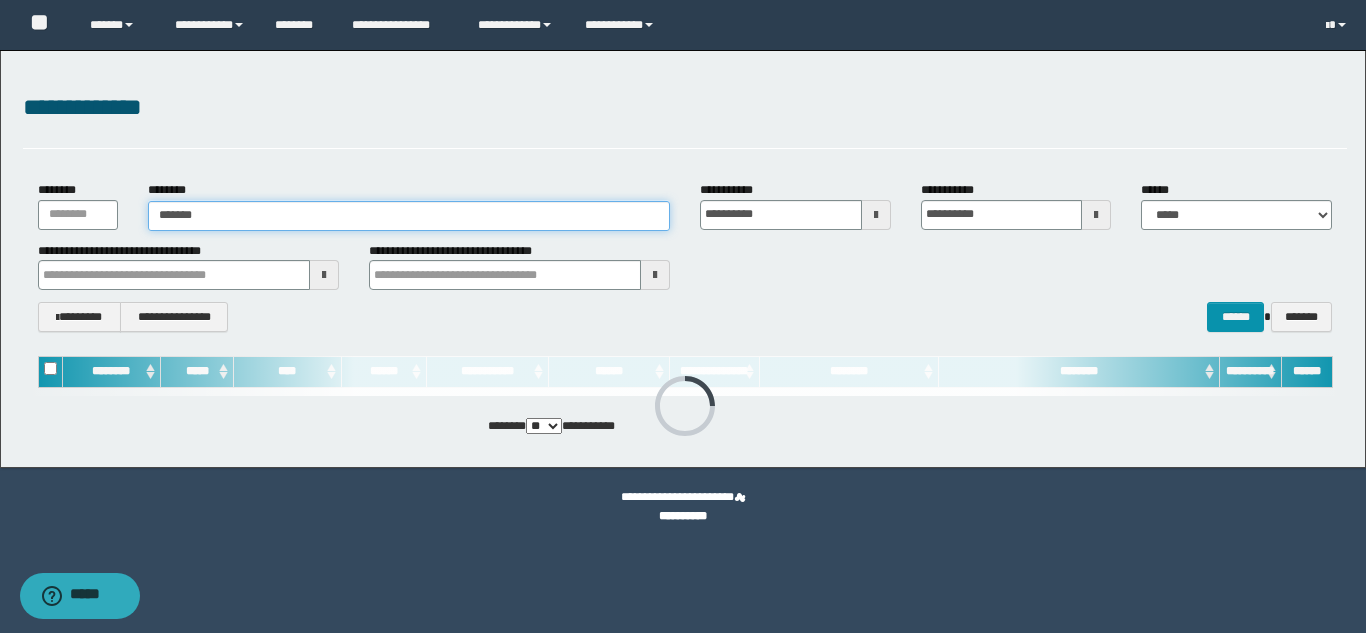 click on "*******" at bounding box center (409, 216) 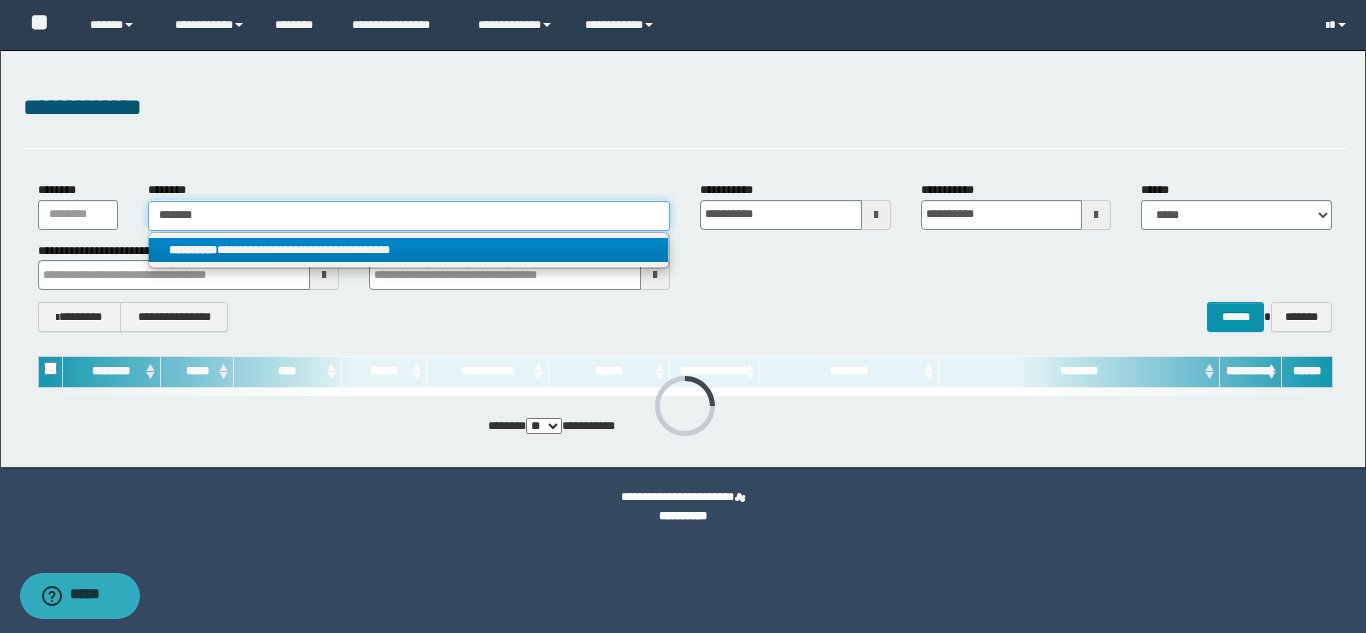 type on "*******" 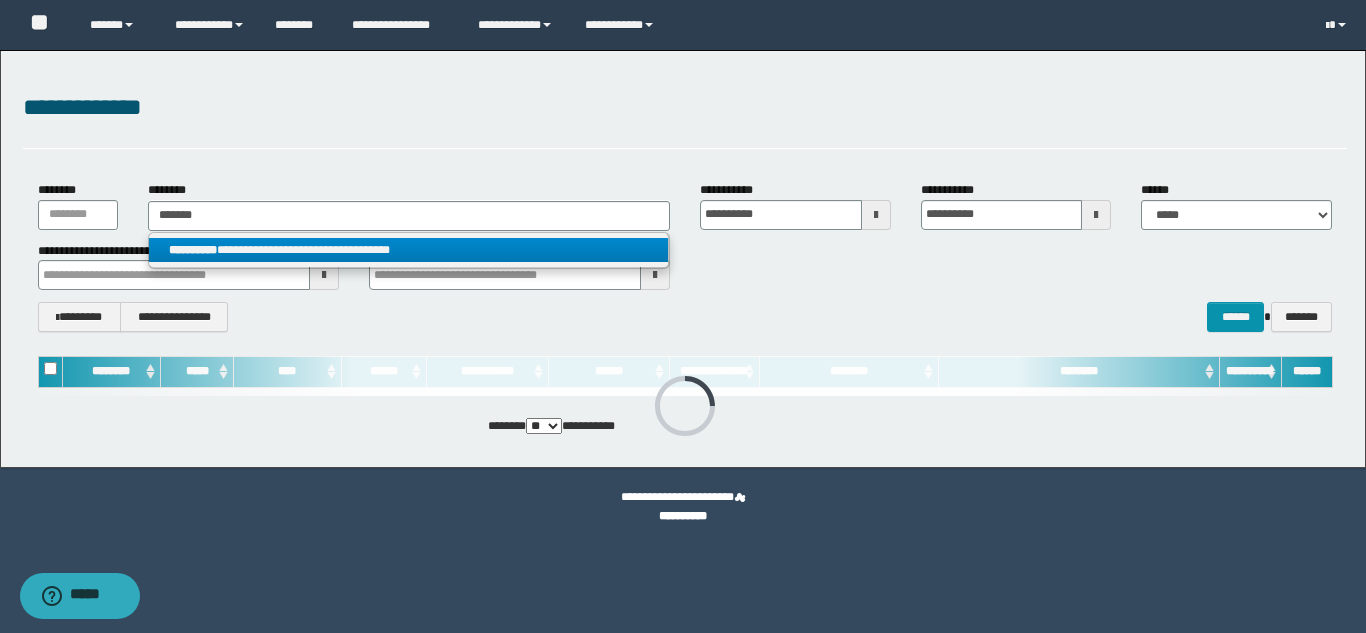 click on "**********" at bounding box center (408, 250) 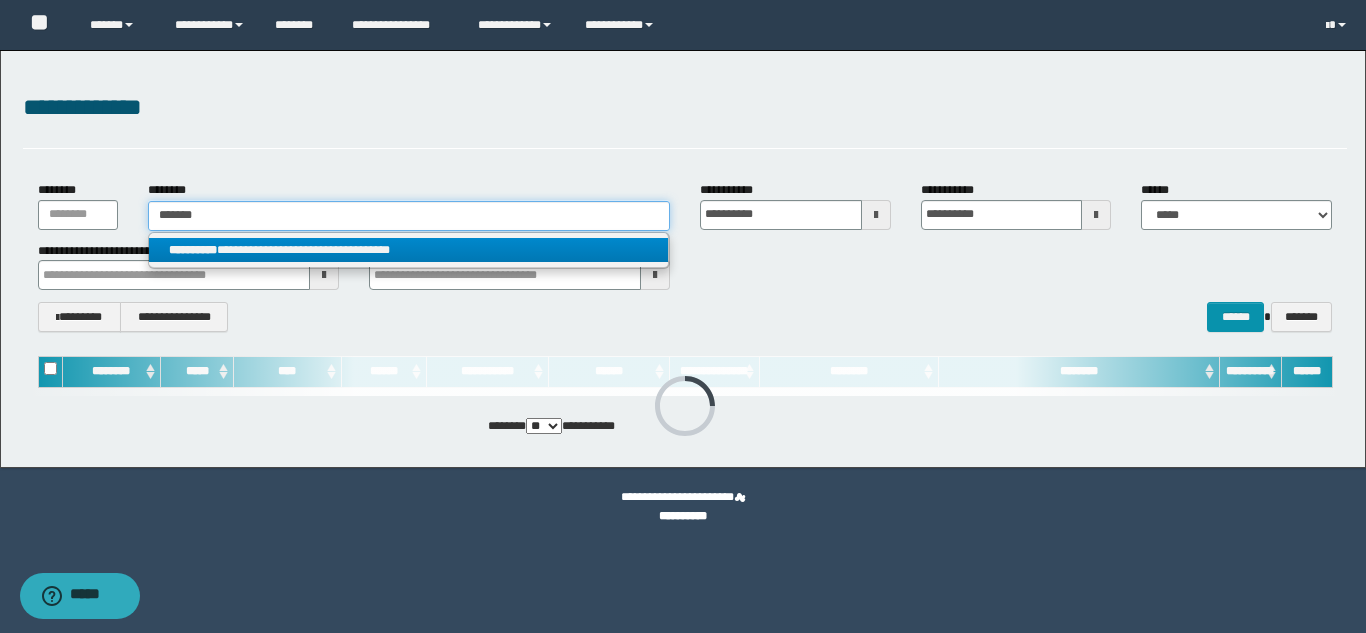 type 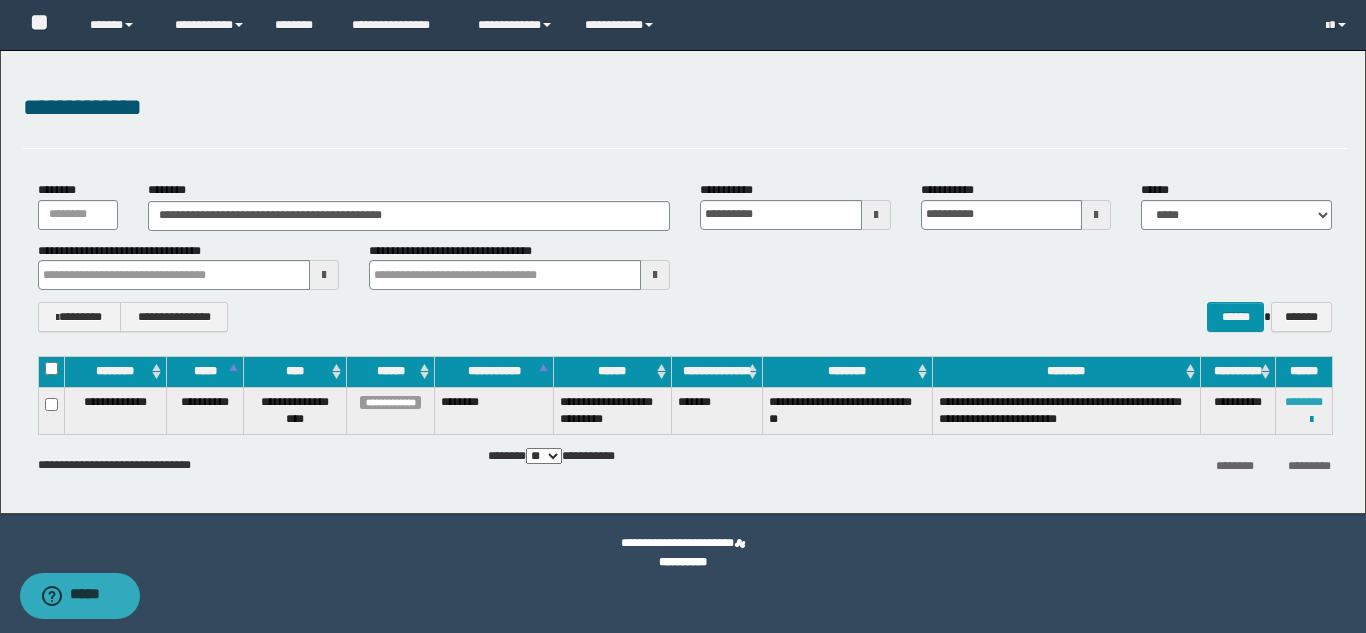 click on "********" at bounding box center [1304, 402] 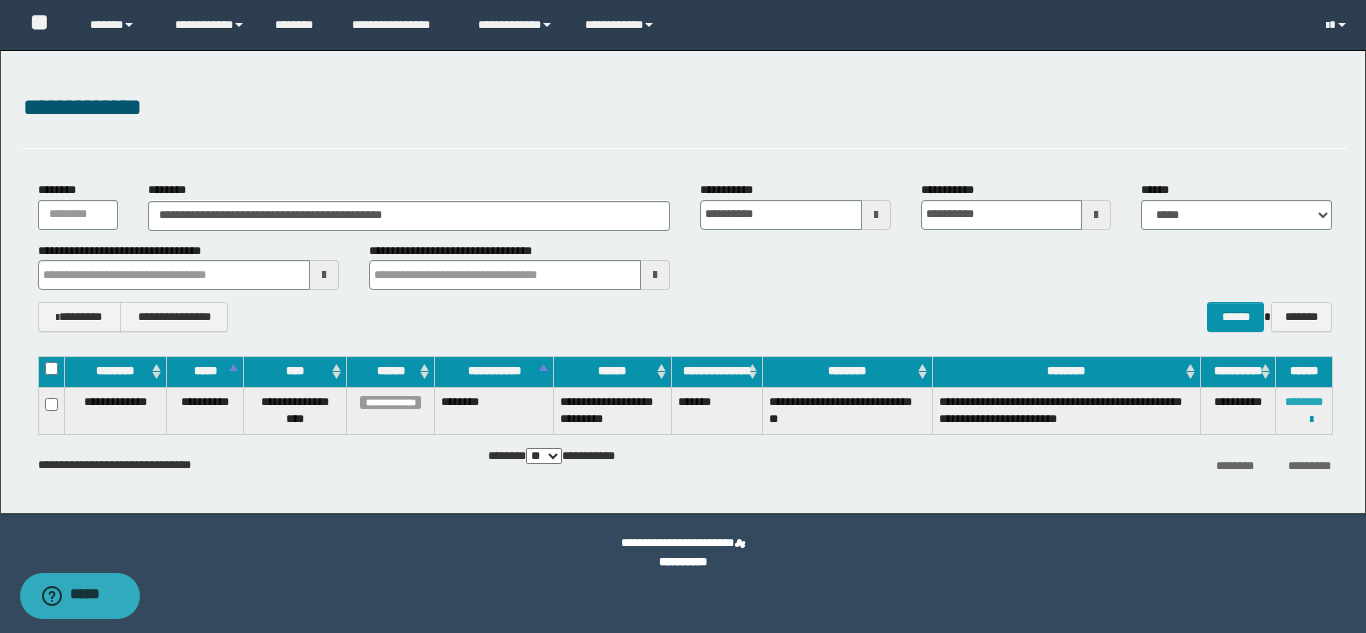 click on "********" at bounding box center (1304, 402) 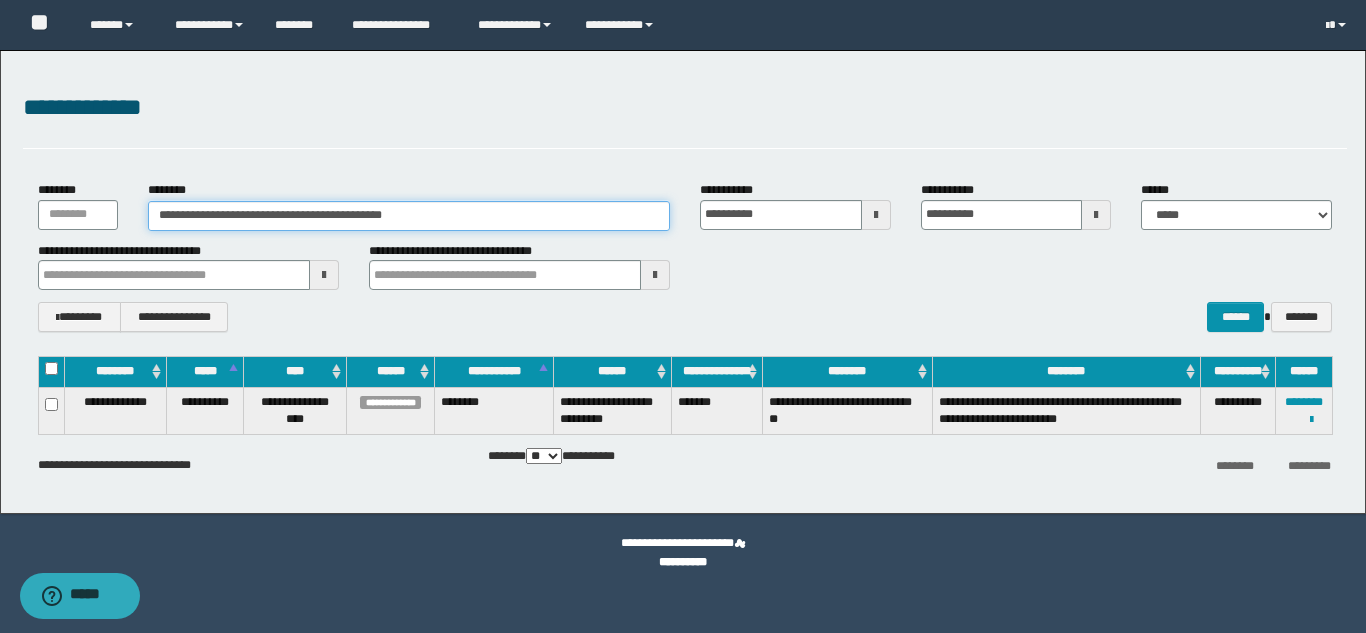 drag, startPoint x: 485, startPoint y: 204, endPoint x: 0, endPoint y: 224, distance: 485.4122 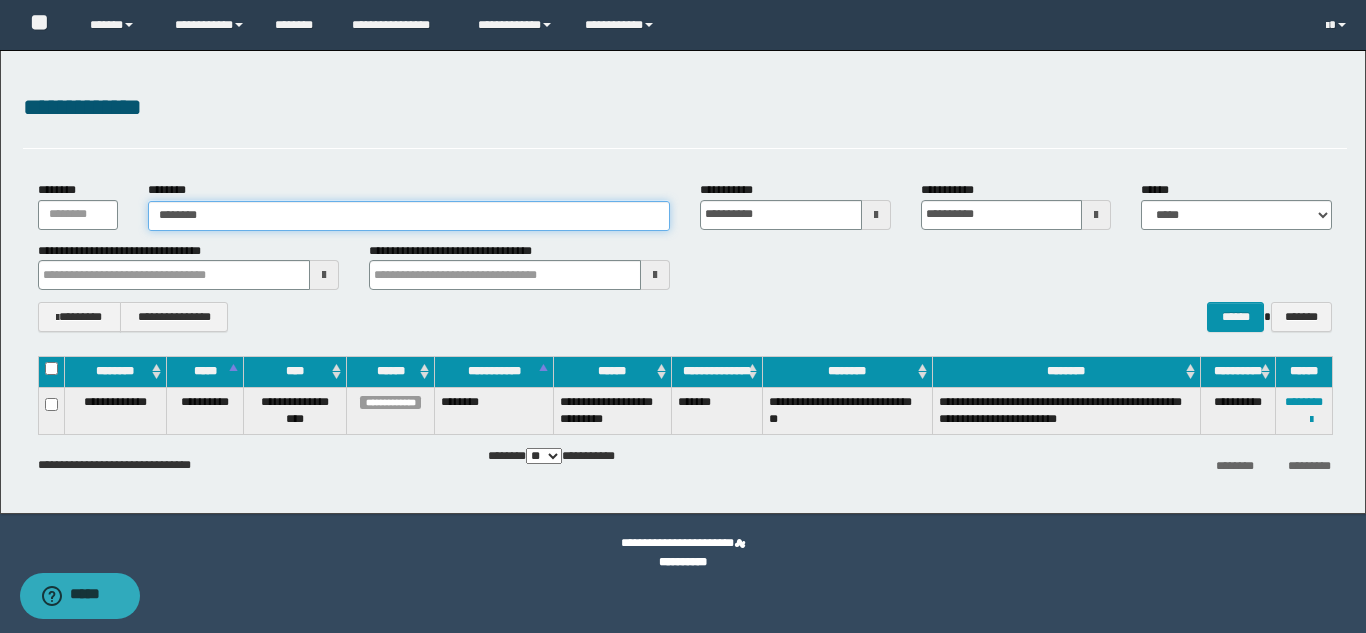 type on "********" 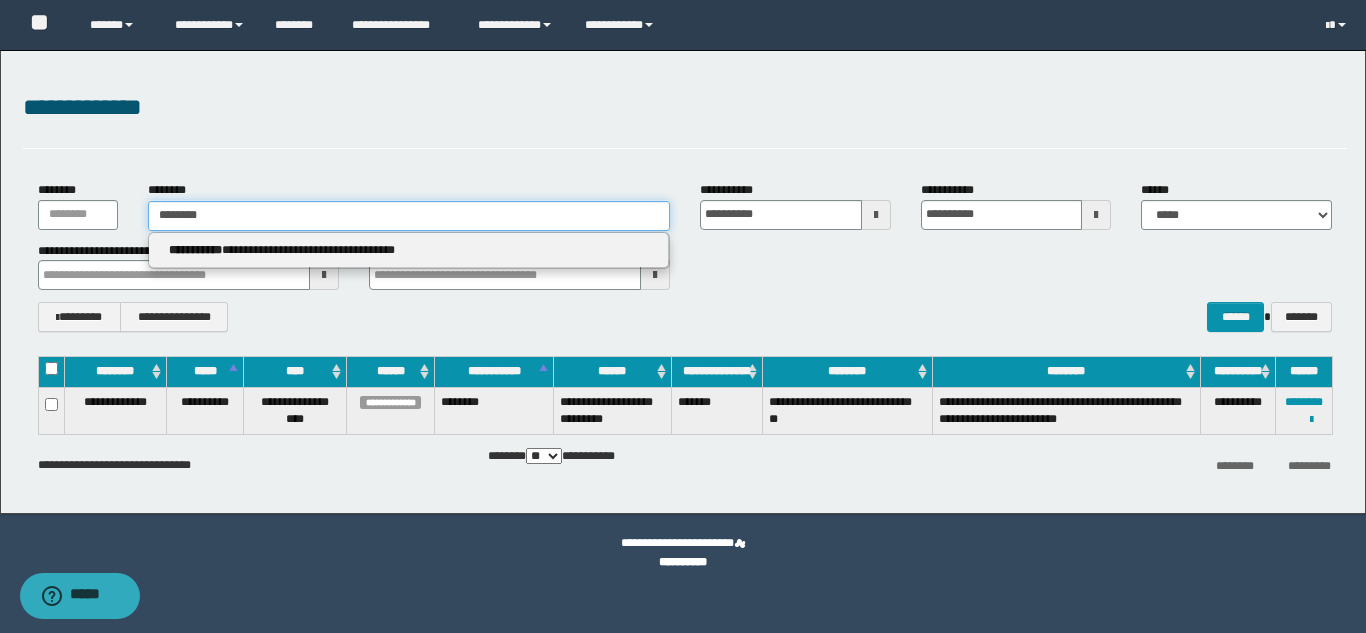 type on "********" 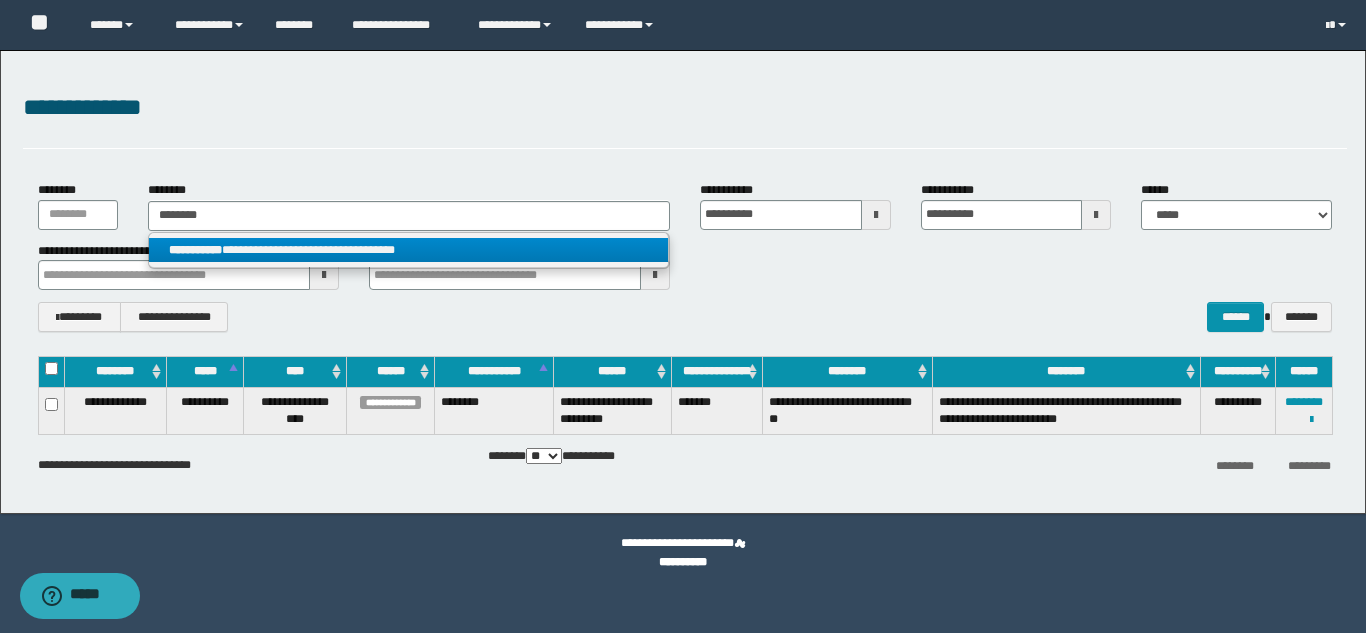 click on "**********" at bounding box center (408, 250) 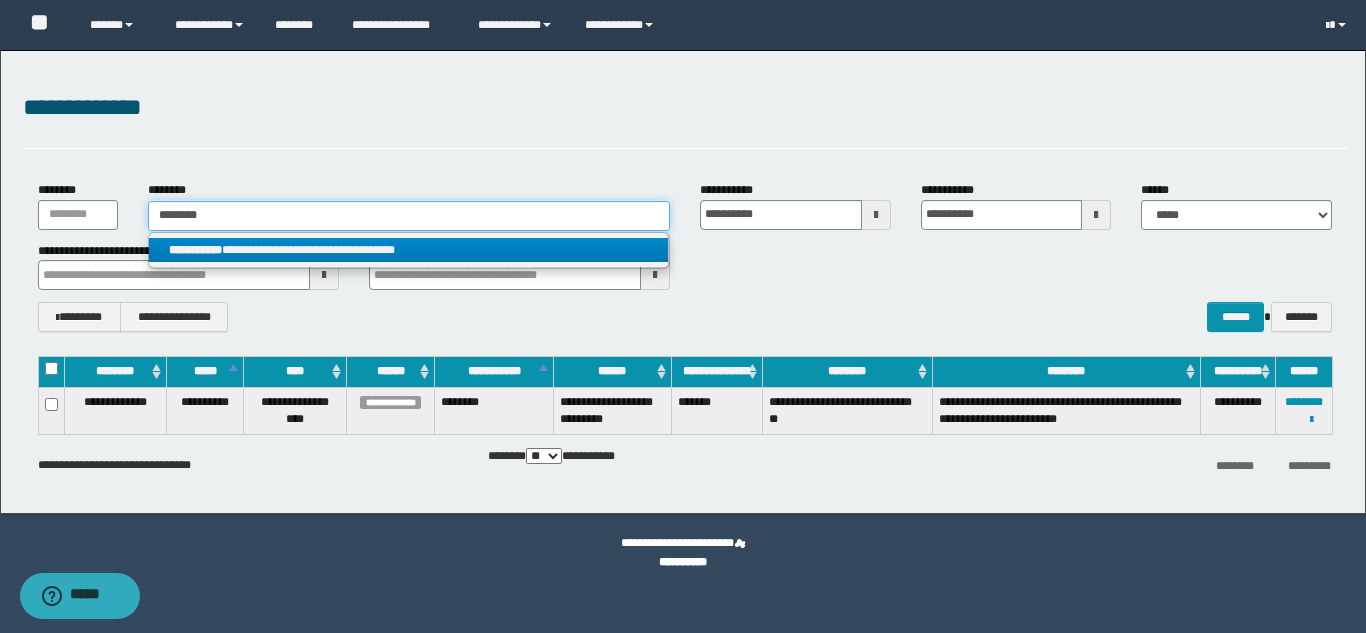 type 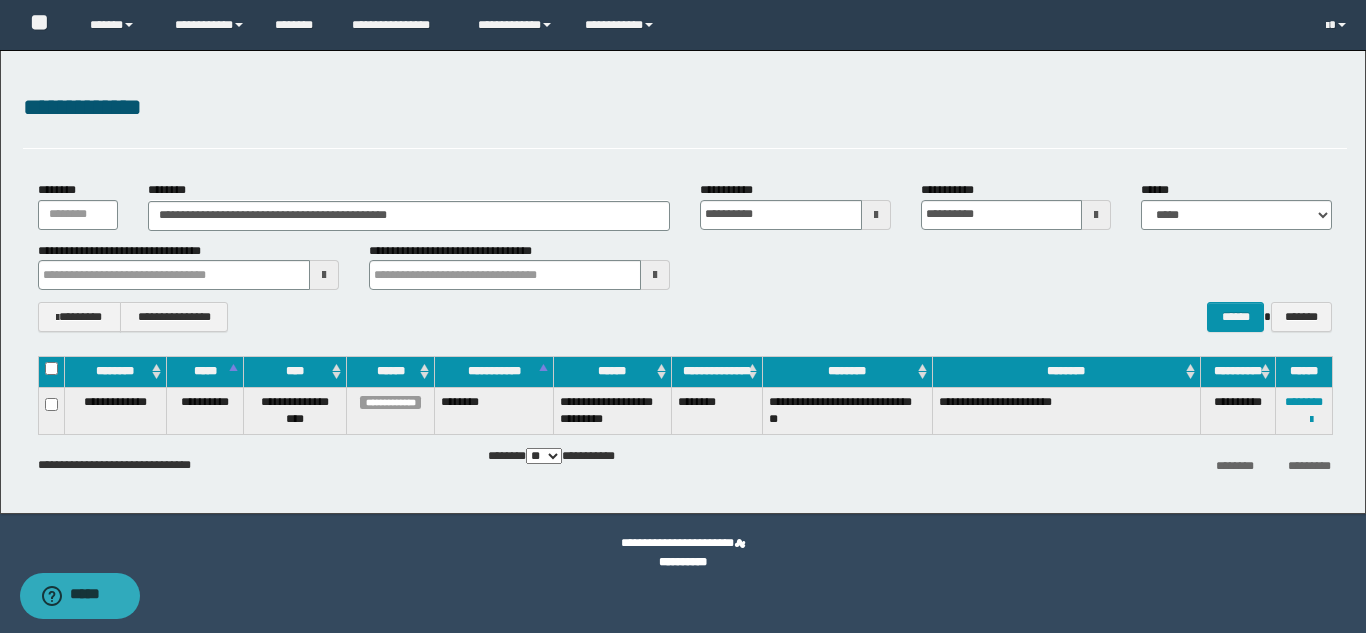 click on "**********" at bounding box center (1304, 410) 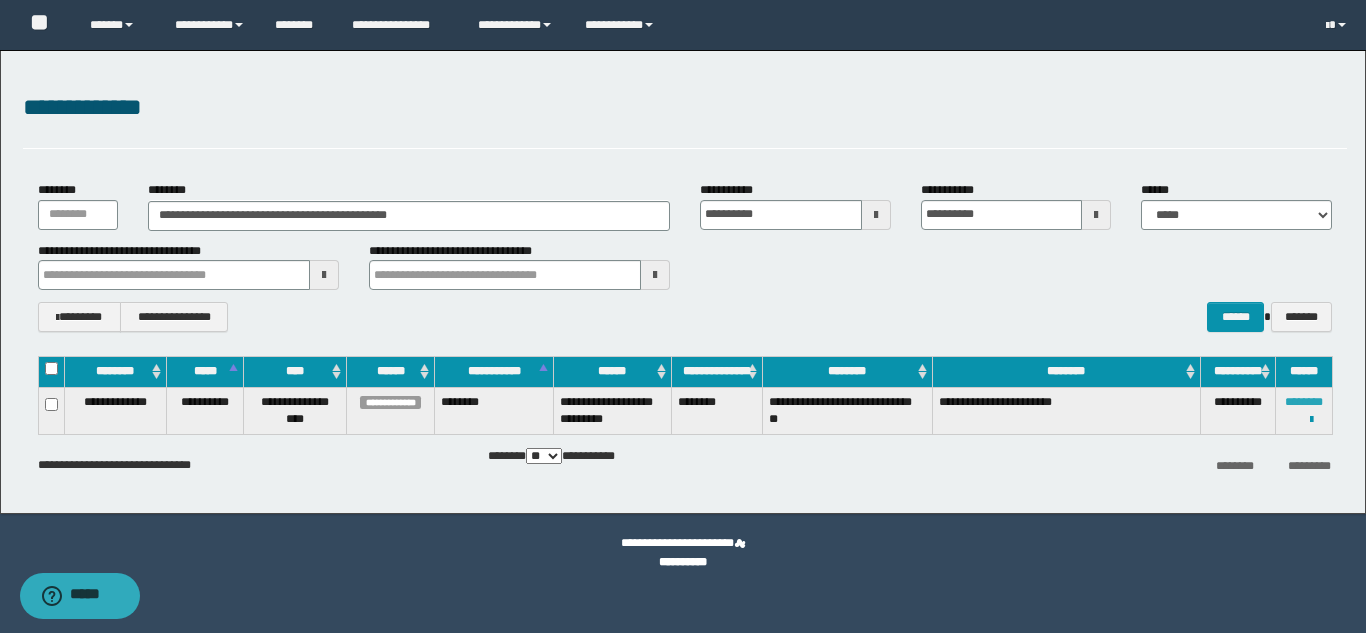 click on "********" at bounding box center [1304, 402] 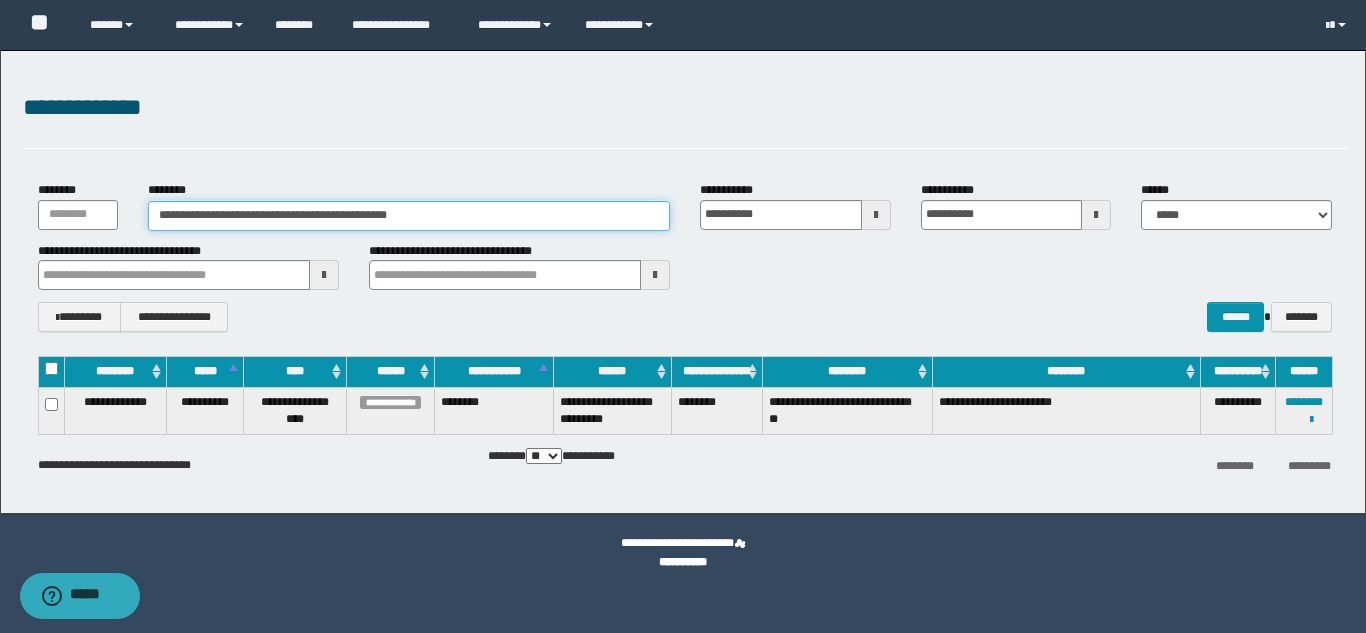 drag, startPoint x: 531, startPoint y: 220, endPoint x: 0, endPoint y: 205, distance: 531.2118 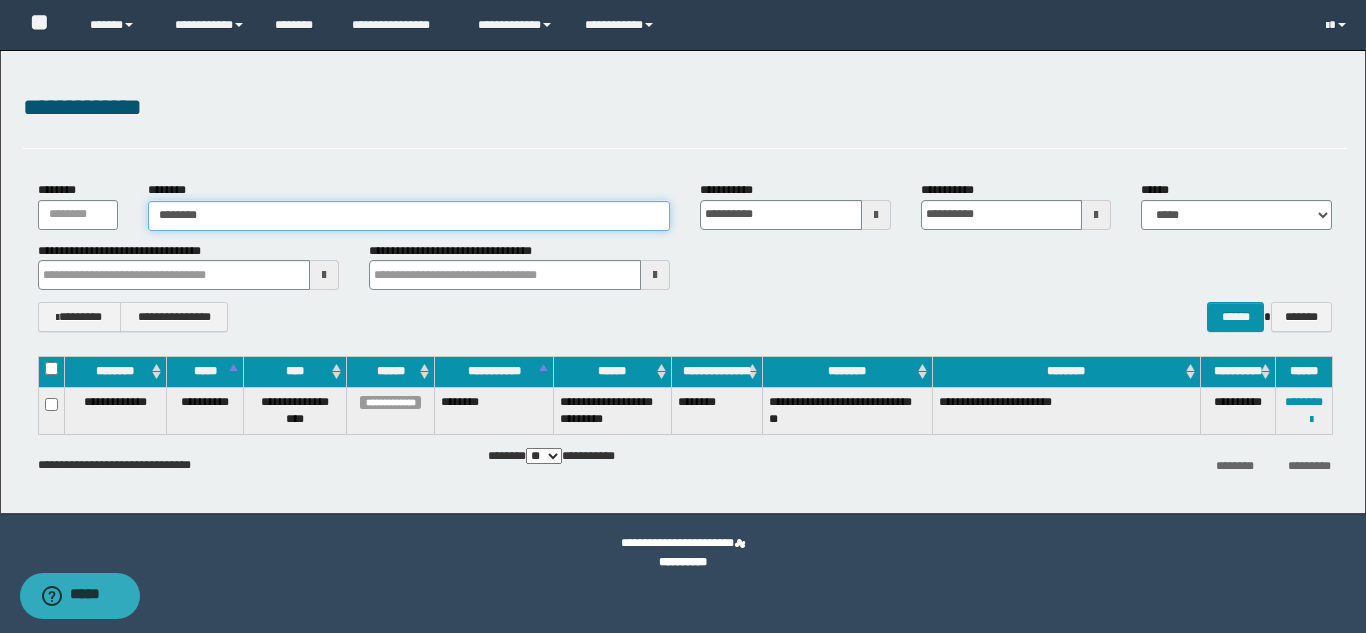 type on "********" 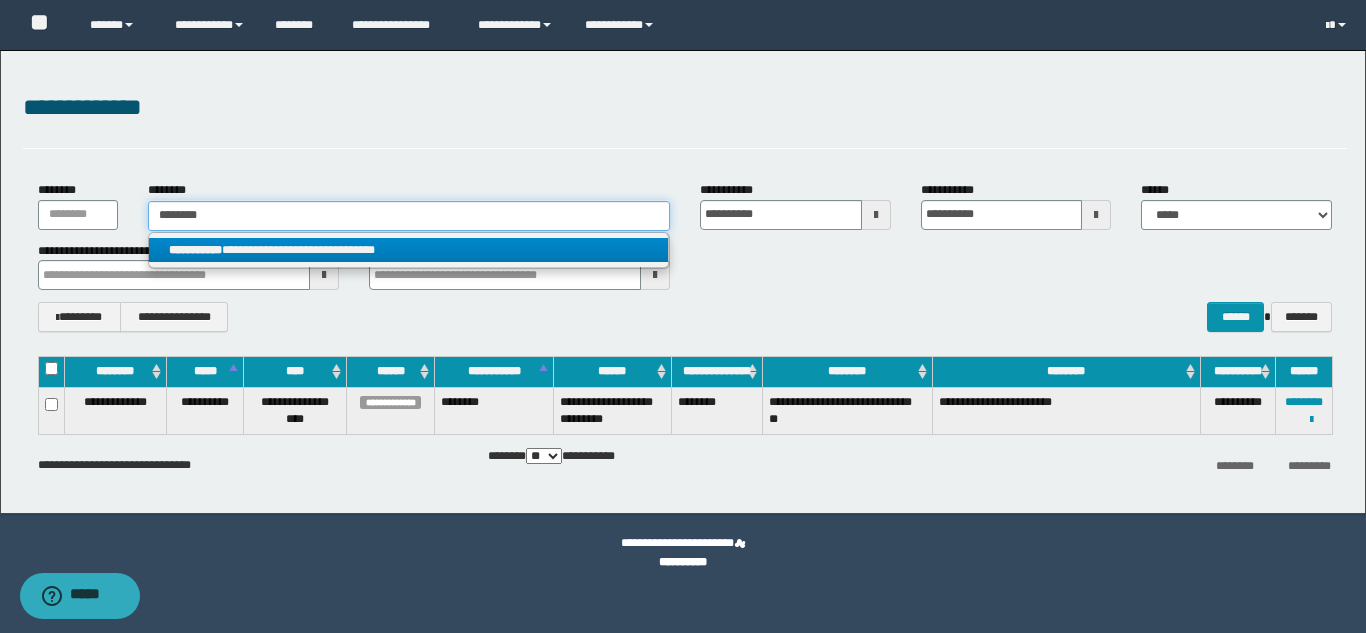 type on "********" 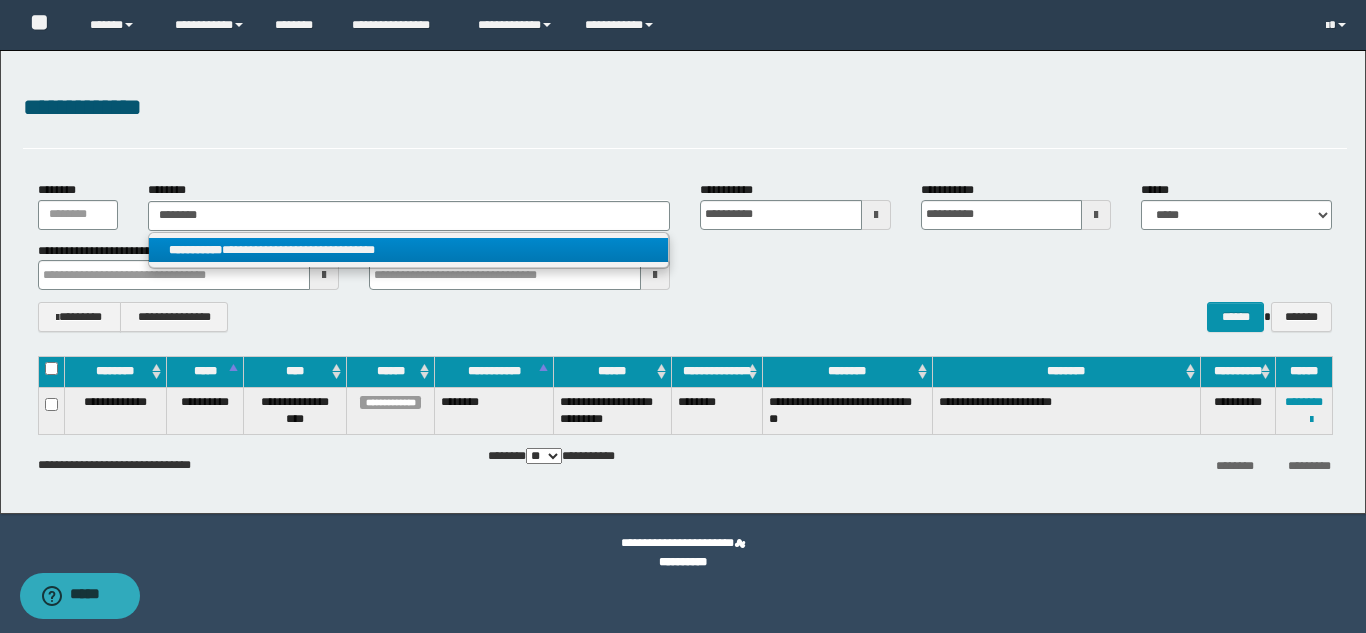 click on "**********" at bounding box center (408, 250) 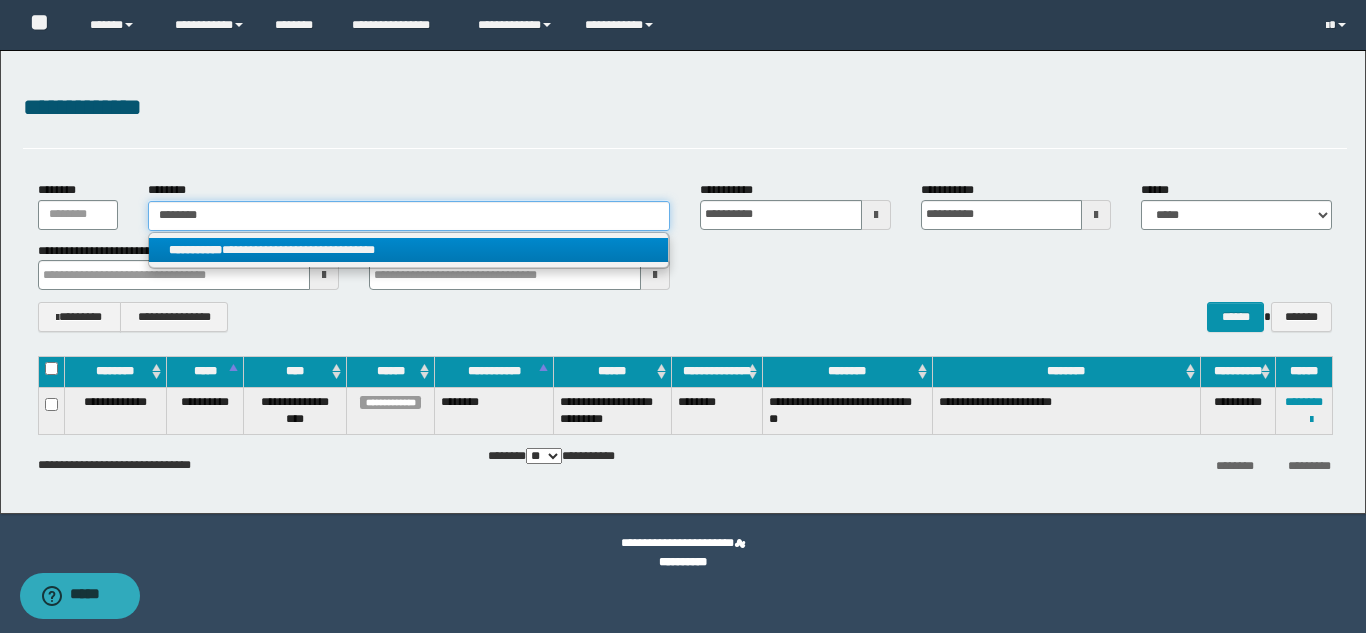 type 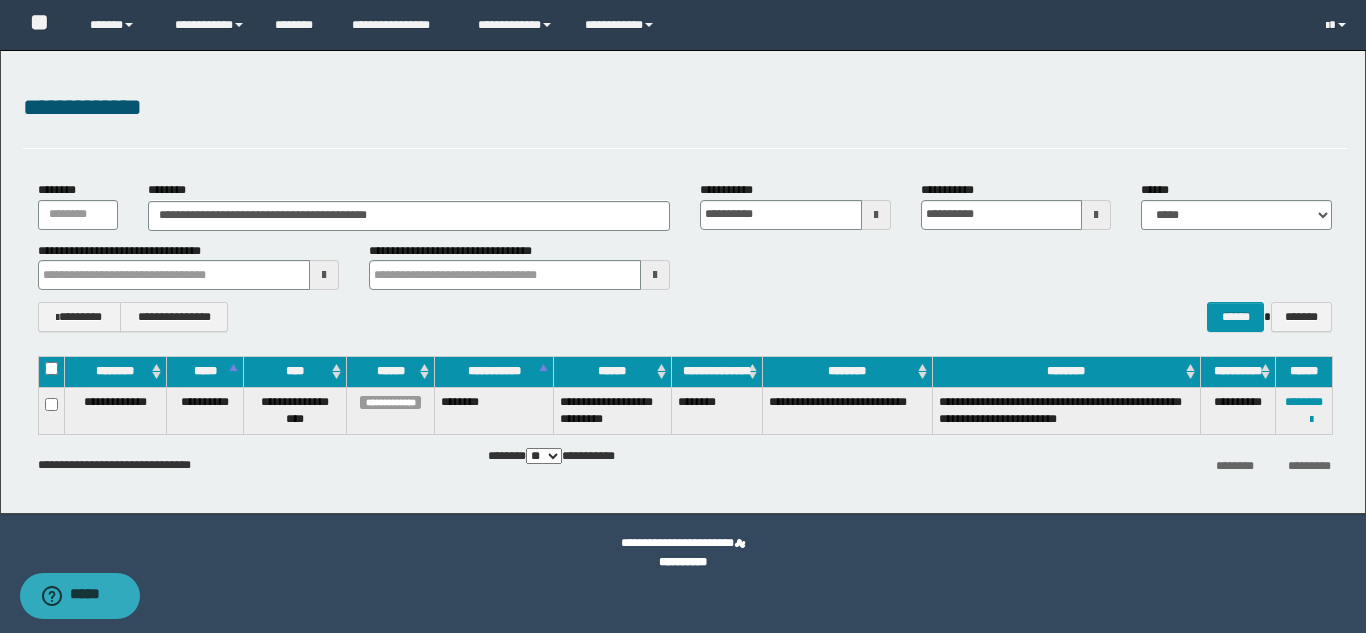 click on "**********" at bounding box center (1311, 419) 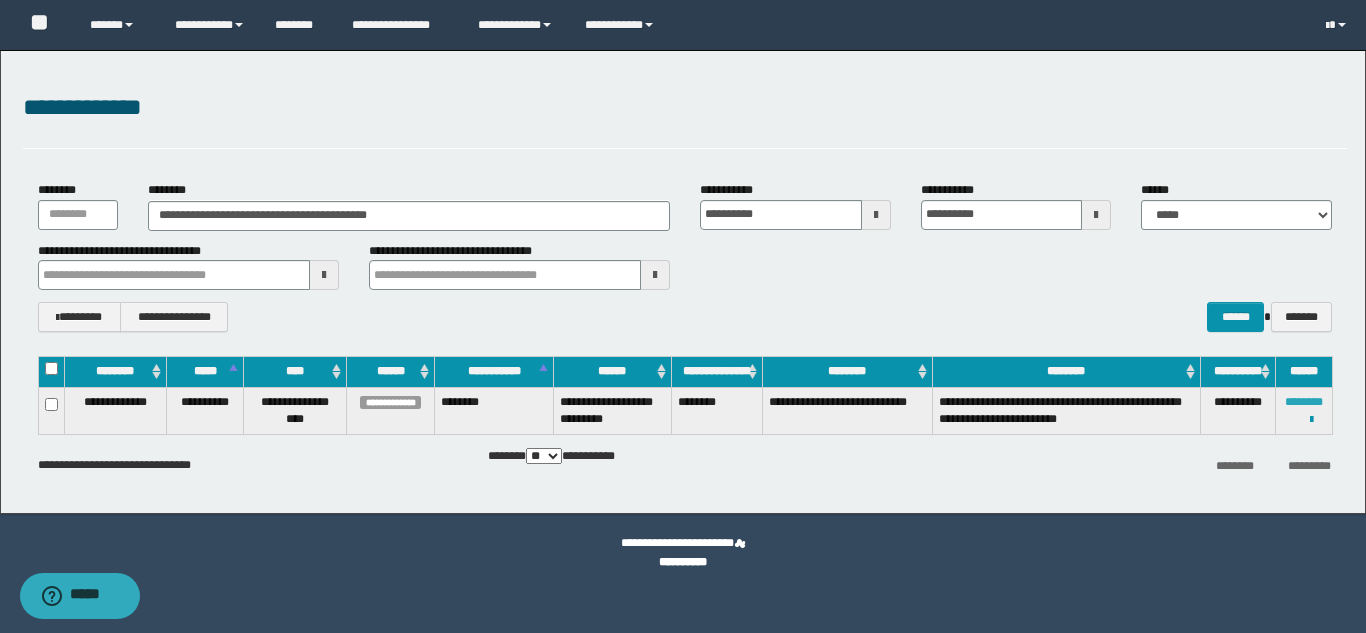 click on "********" at bounding box center [1304, 402] 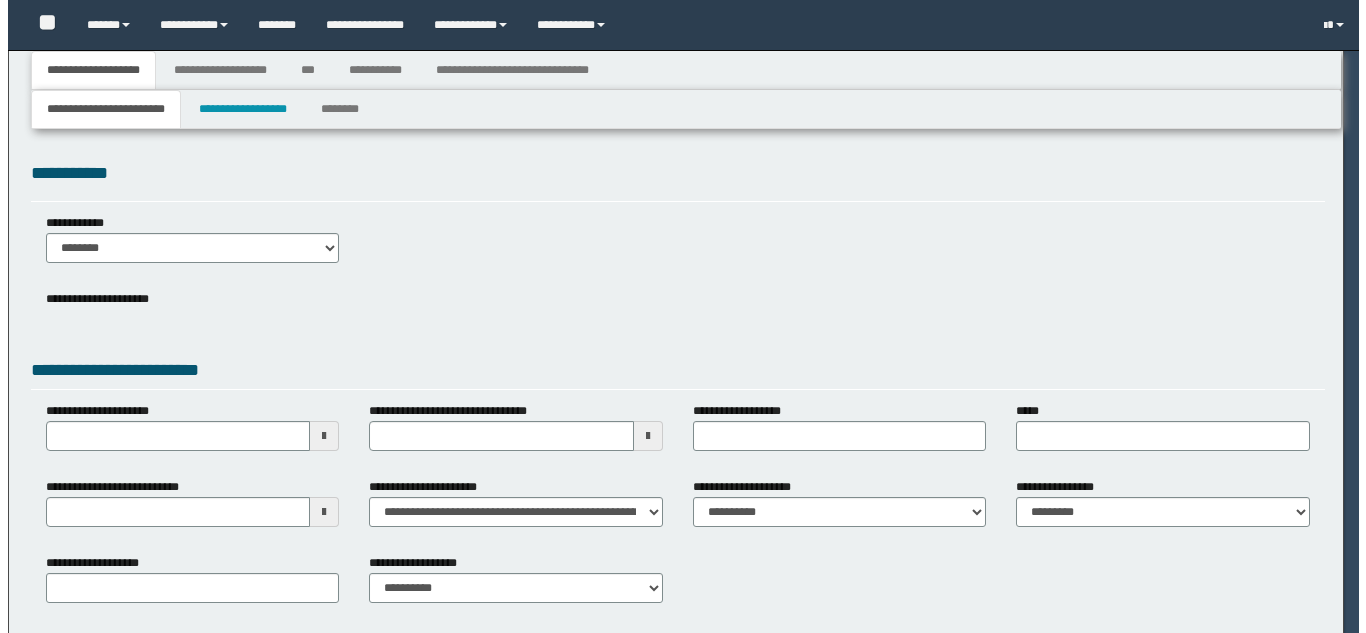 scroll, scrollTop: 0, scrollLeft: 0, axis: both 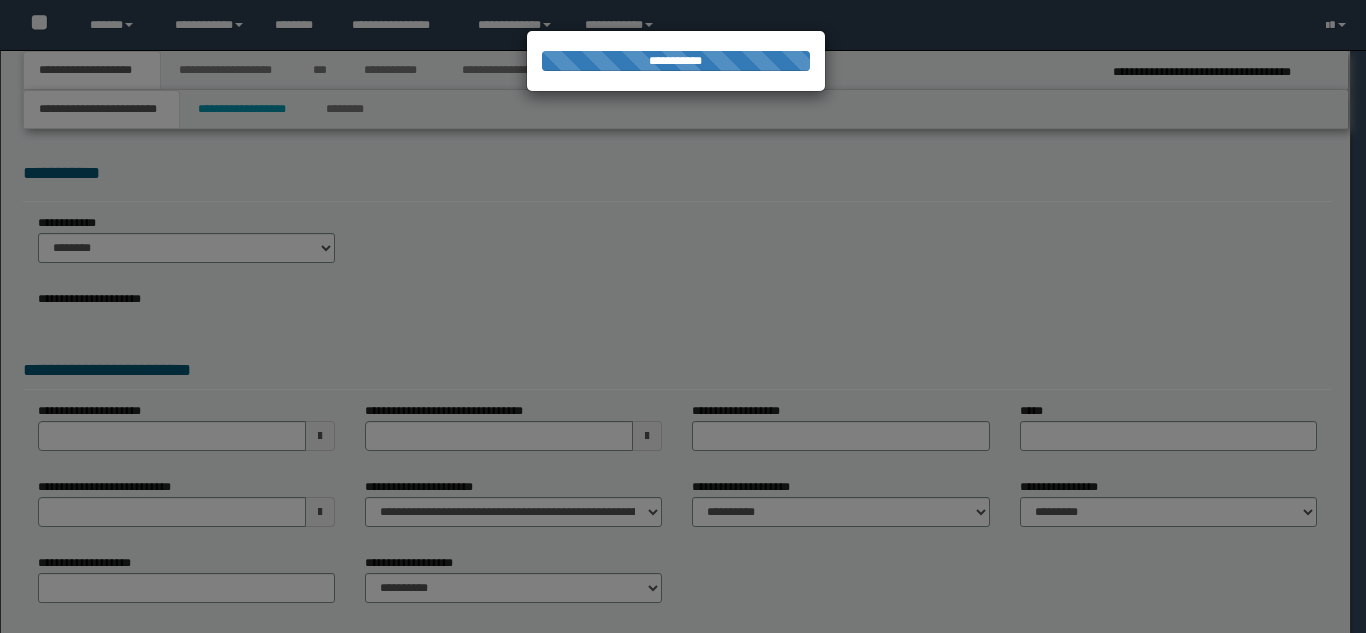 select on "*" 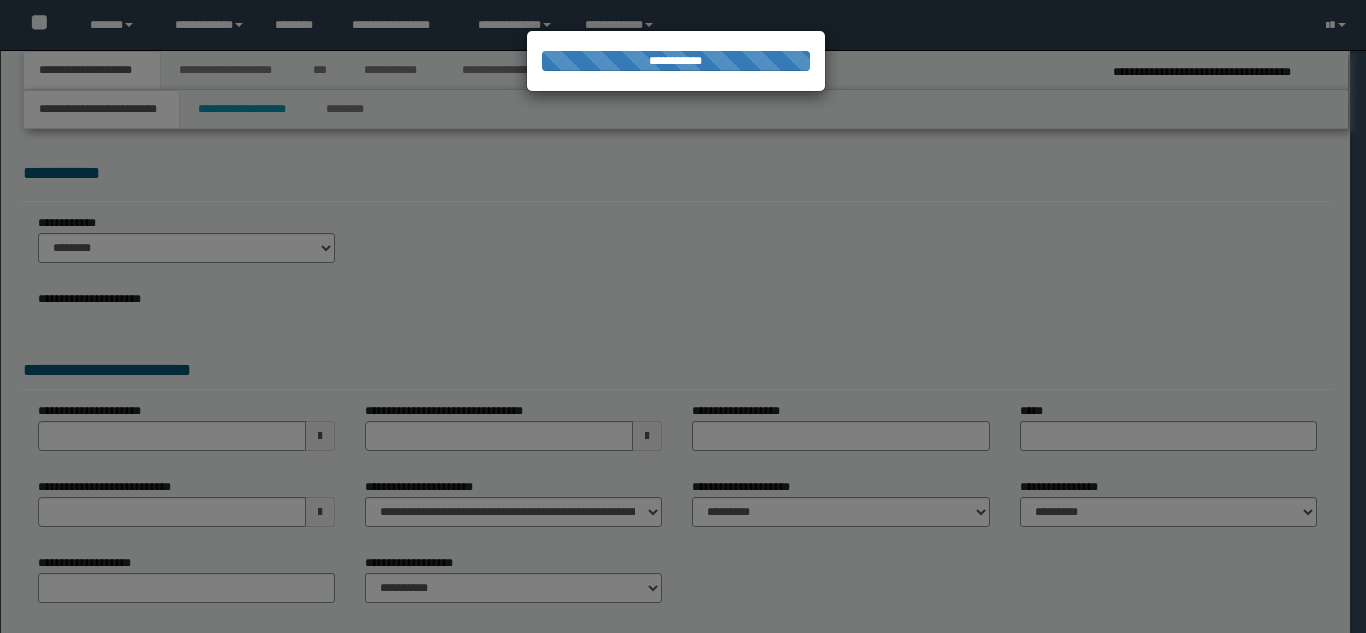 select on "*" 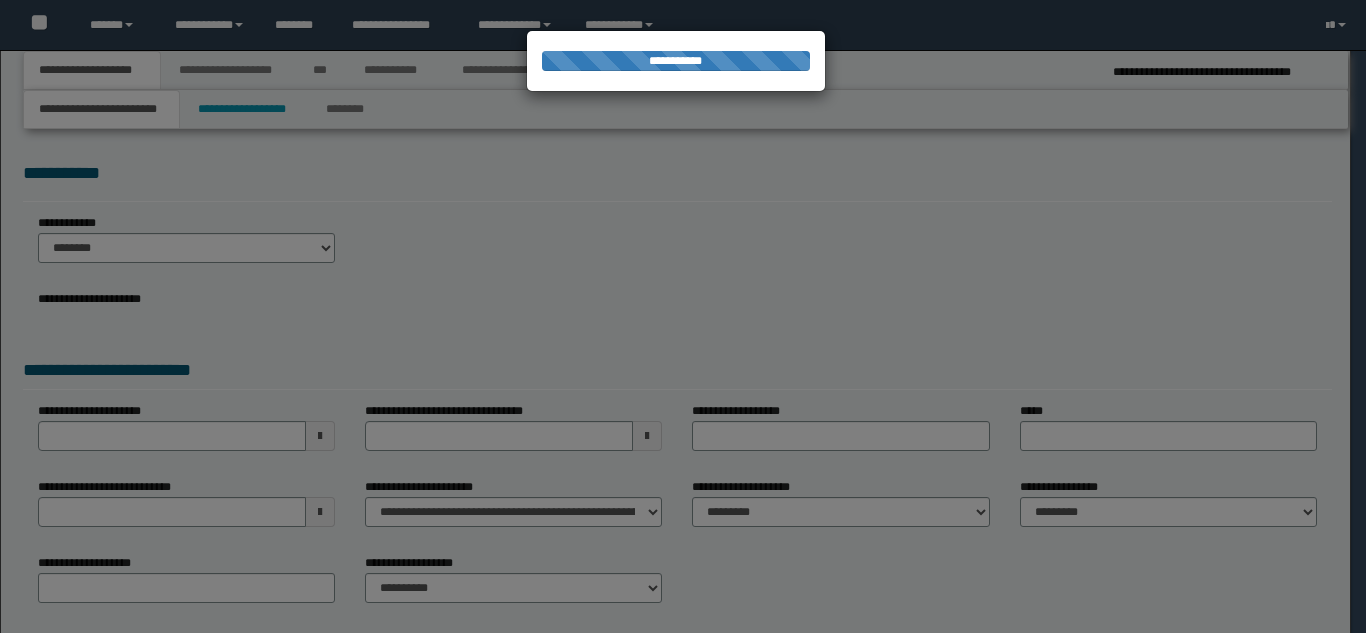 scroll, scrollTop: 0, scrollLeft: 0, axis: both 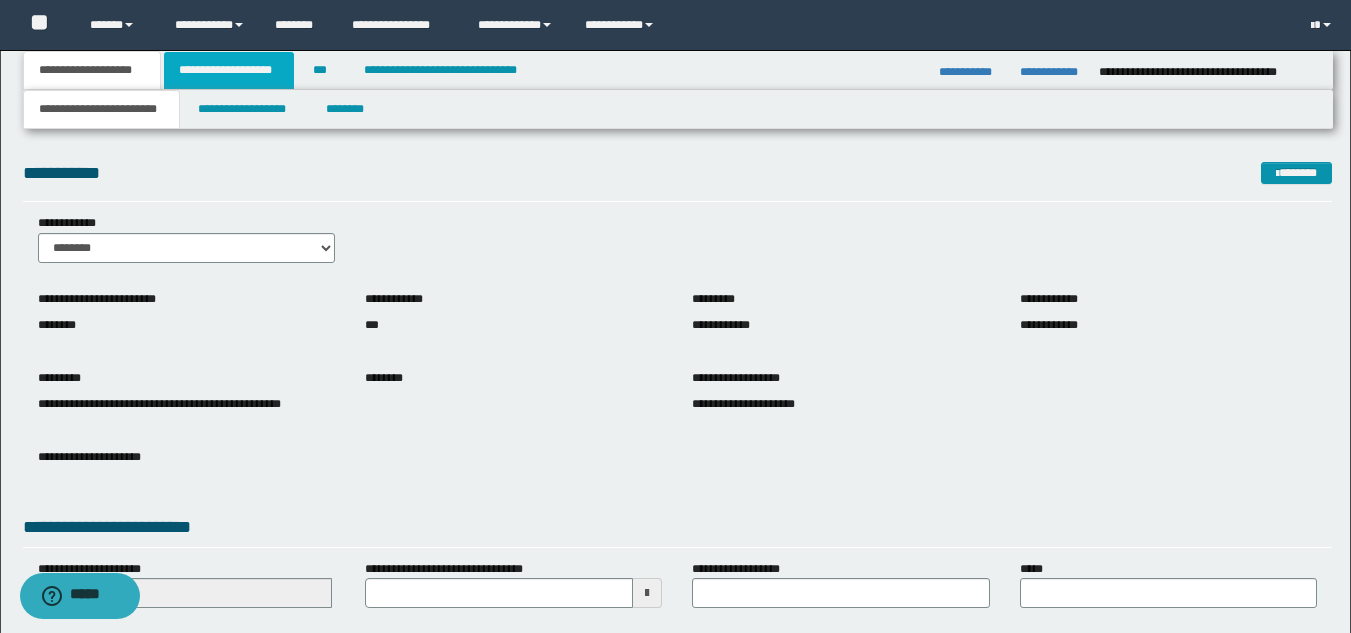 click on "**********" at bounding box center [229, 70] 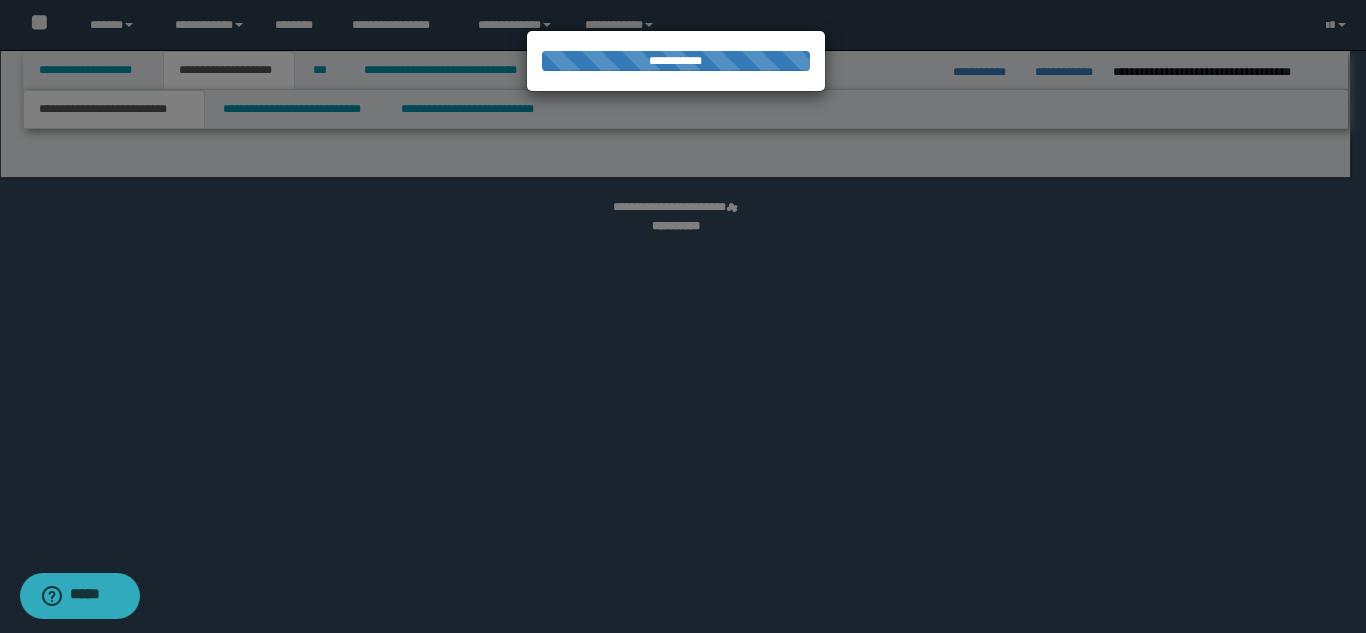 click at bounding box center (683, 316) 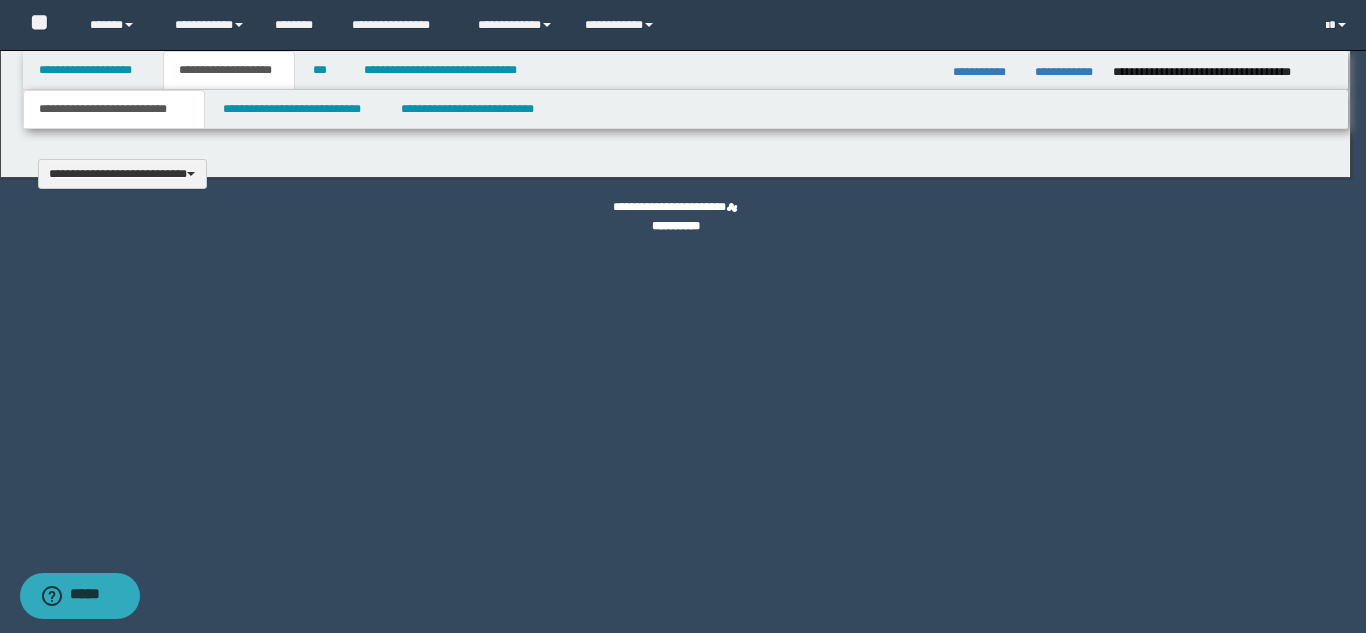 type 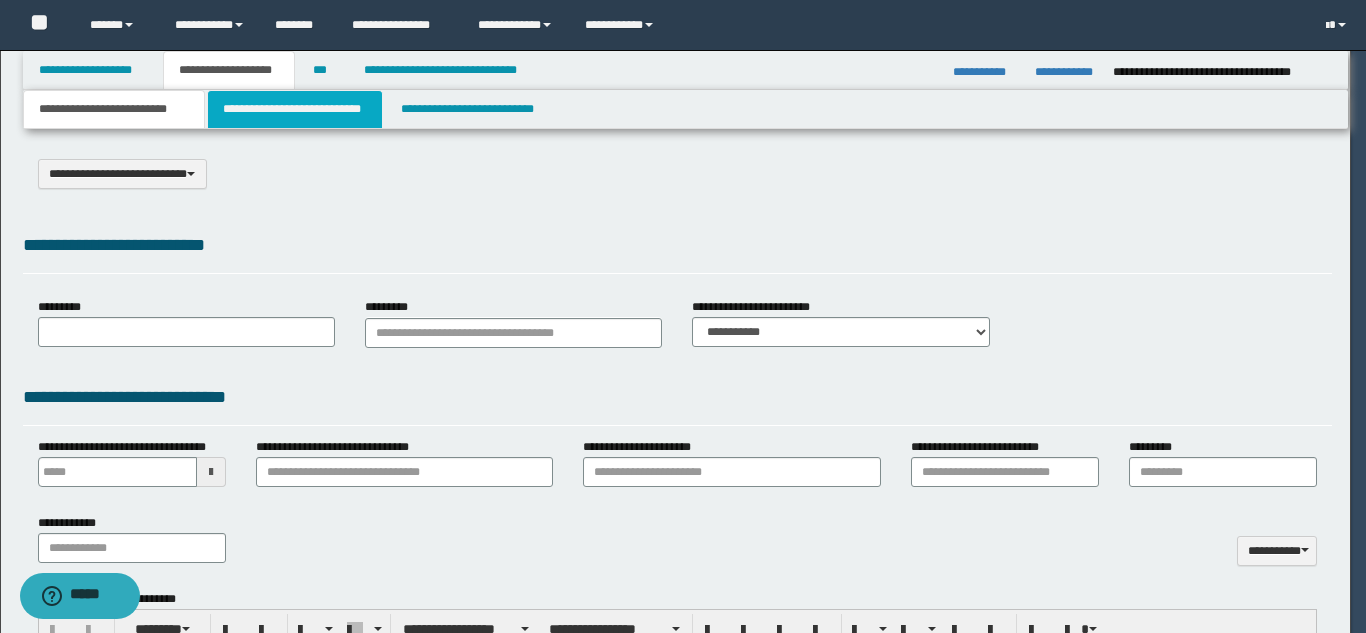 scroll, scrollTop: 0, scrollLeft: 0, axis: both 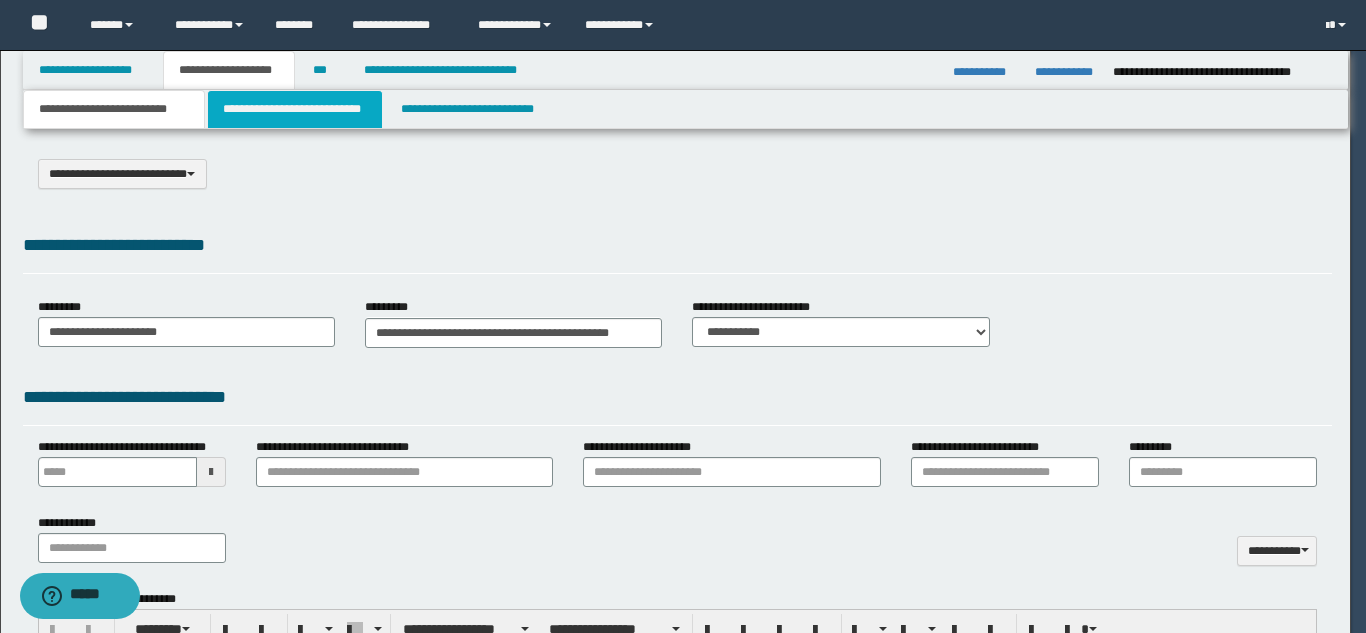 type on "**********" 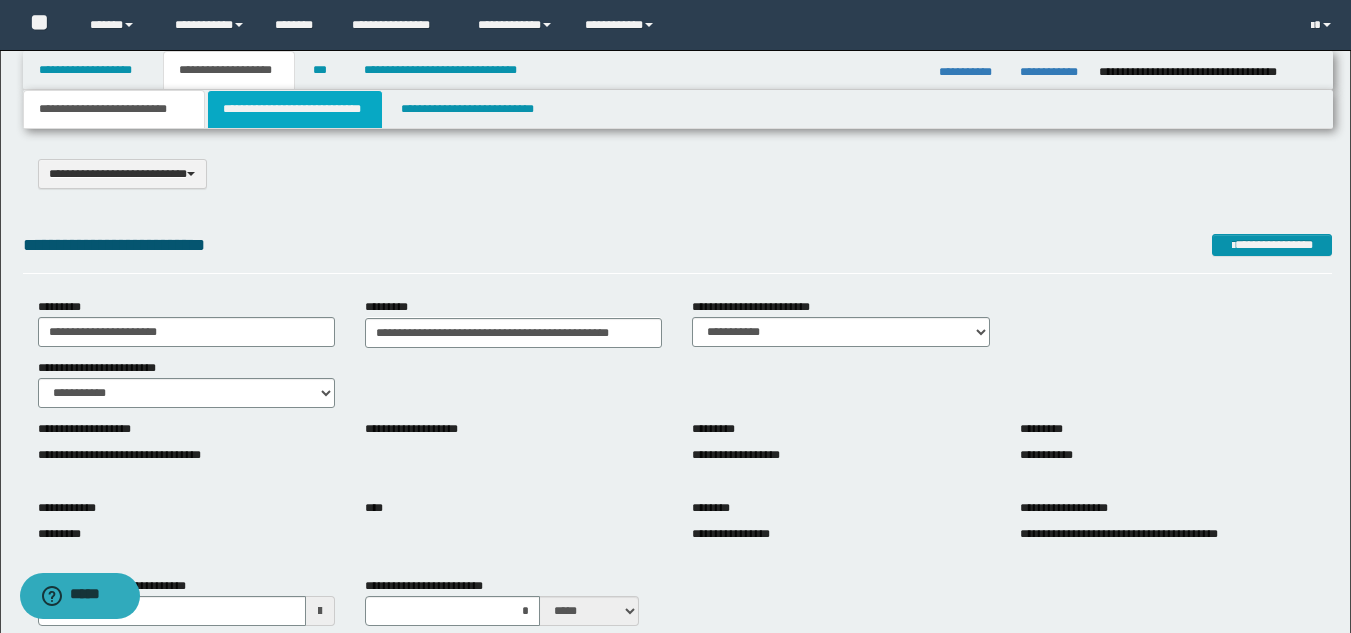 click on "**********" at bounding box center (295, 109) 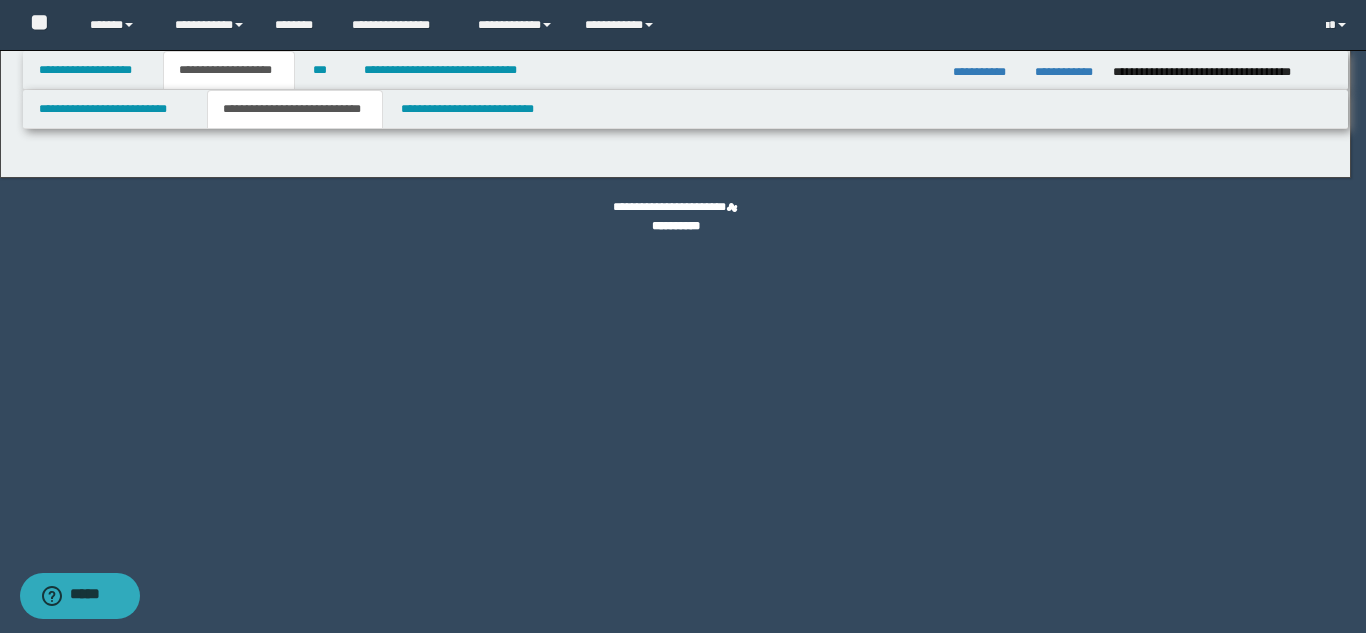 select on "*" 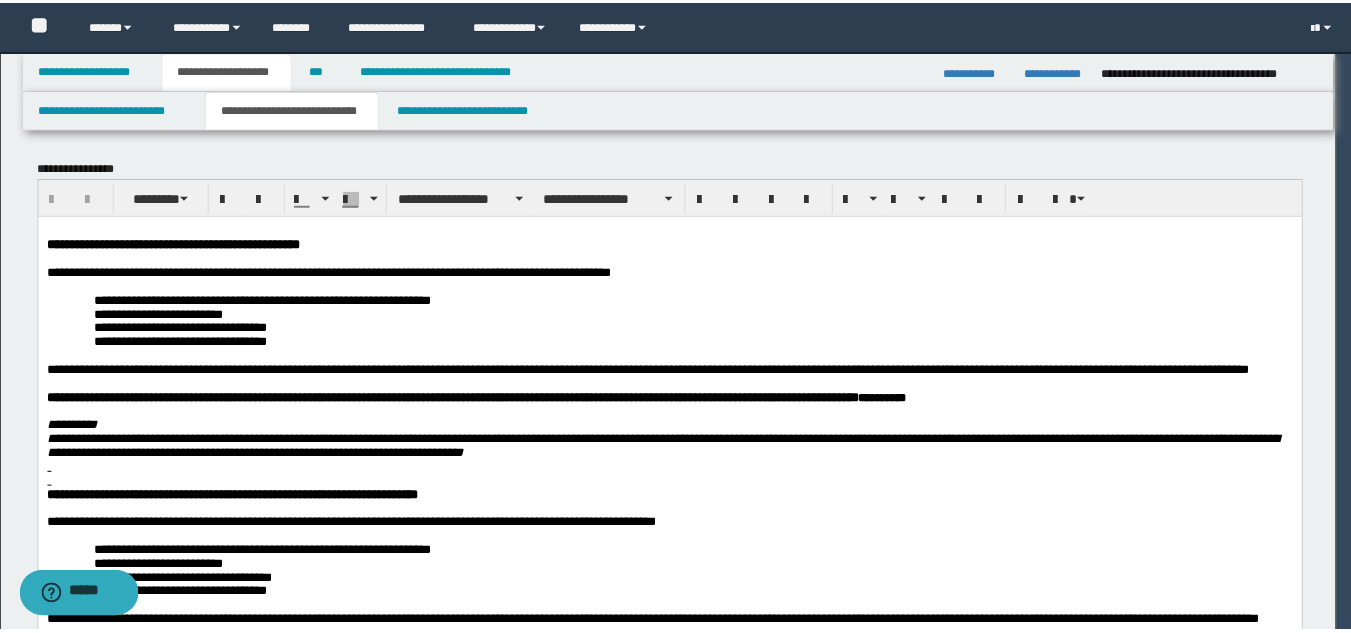 scroll, scrollTop: 0, scrollLeft: 0, axis: both 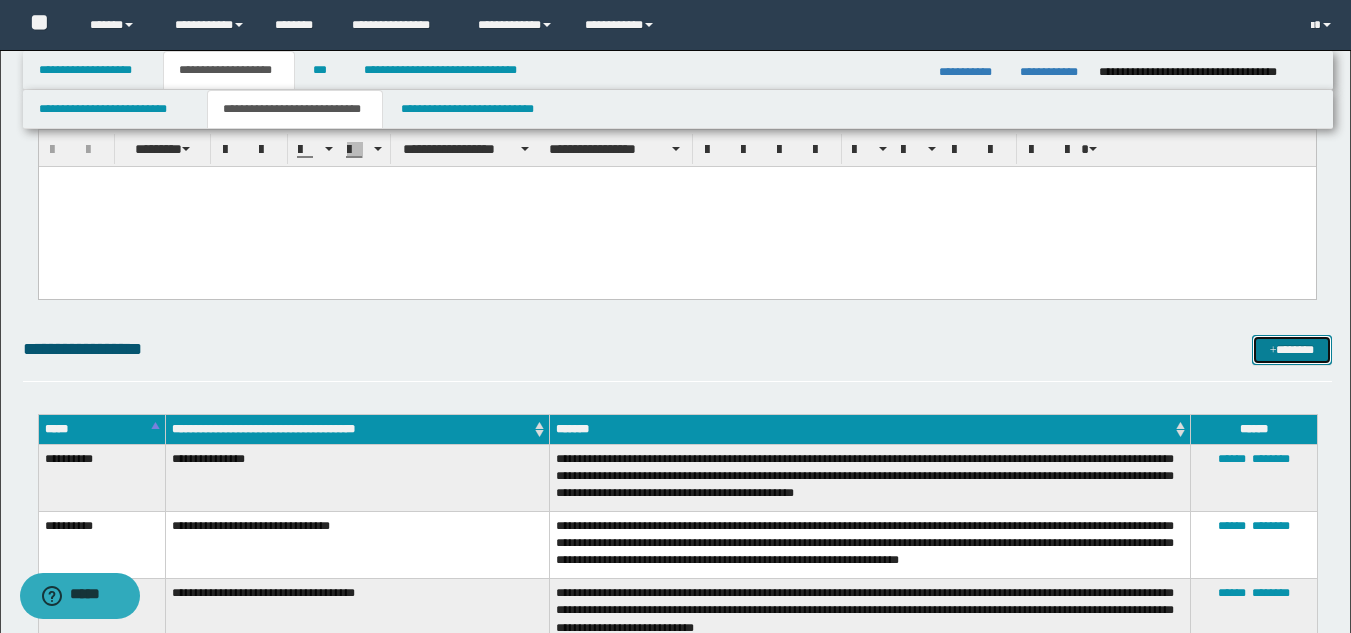 click on "*******" at bounding box center [1292, 350] 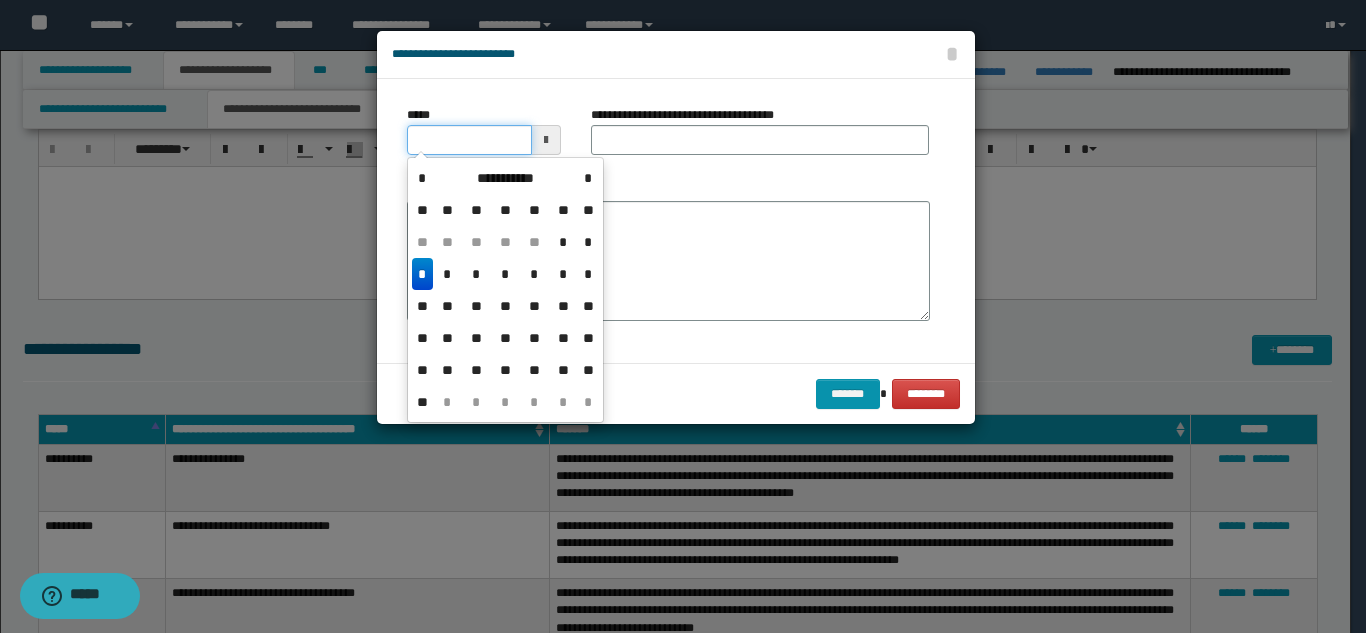 click on "*****" at bounding box center [469, 140] 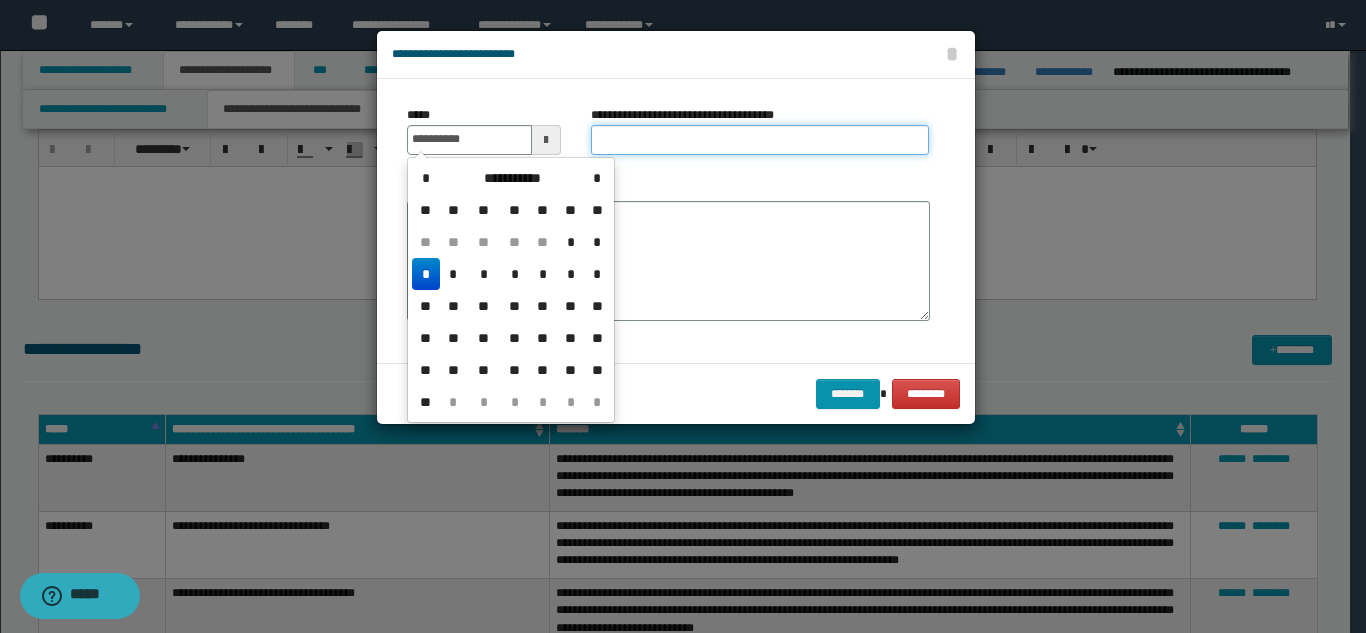 type on "**********" 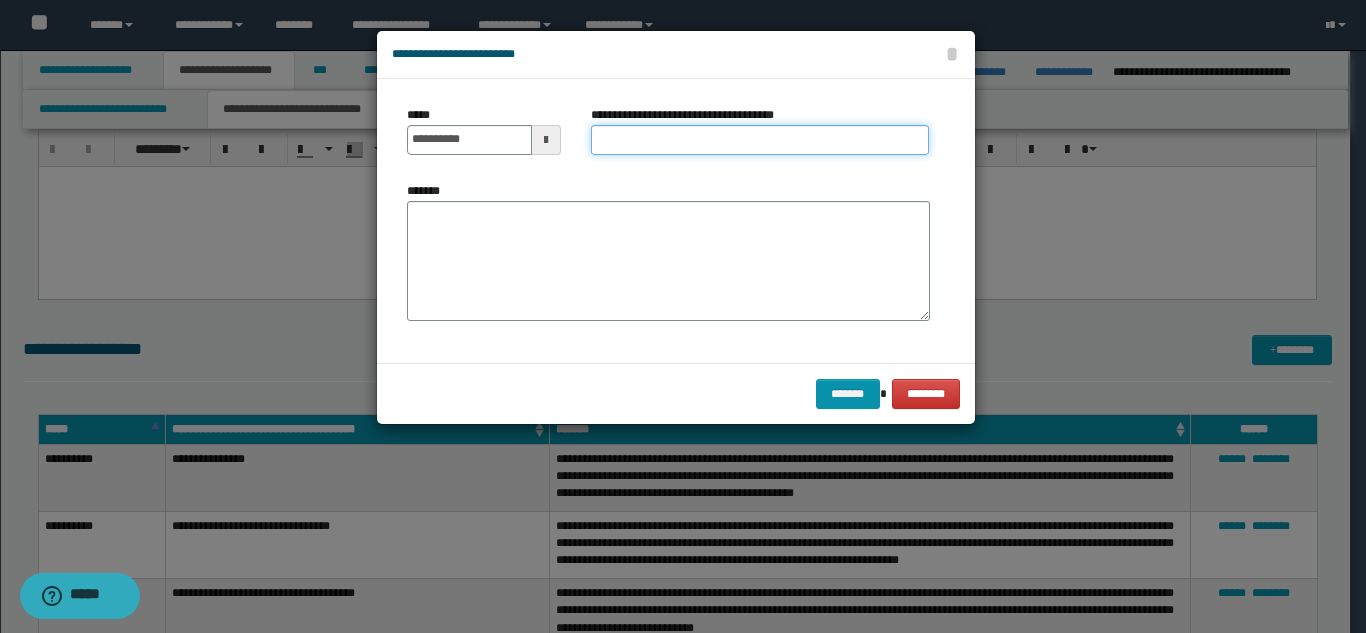 paste on "**********" 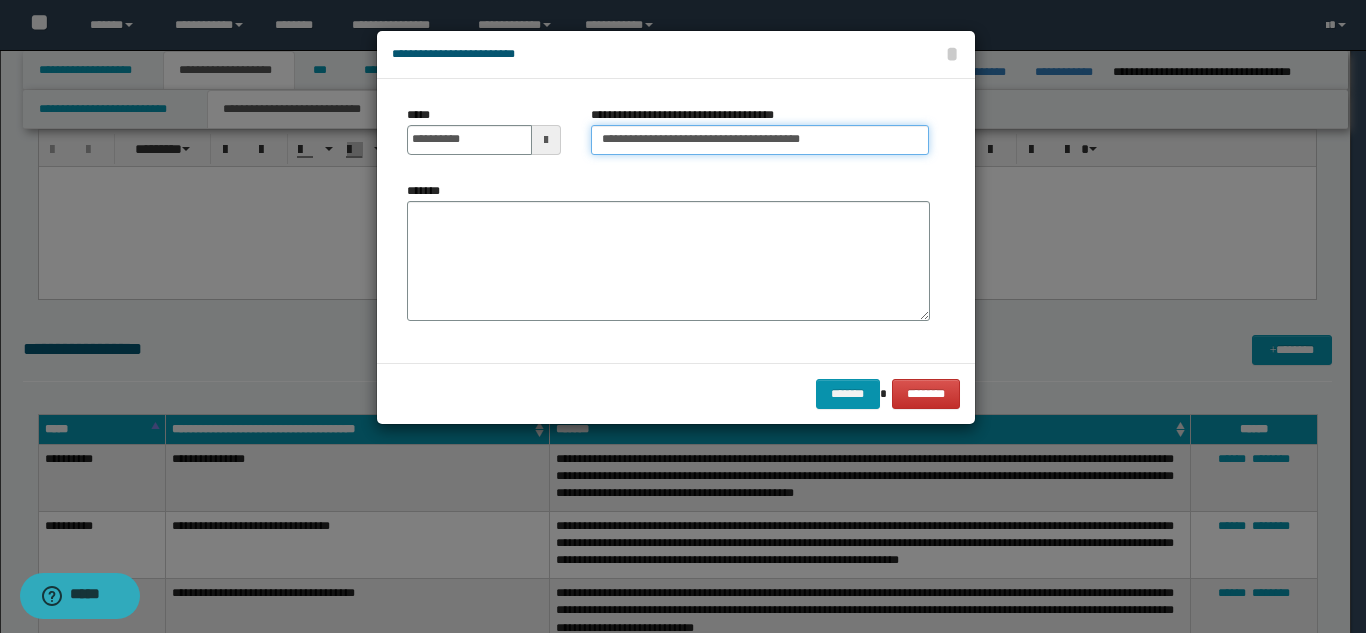 type on "**********" 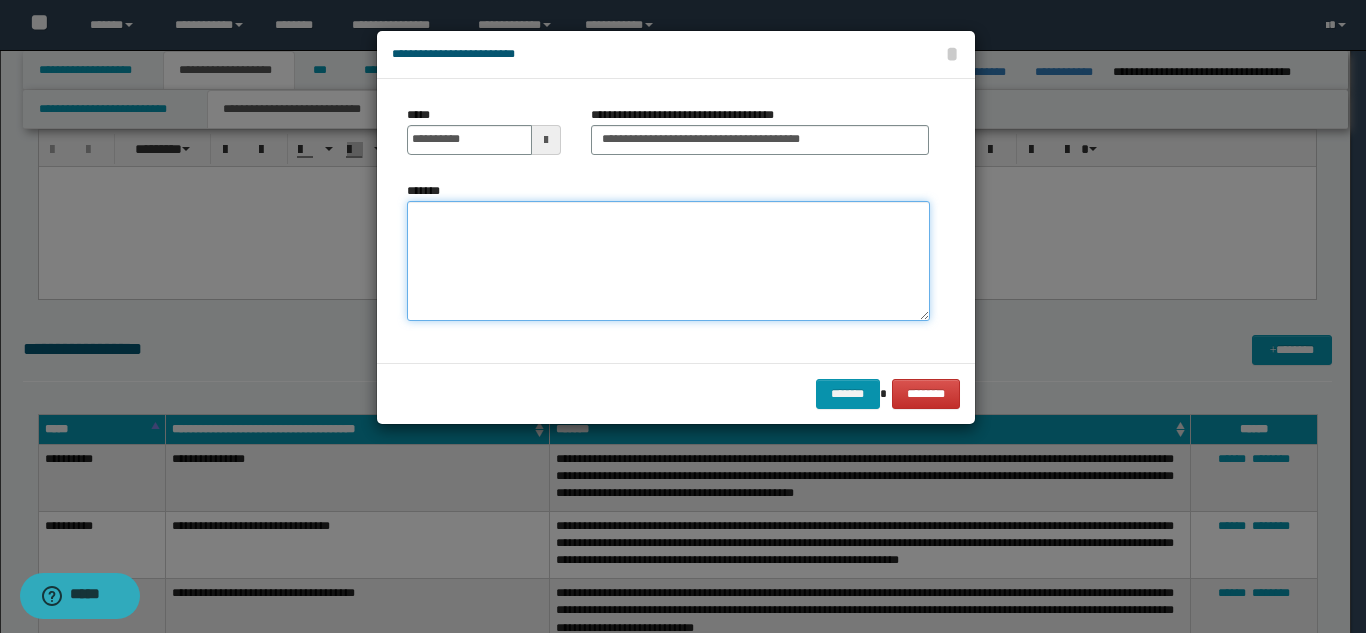 paste on "**********" 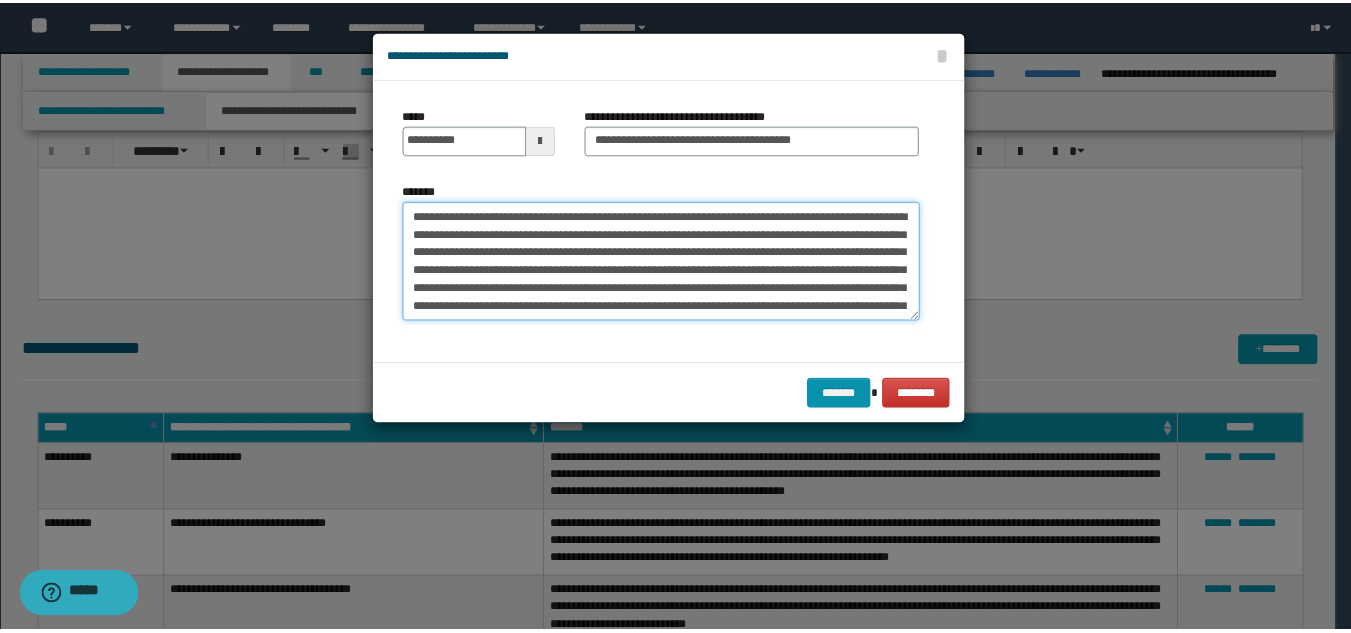 scroll, scrollTop: 84, scrollLeft: 0, axis: vertical 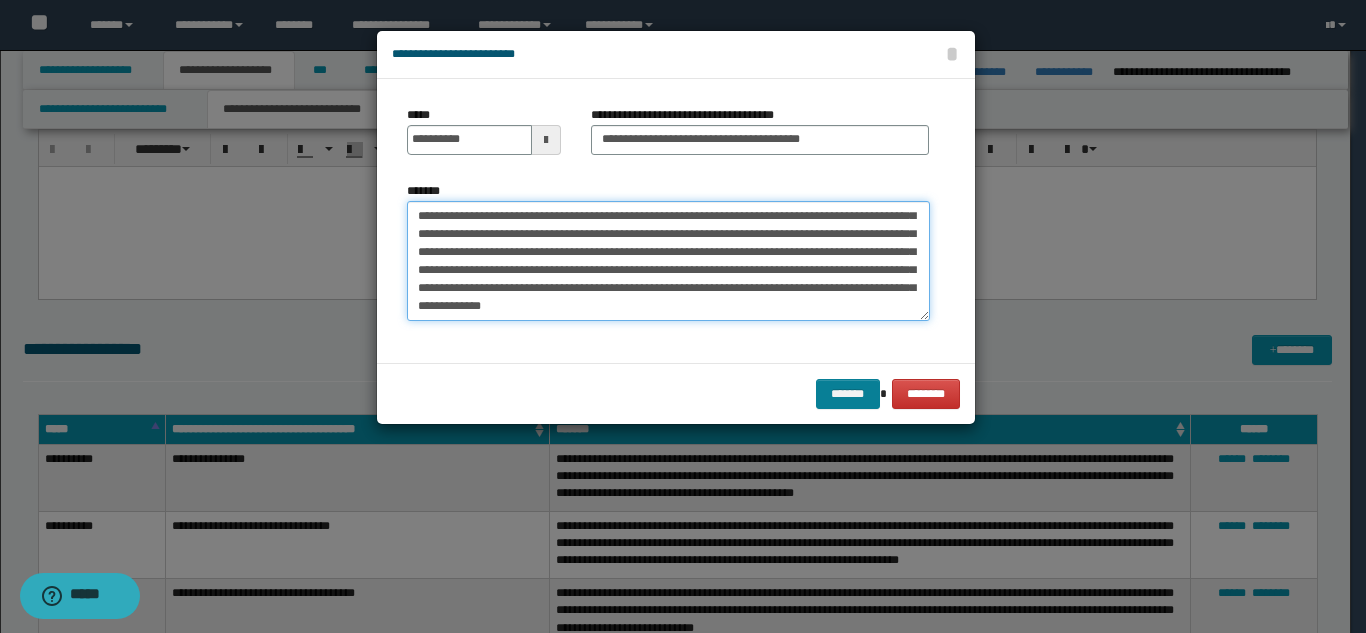 type on "**********" 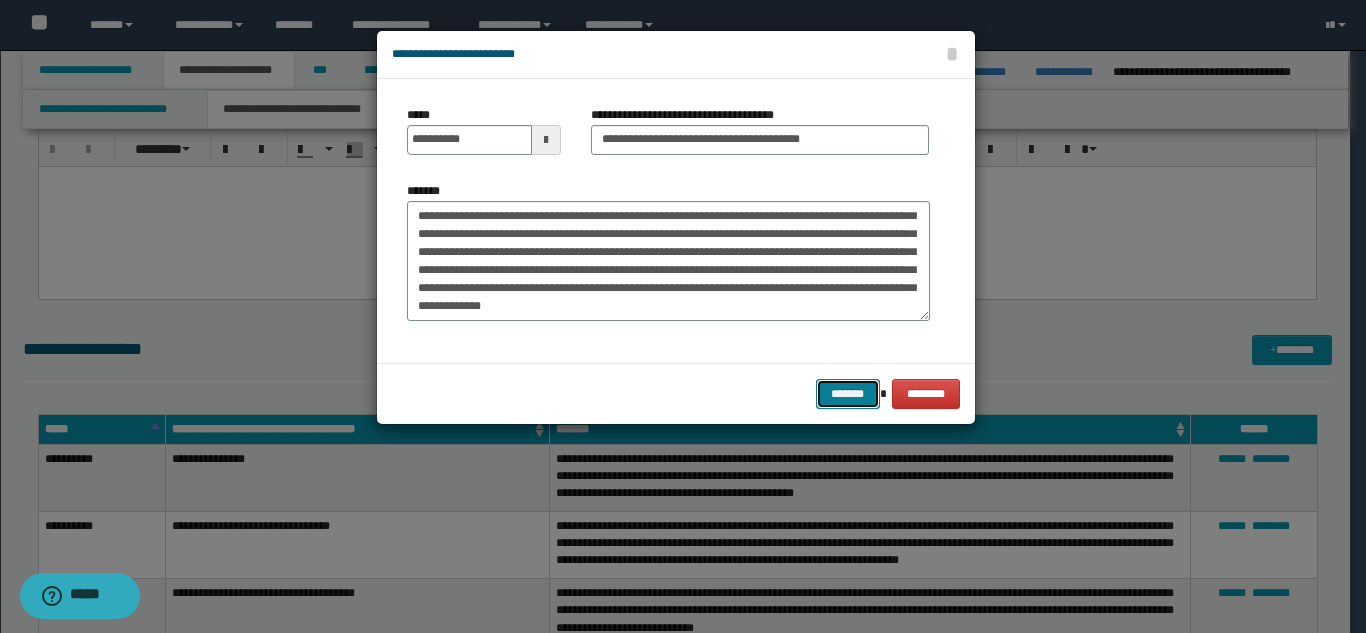 click on "*******" at bounding box center (848, 394) 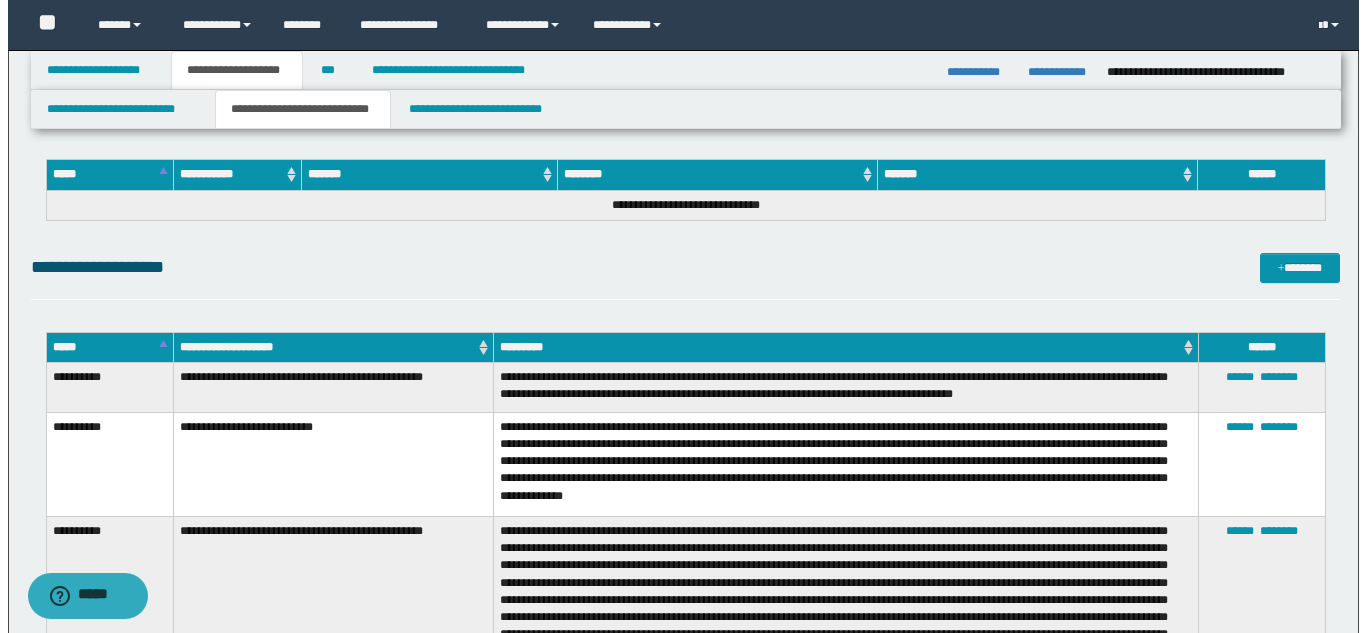 scroll, scrollTop: 4443, scrollLeft: 0, axis: vertical 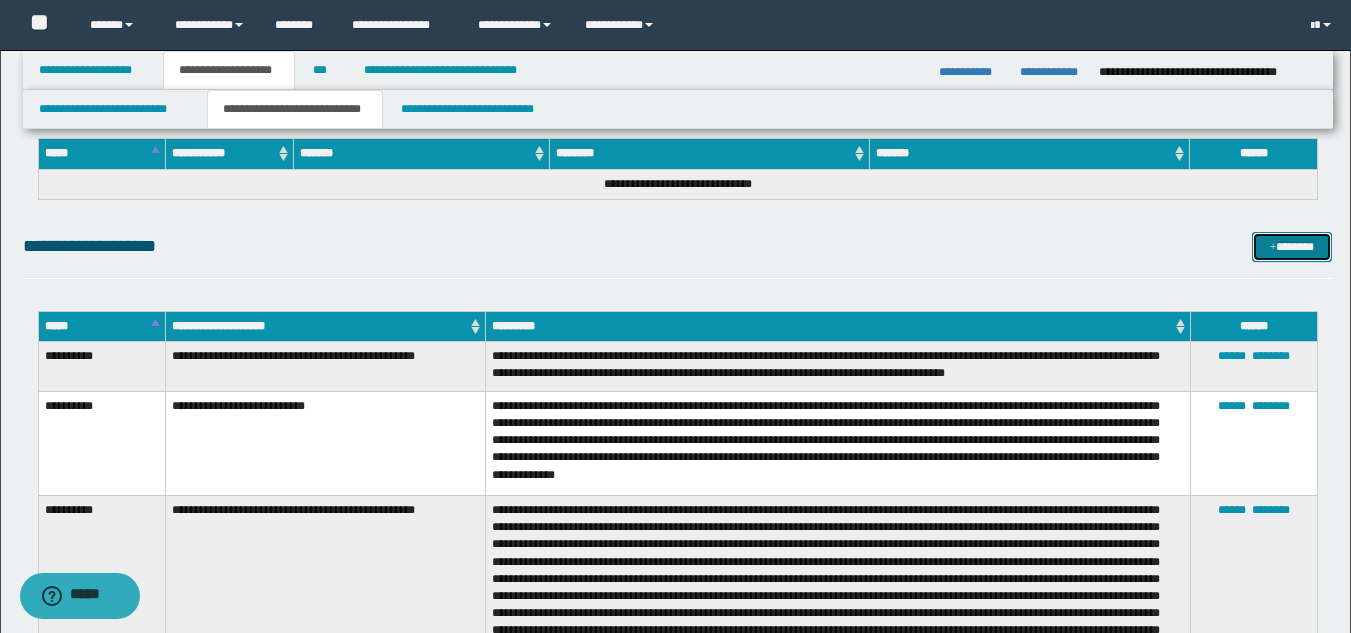 click on "*******" at bounding box center (1292, 247) 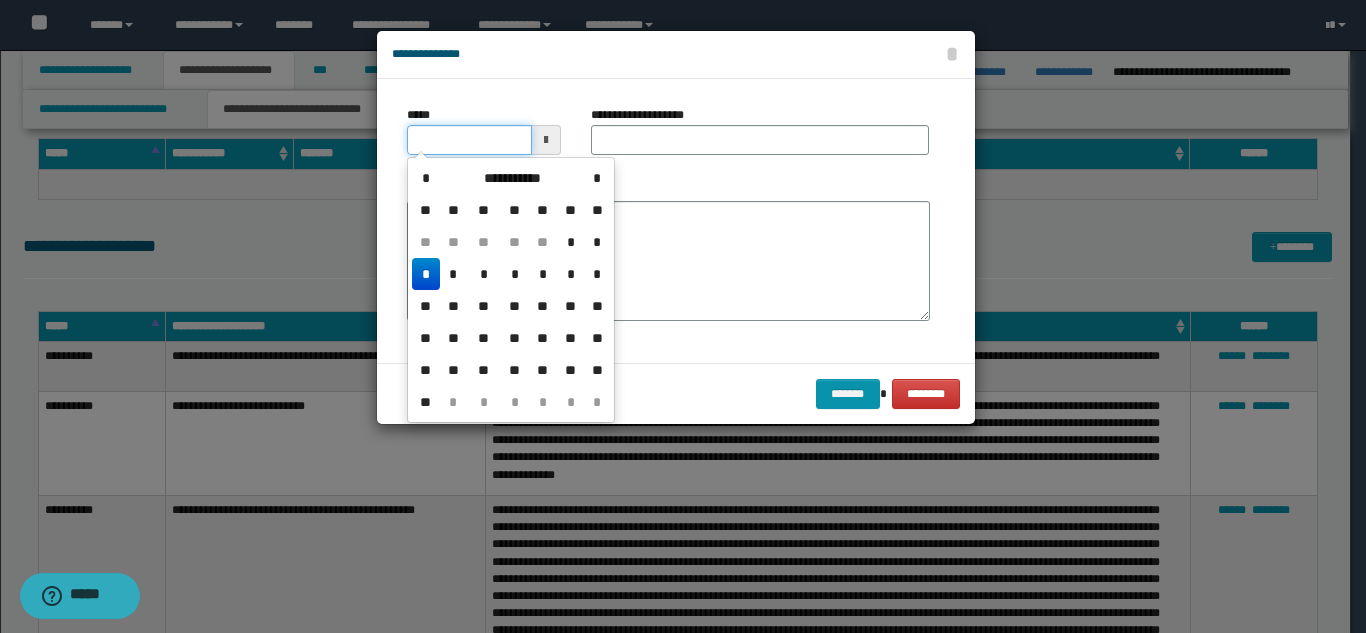 click on "*****" at bounding box center [469, 140] 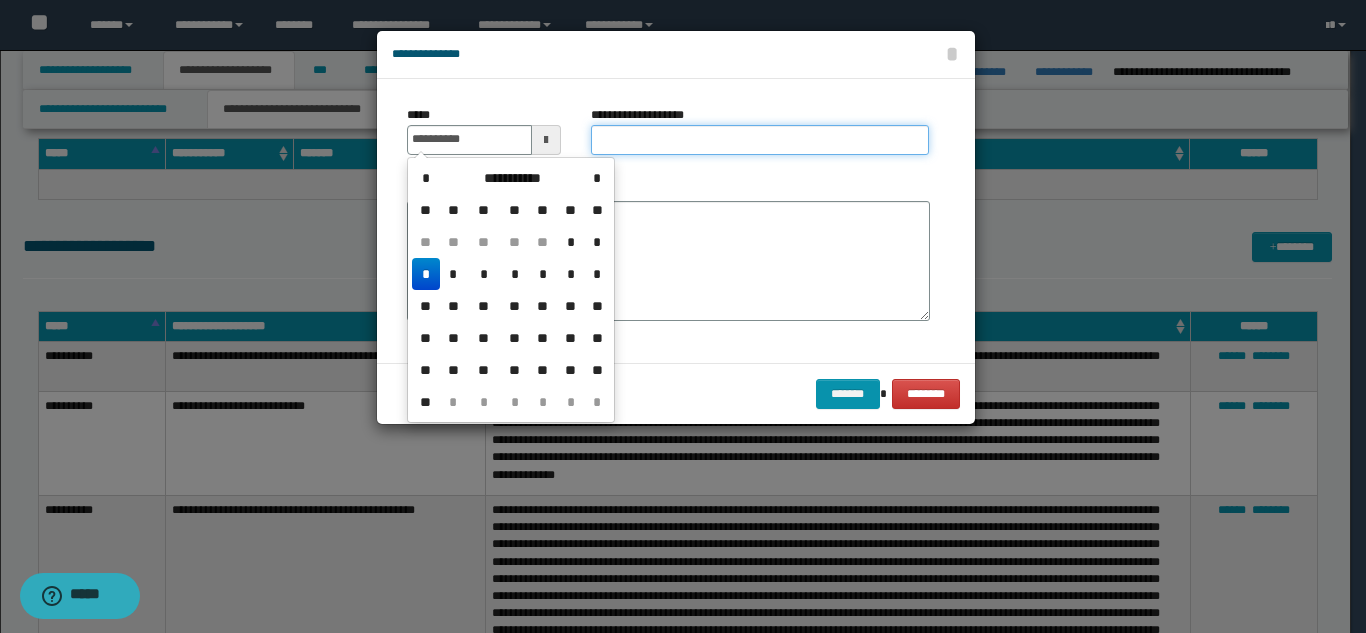 type on "**********" 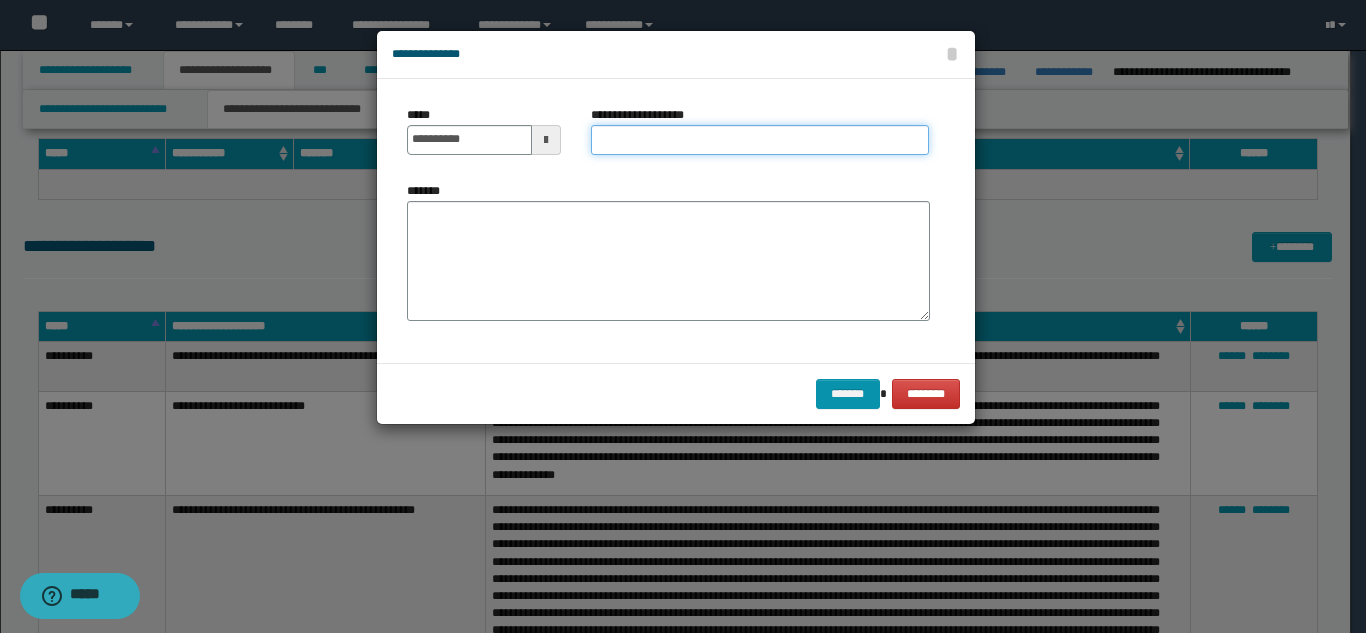 paste on "**********" 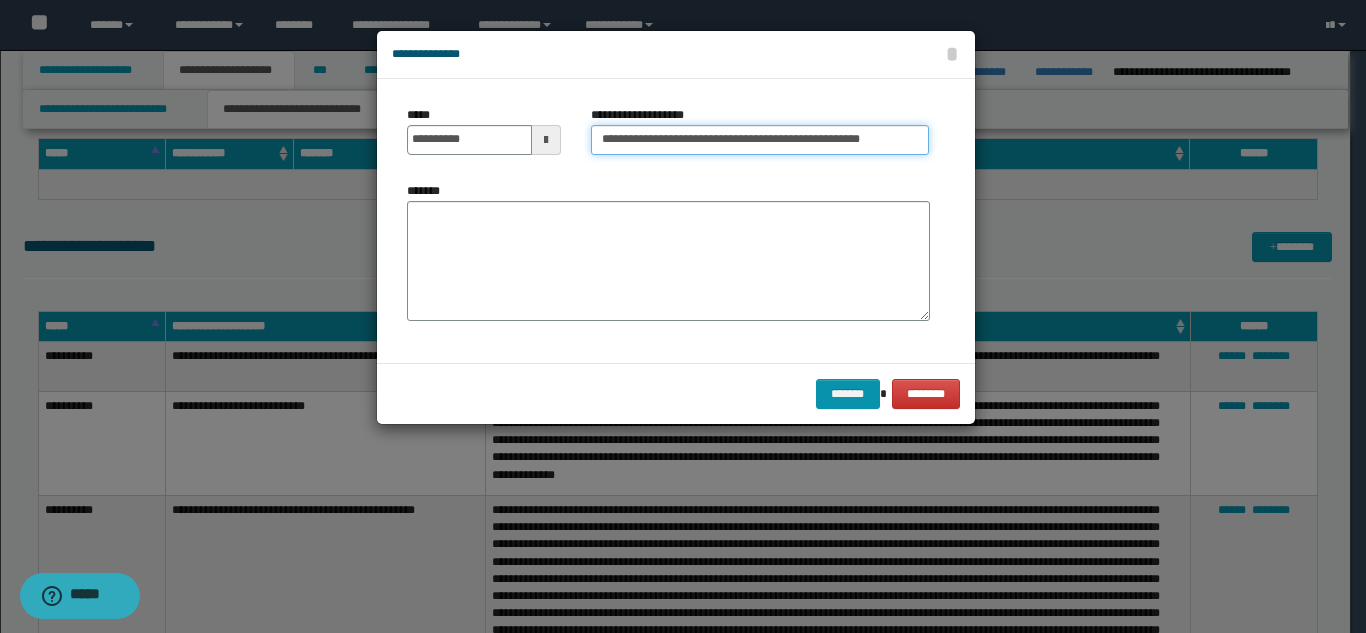type on "**********" 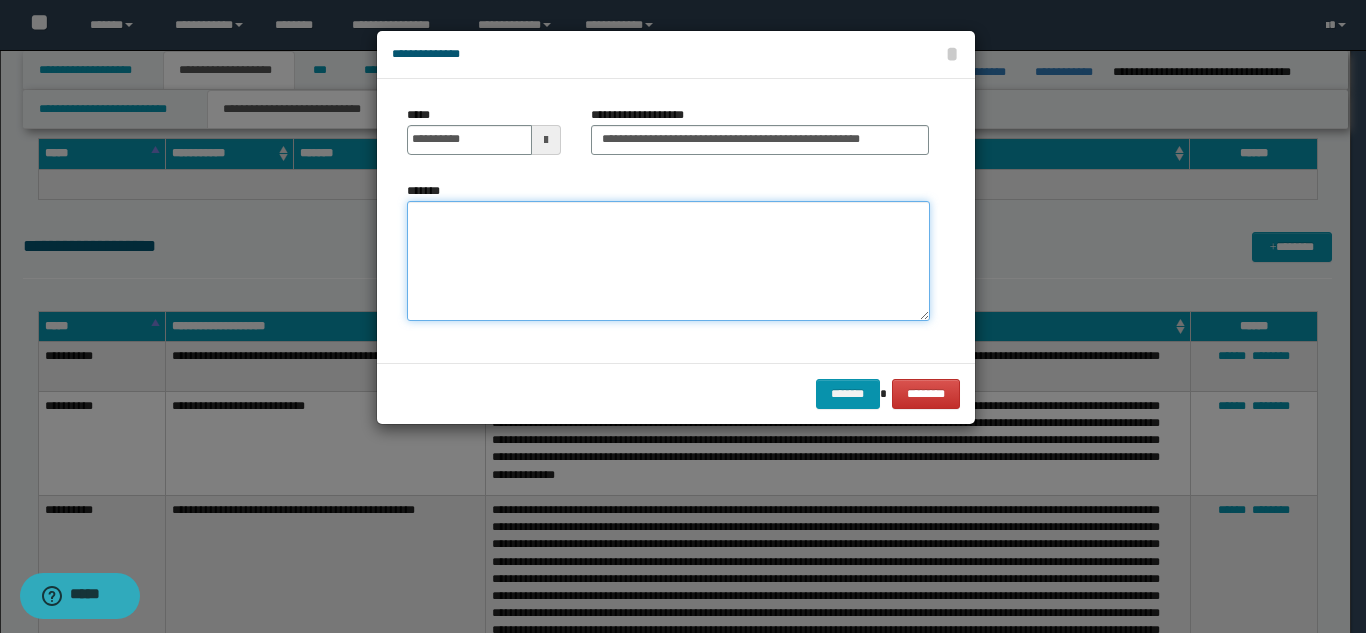 paste on "**********" 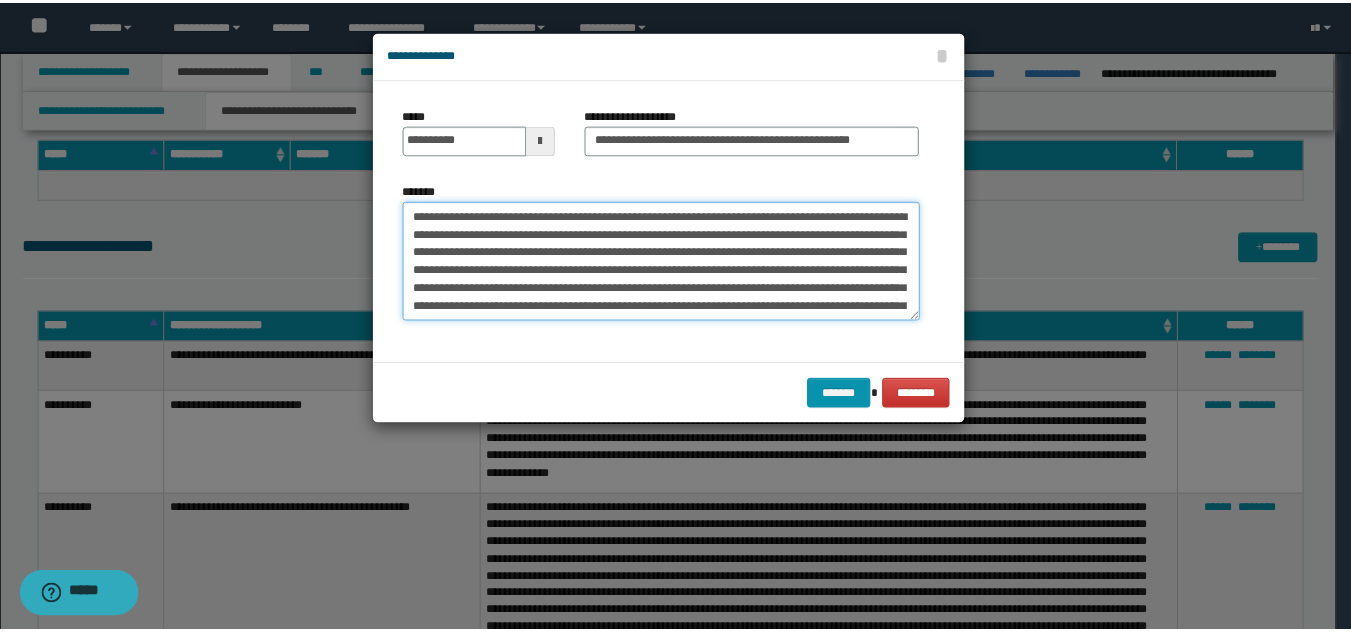scroll, scrollTop: 138, scrollLeft: 0, axis: vertical 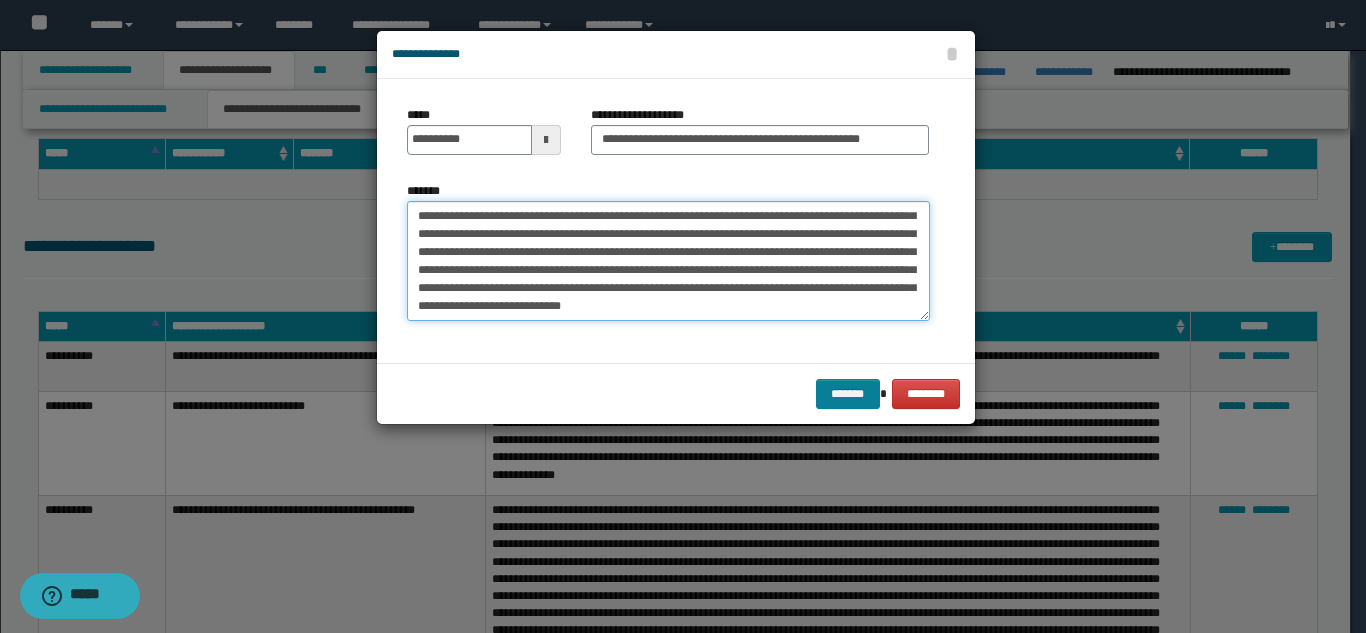 type on "**********" 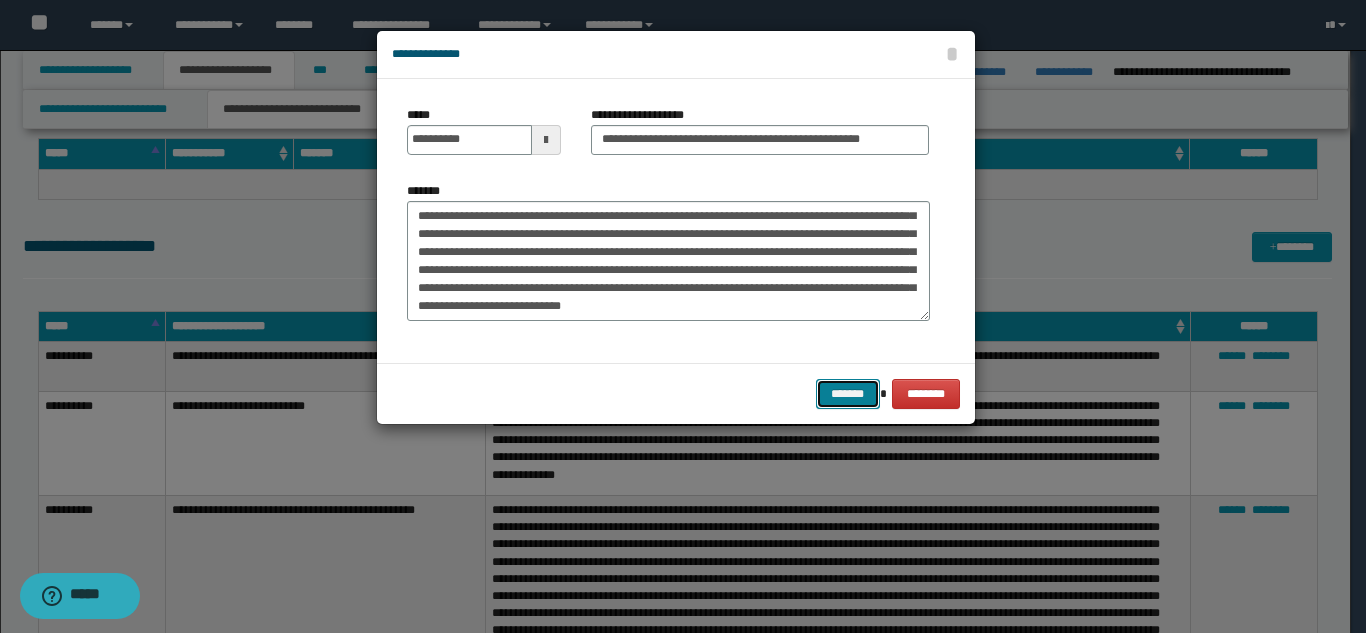 click on "*******" at bounding box center [848, 394] 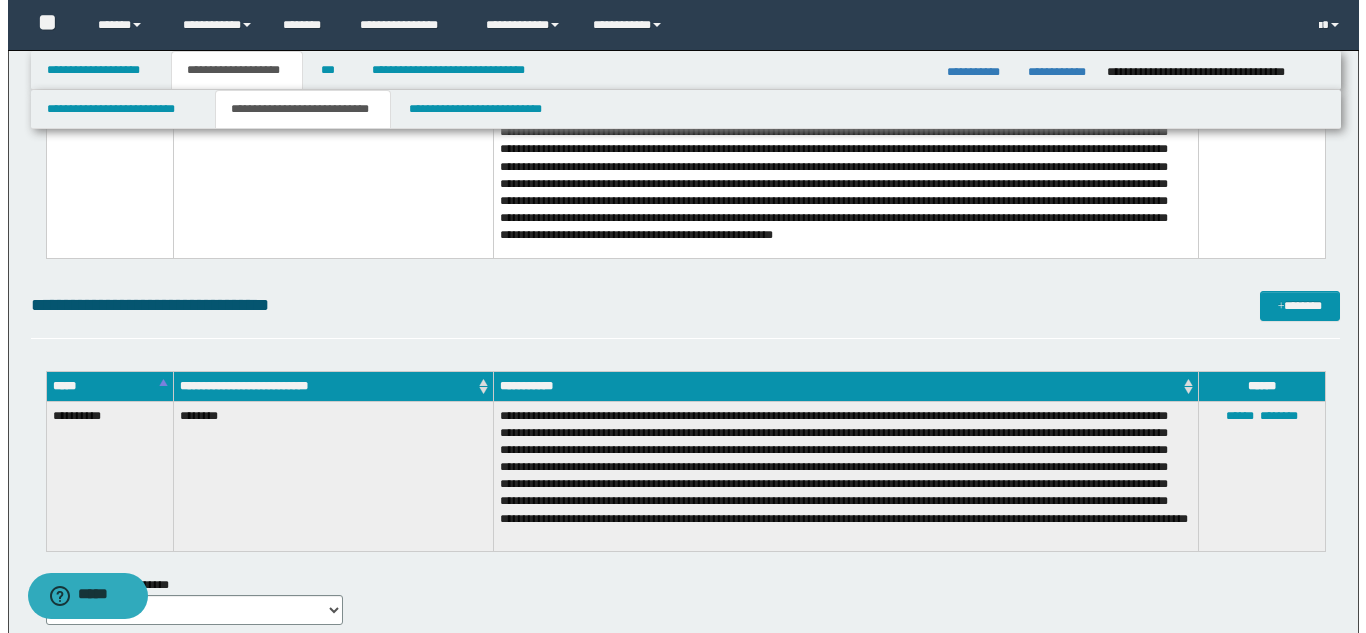 scroll, scrollTop: 5326, scrollLeft: 0, axis: vertical 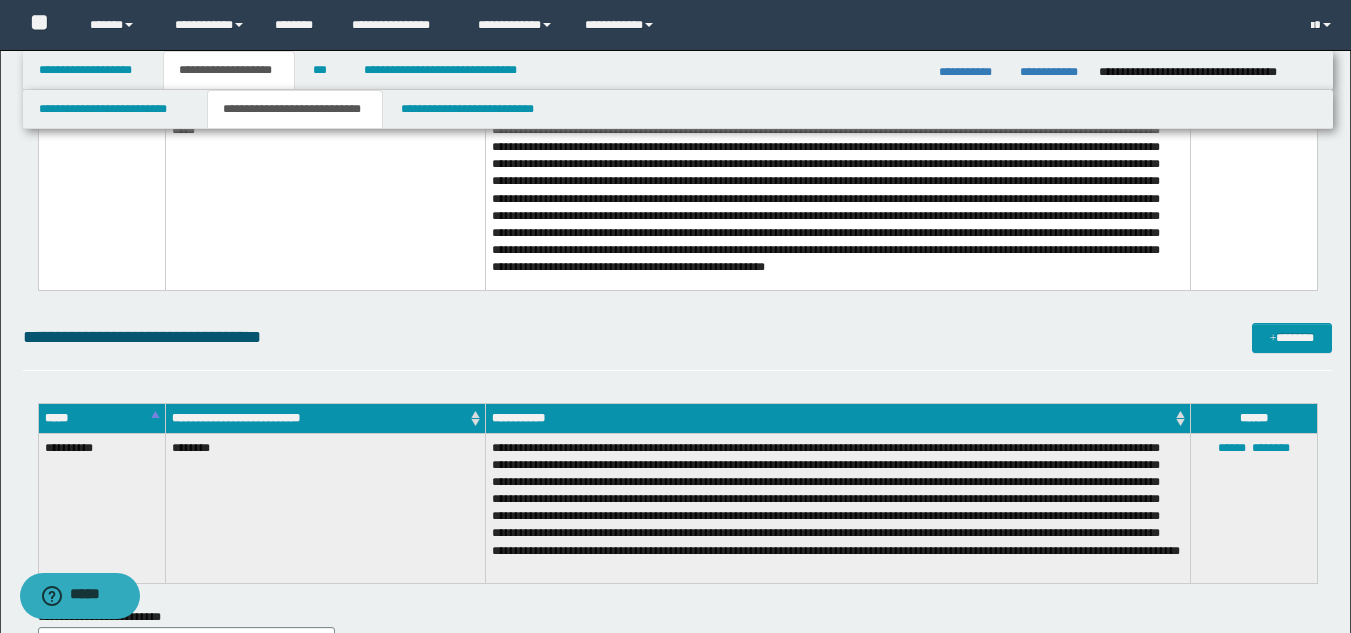 click on "**********" at bounding box center [677, 346] 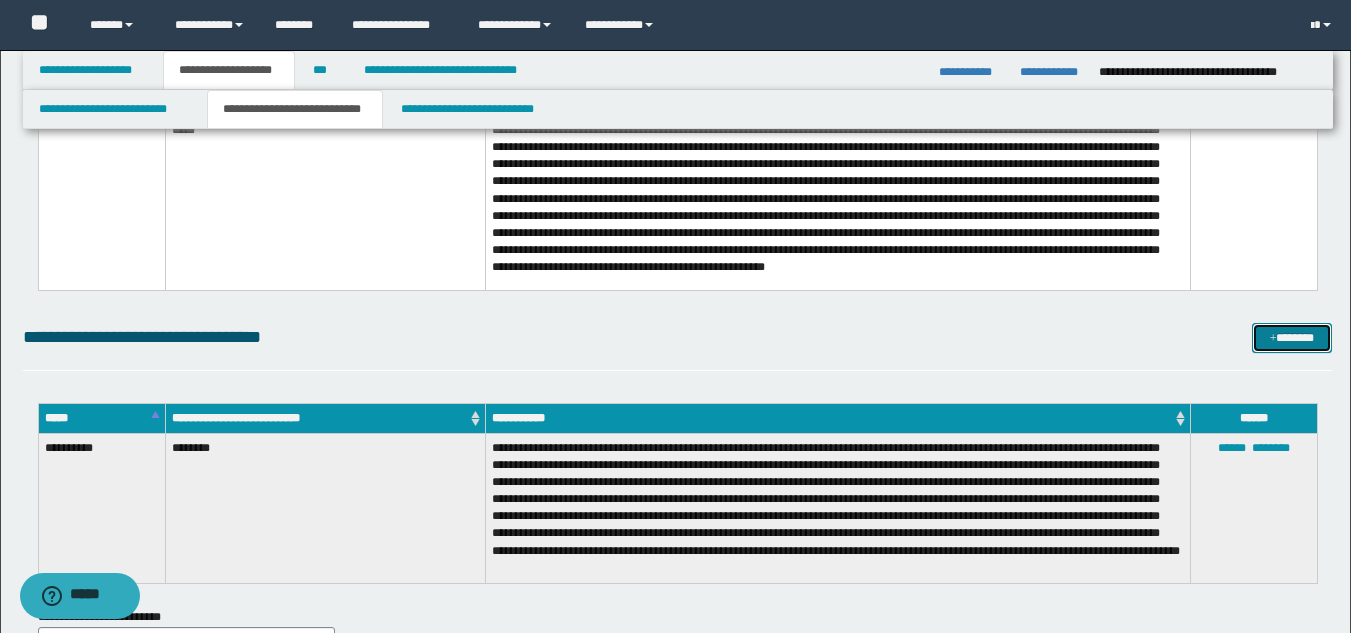 click on "*******" at bounding box center [1292, 338] 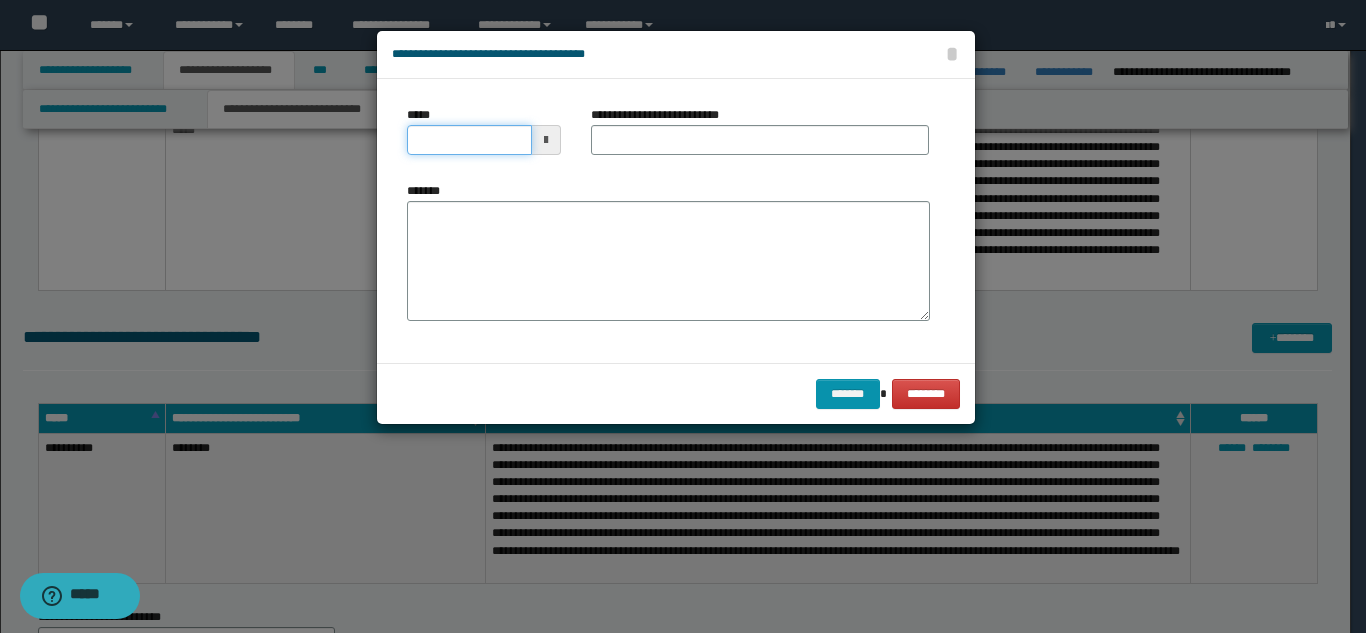 click on "*****" at bounding box center (469, 140) 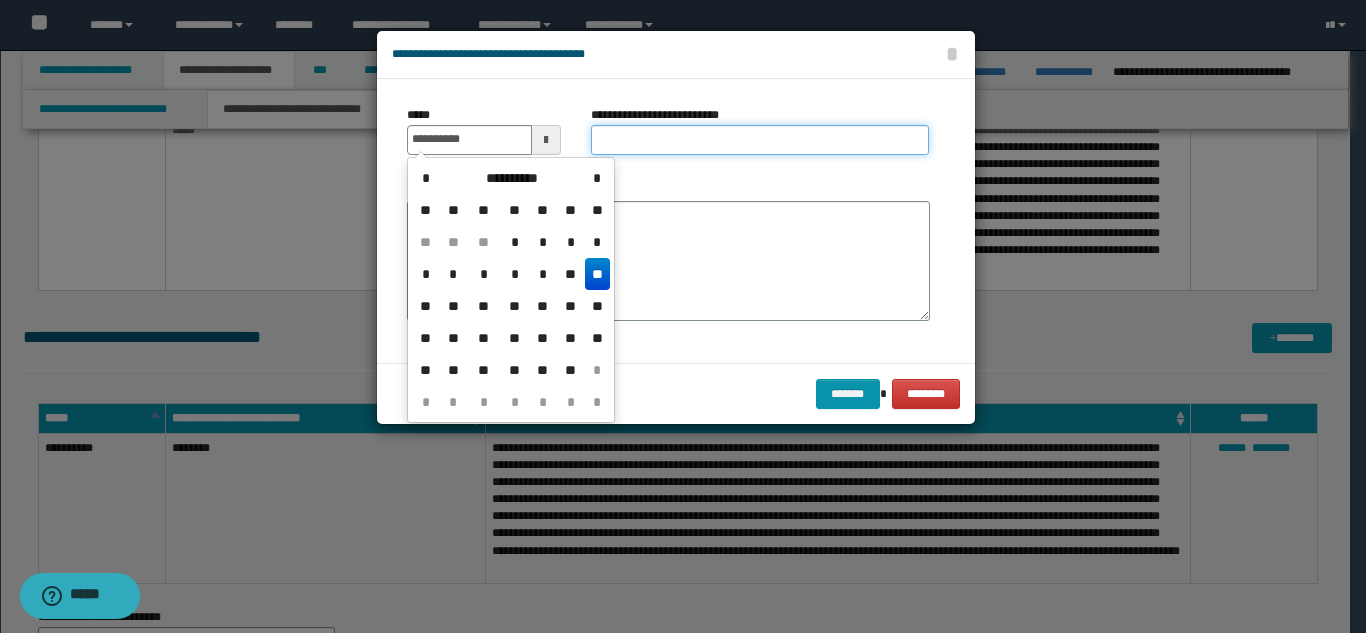 type on "**********" 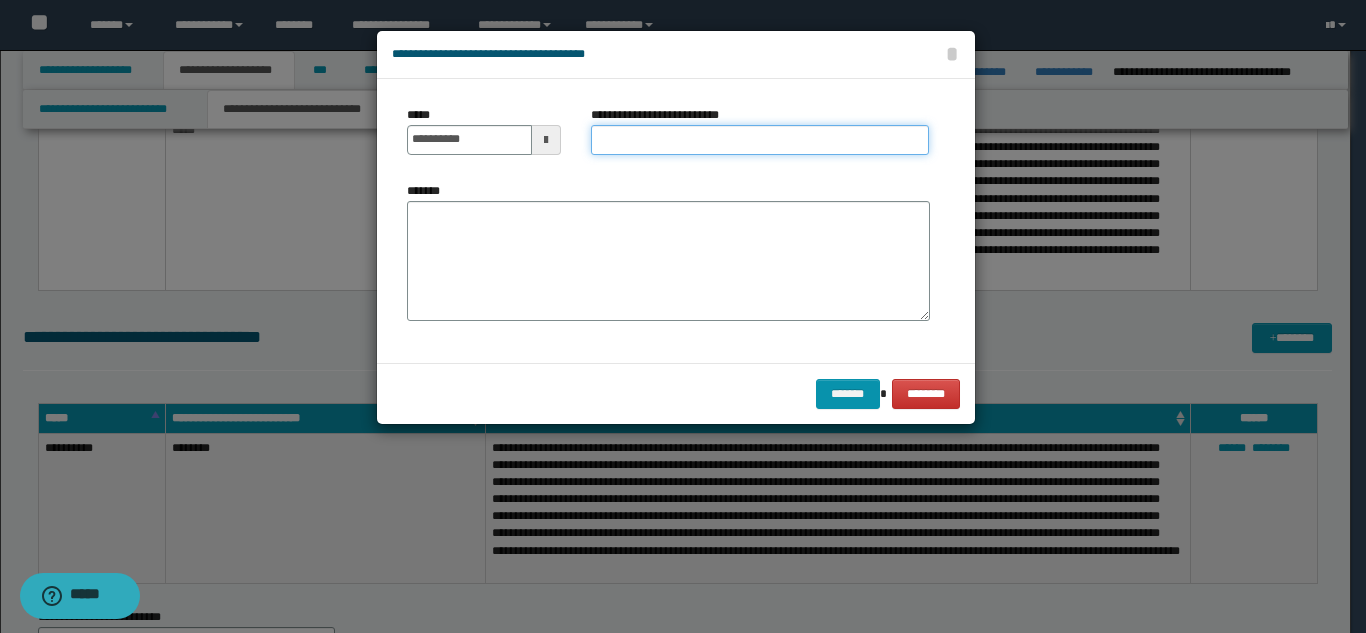 paste on "**********" 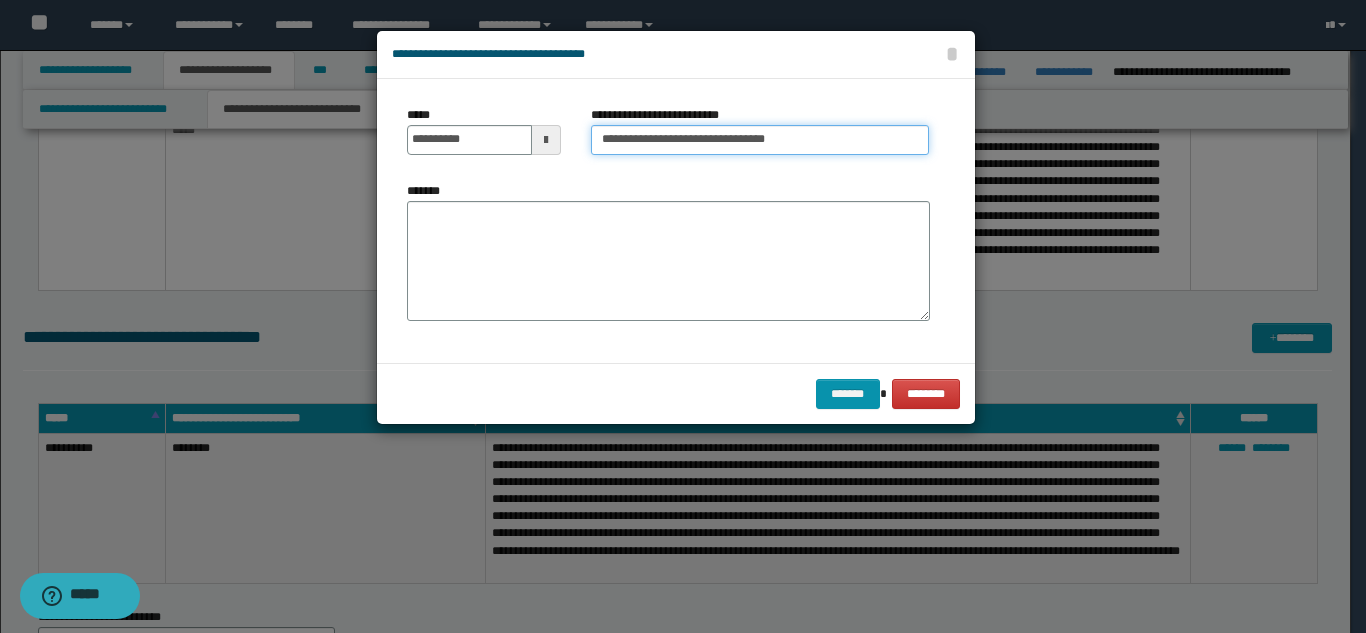 type on "**********" 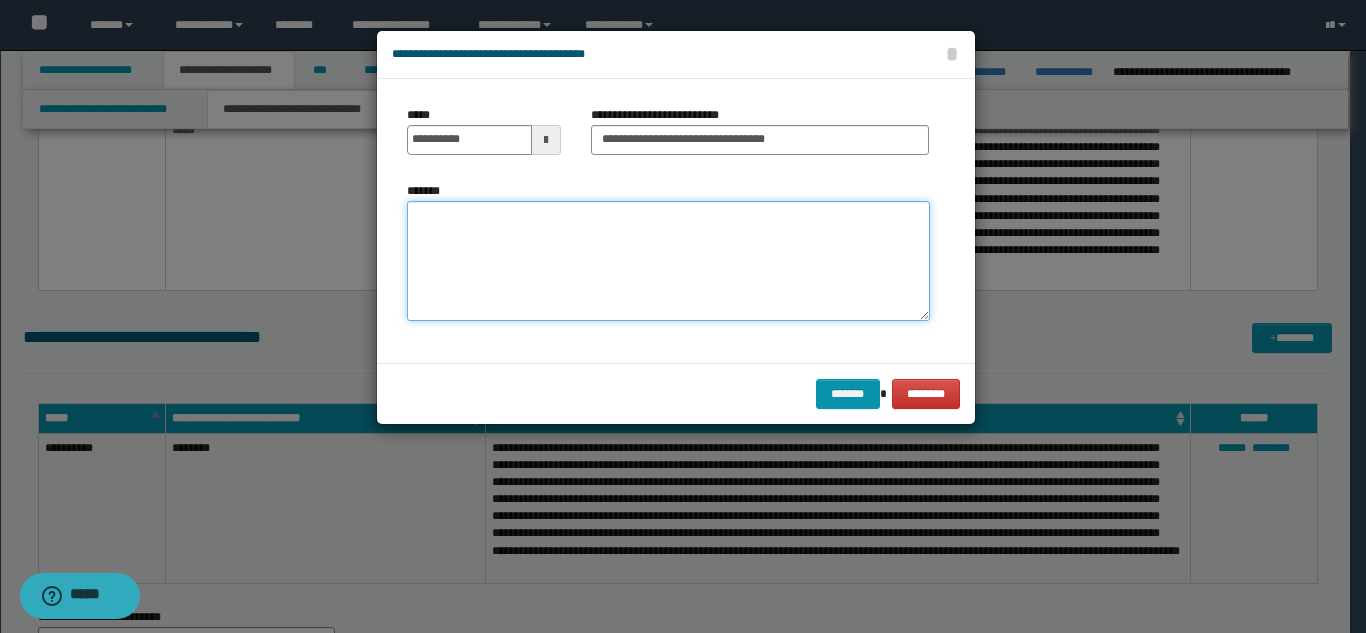 paste on "**********" 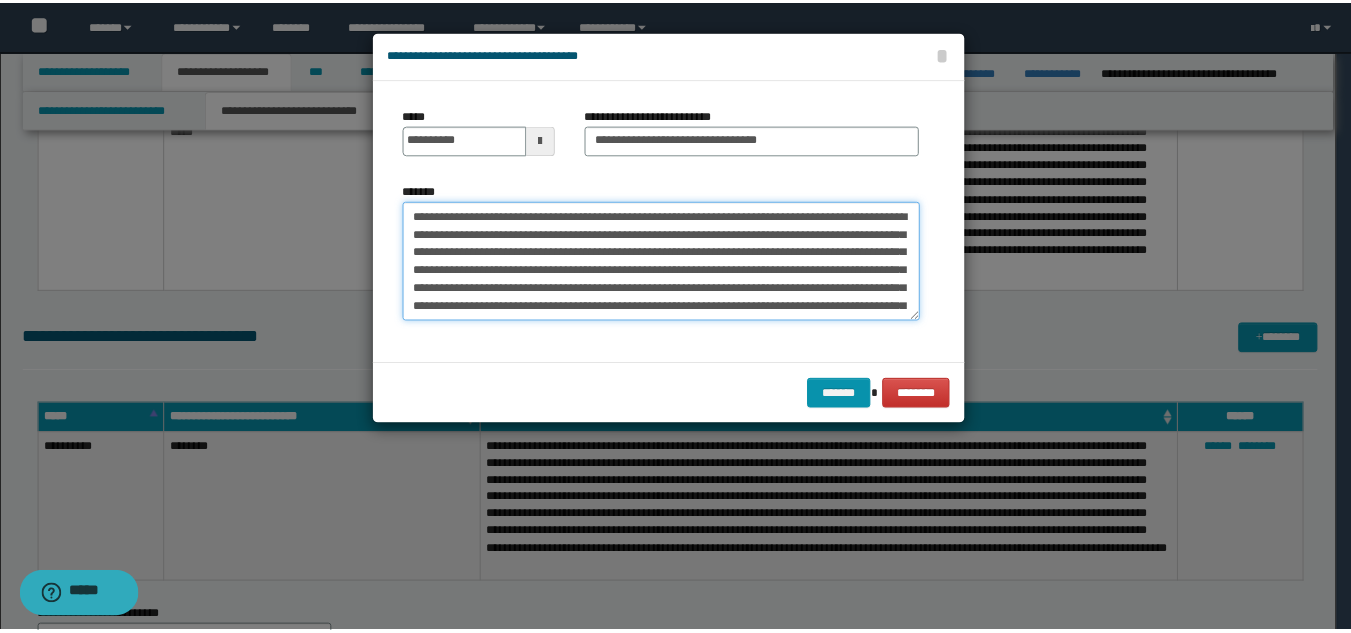 scroll, scrollTop: 318, scrollLeft: 0, axis: vertical 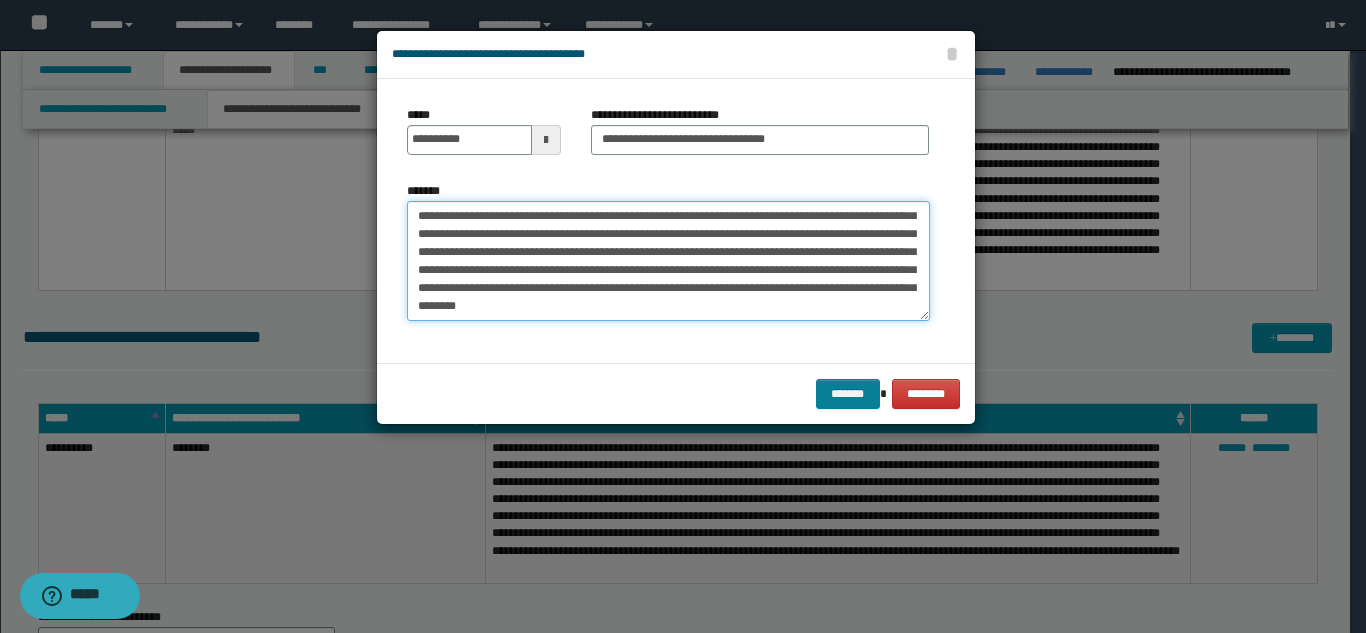 type on "**********" 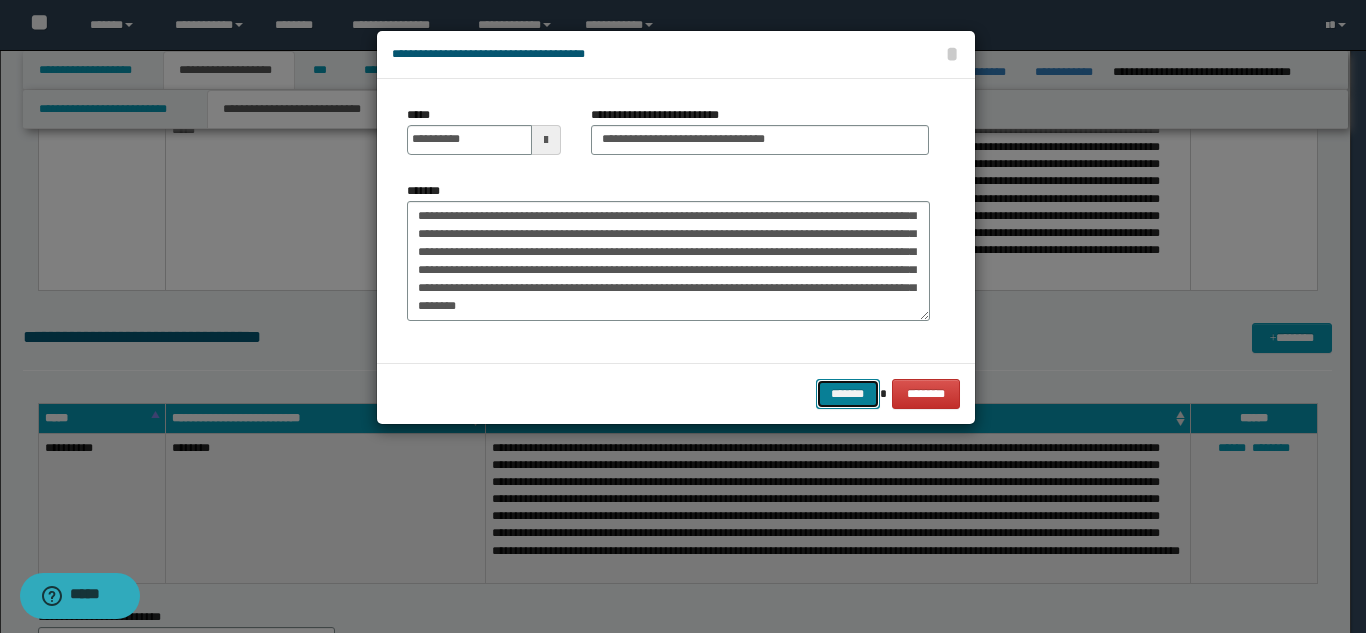 click on "*******" at bounding box center (848, 394) 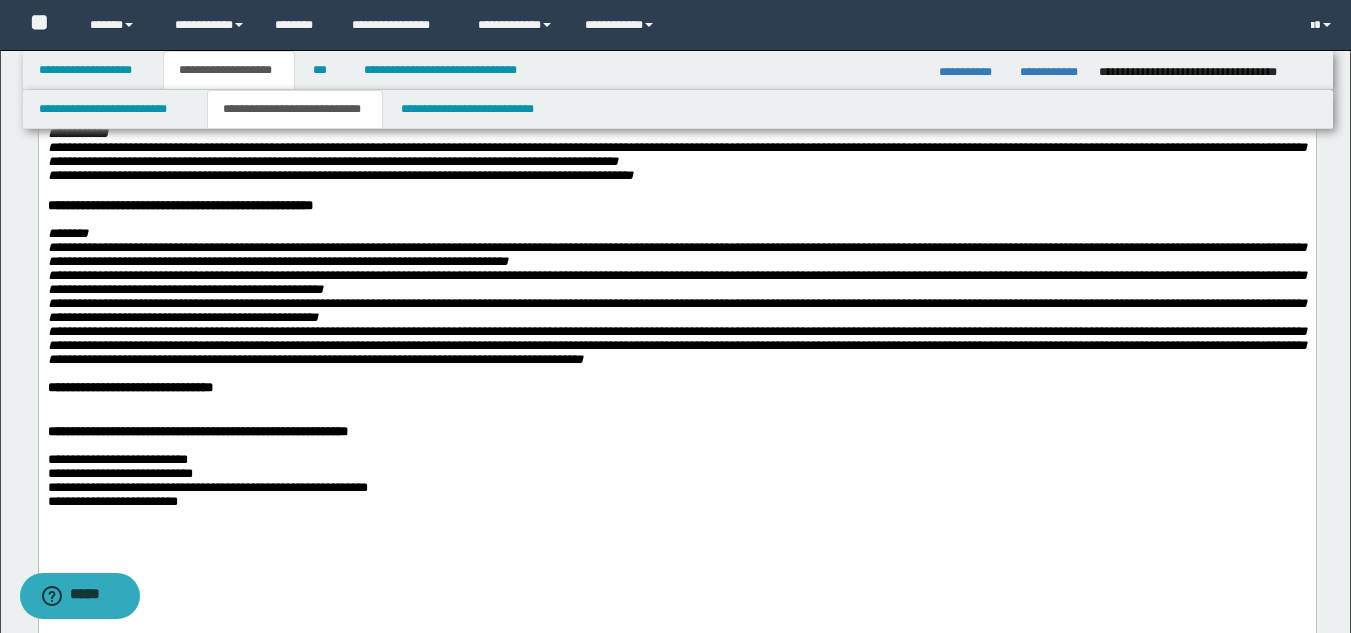 scroll, scrollTop: 1633, scrollLeft: 0, axis: vertical 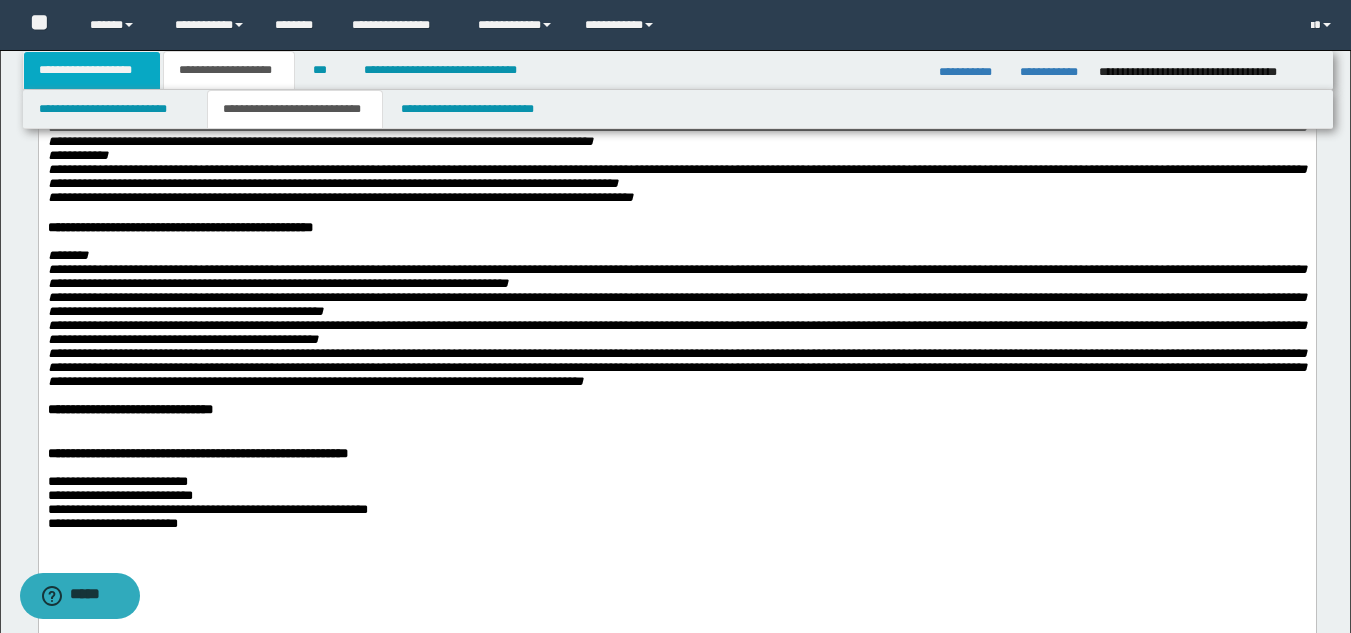 click on "**********" at bounding box center (92, 70) 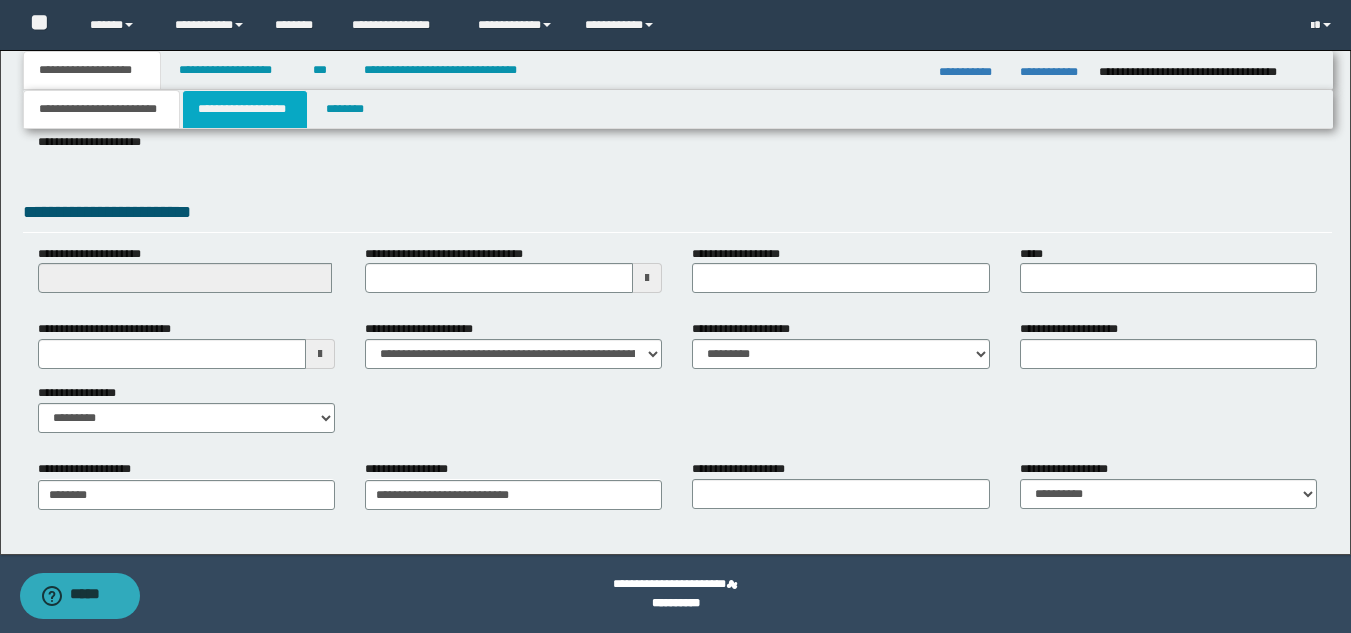 click on "**********" at bounding box center (245, 109) 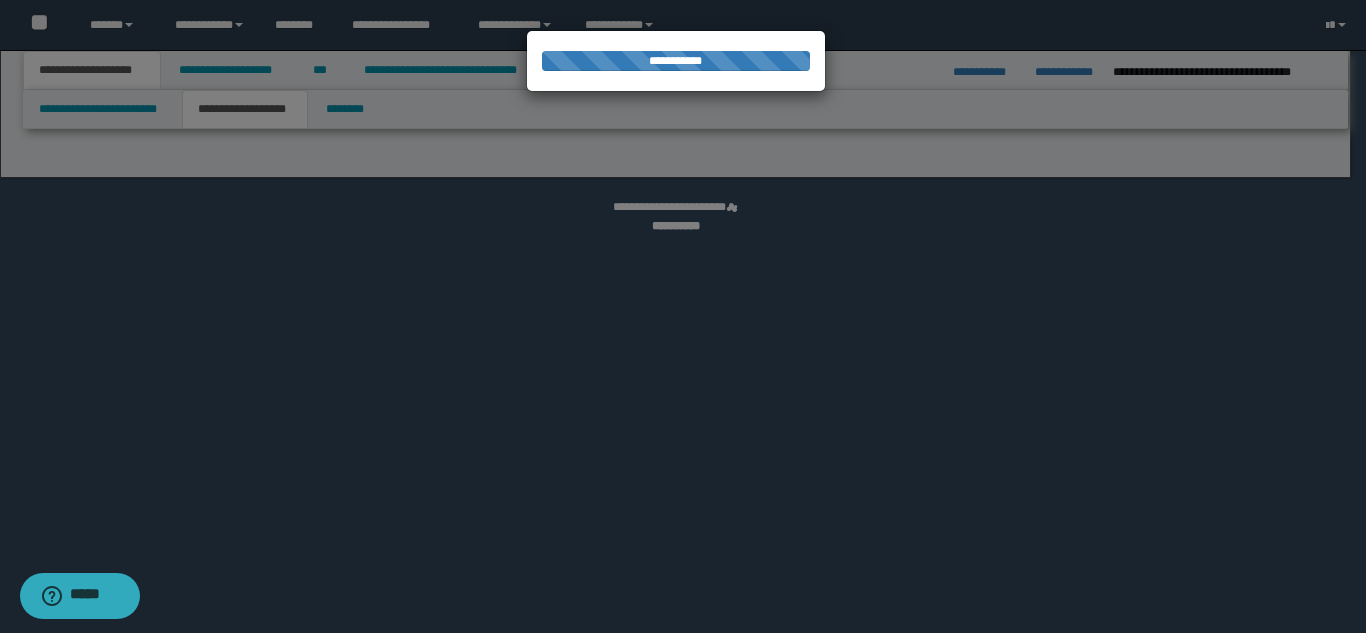select on "*" 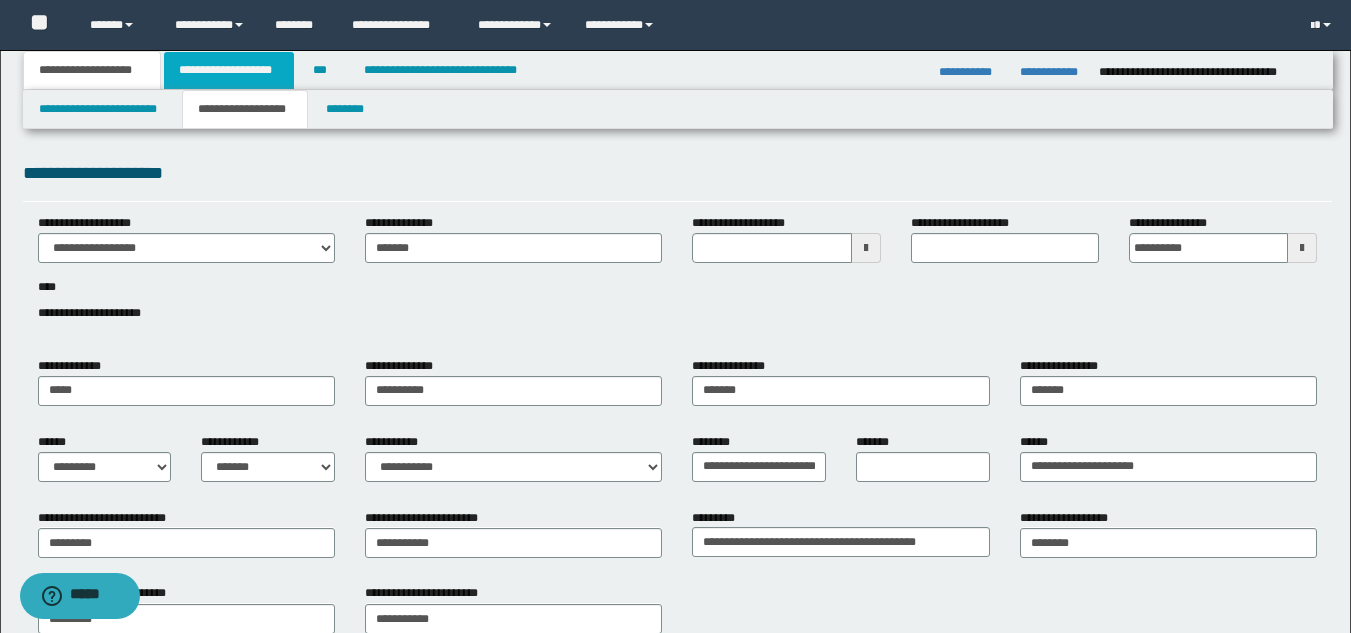 click on "**********" at bounding box center [229, 70] 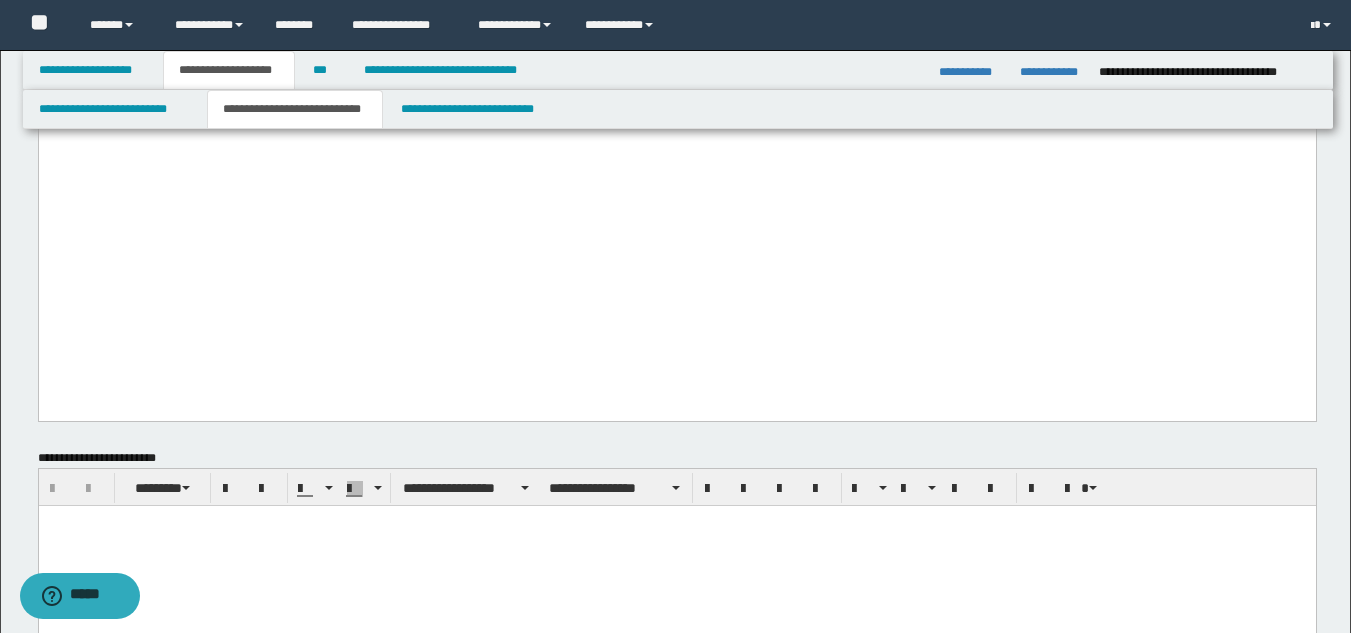 scroll, scrollTop: 2106, scrollLeft: 0, axis: vertical 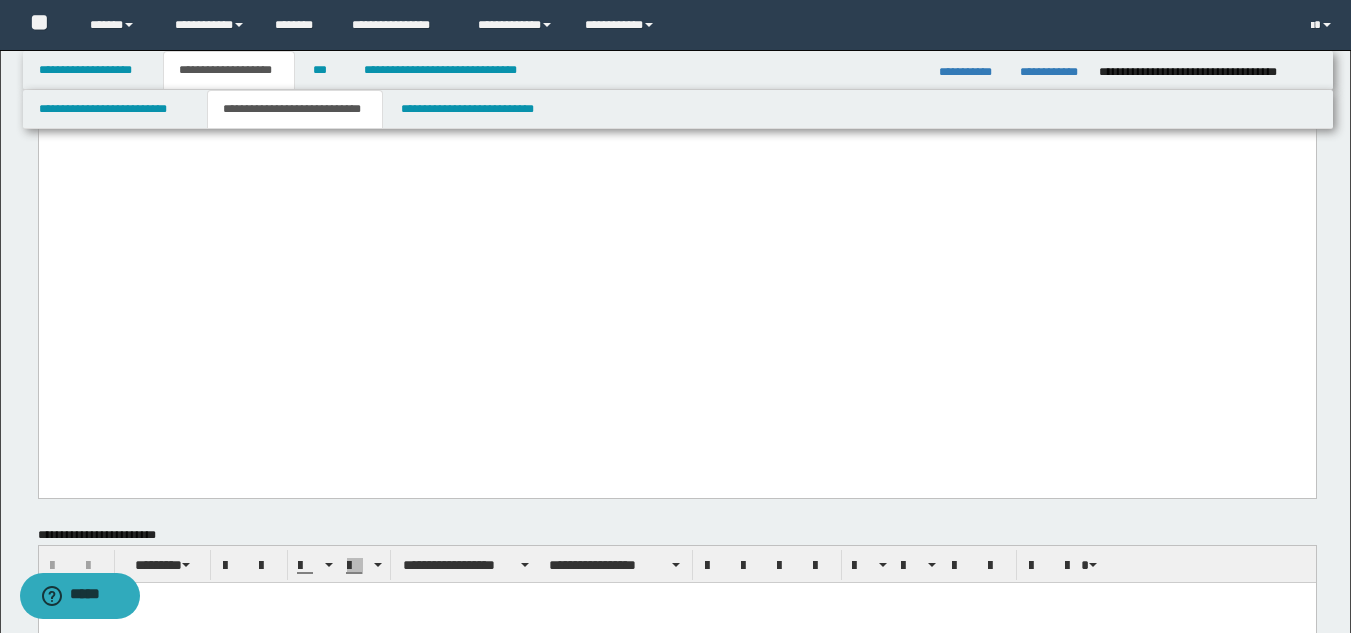 click on "**********" at bounding box center [676, 51] 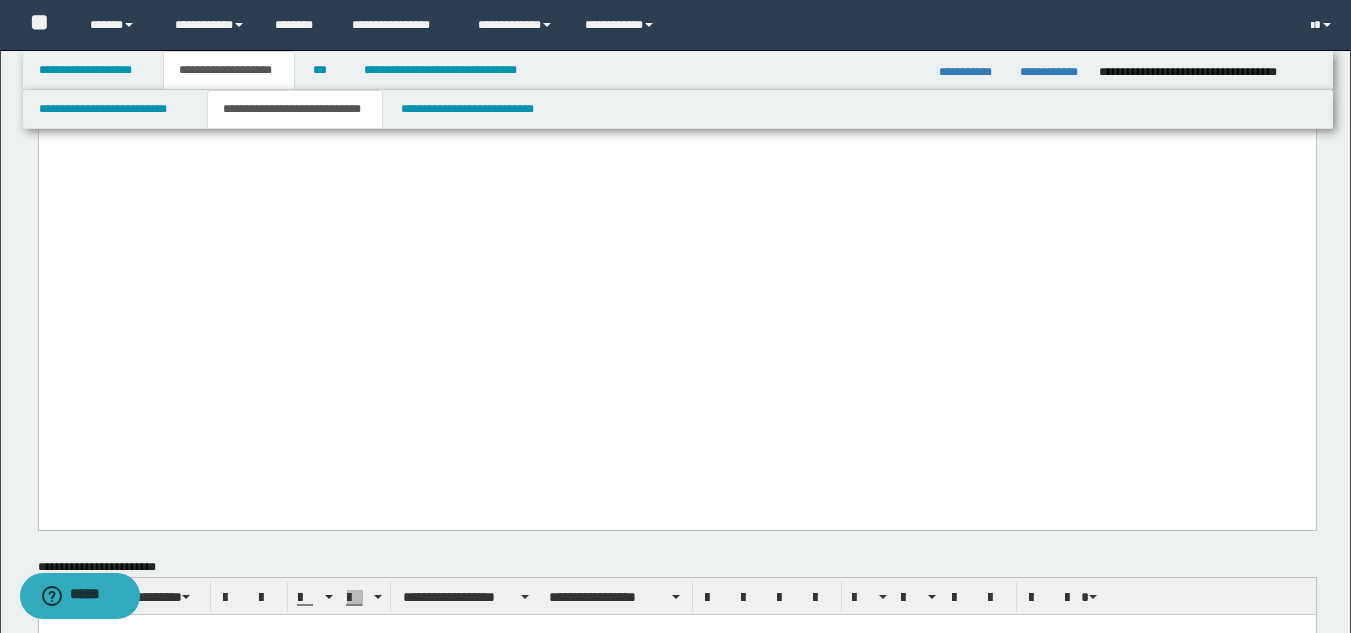 paste 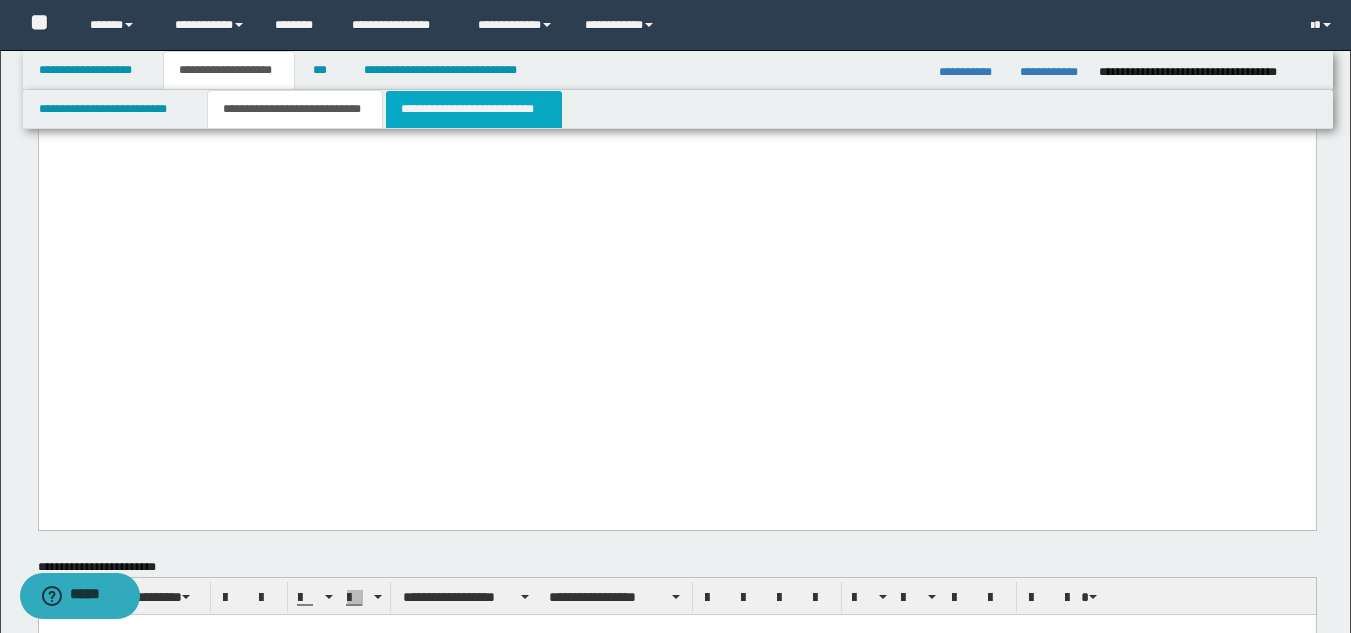 click on "**********" at bounding box center (474, 109) 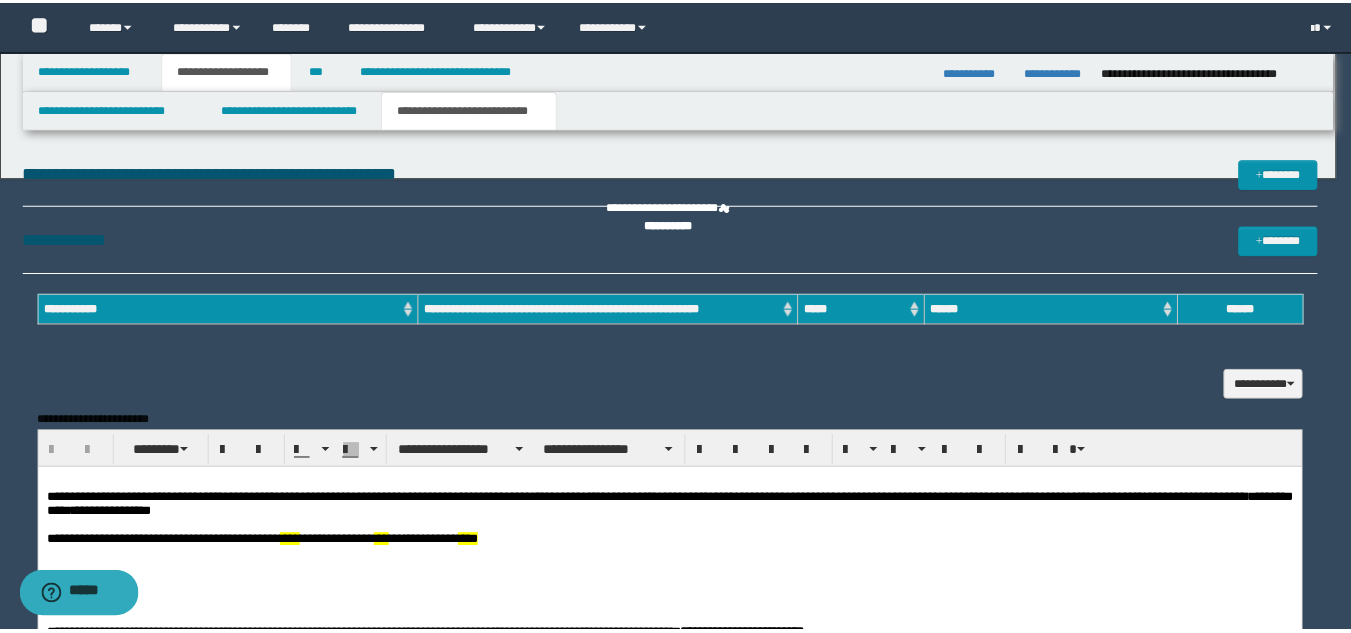 scroll, scrollTop: 0, scrollLeft: 0, axis: both 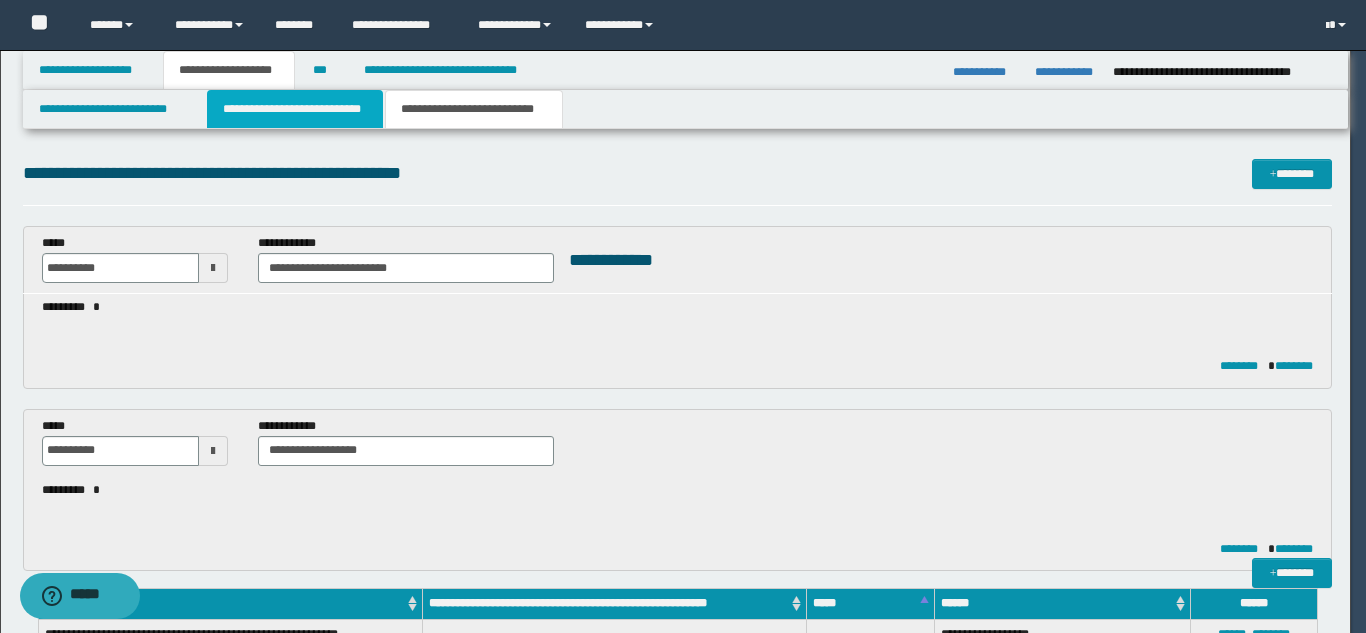 click on "**********" at bounding box center (295, 109) 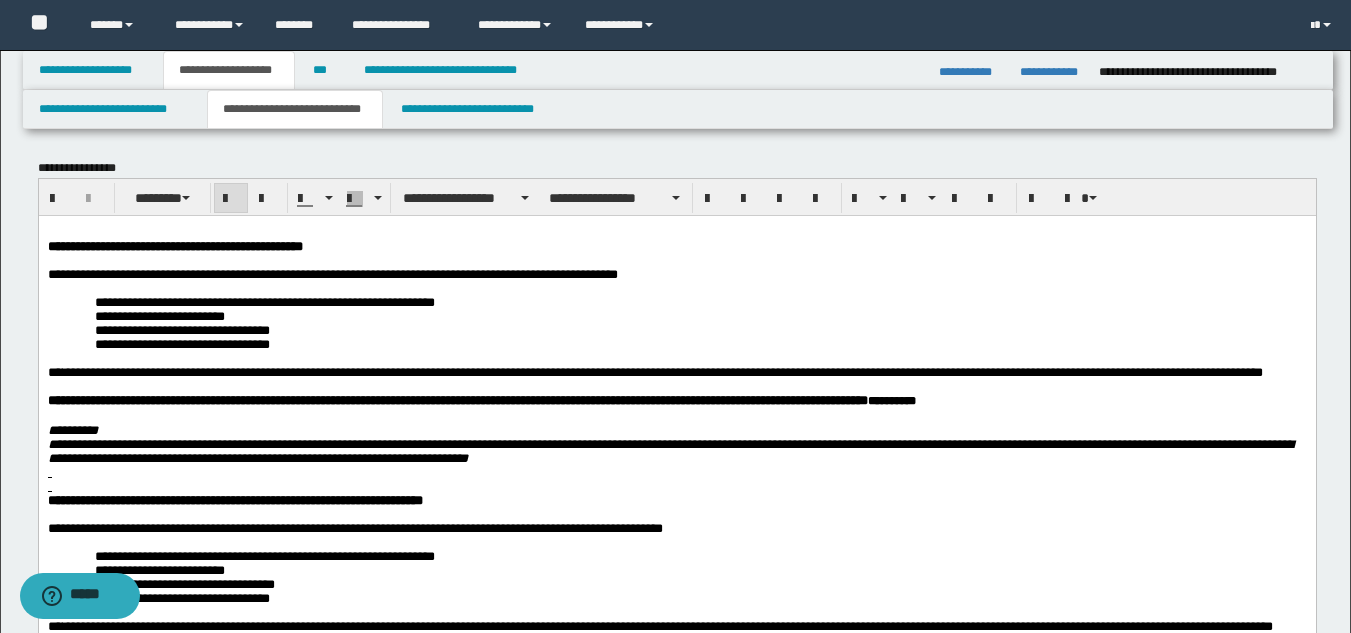 scroll, scrollTop: 0, scrollLeft: 0, axis: both 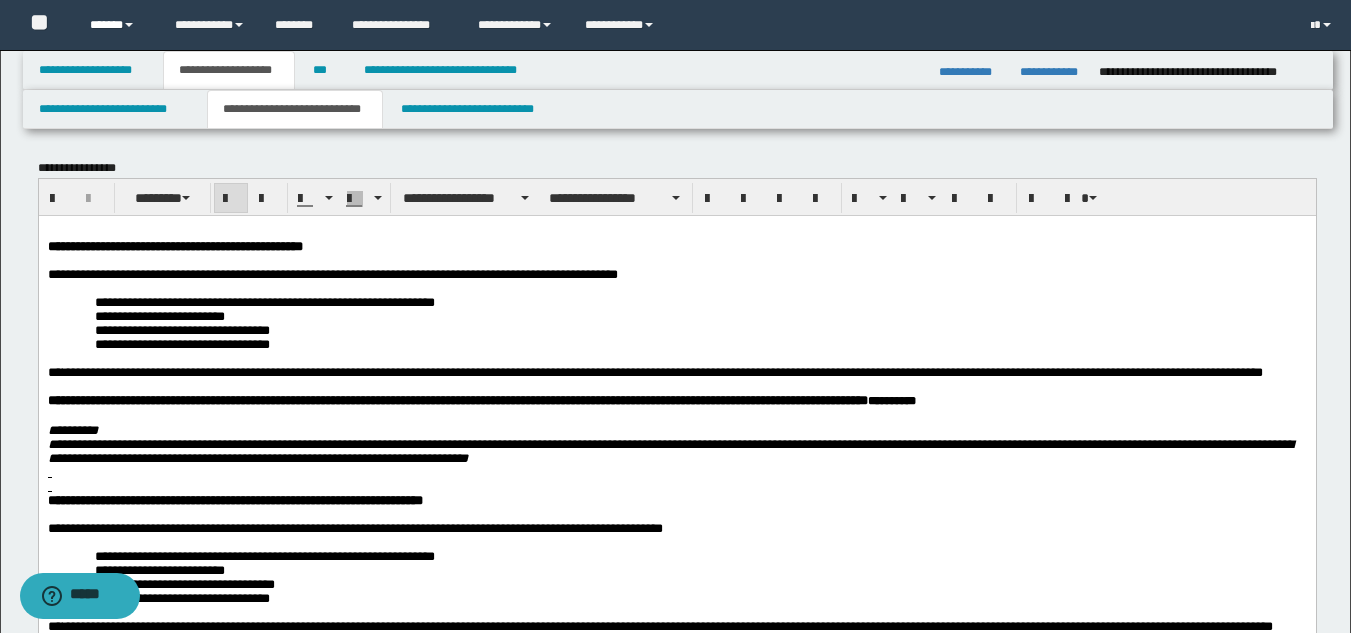 click on "******" at bounding box center (117, 25) 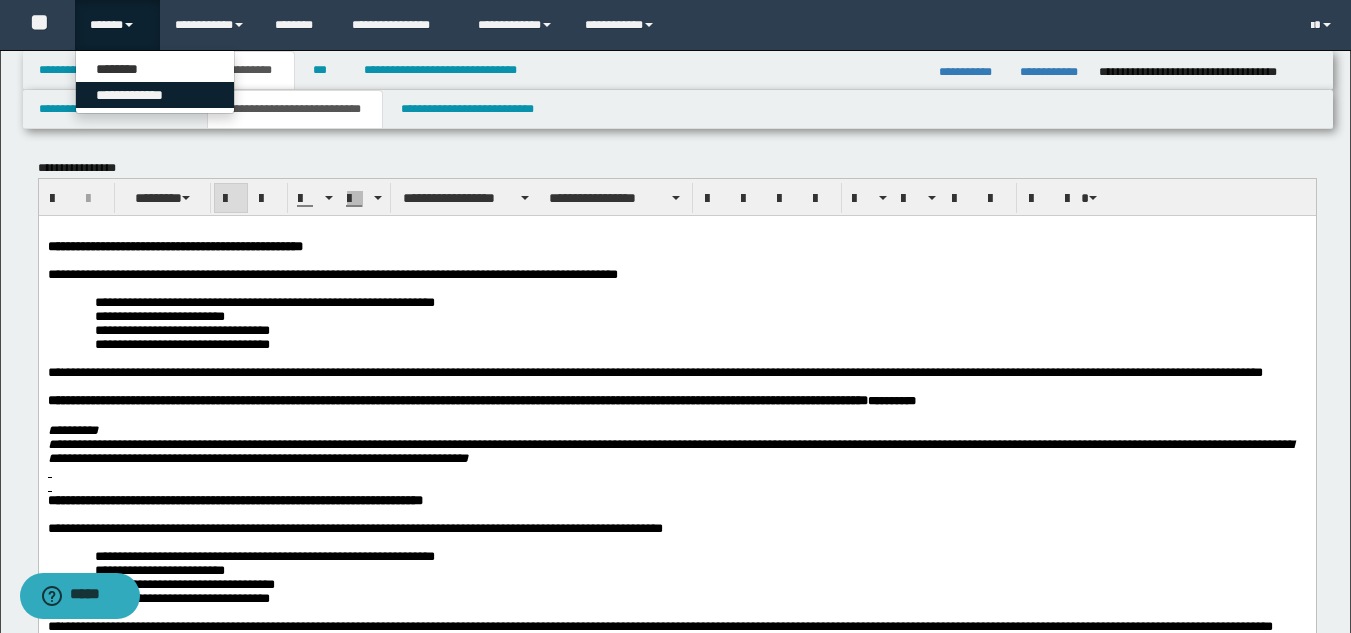 click on "**********" at bounding box center (155, 95) 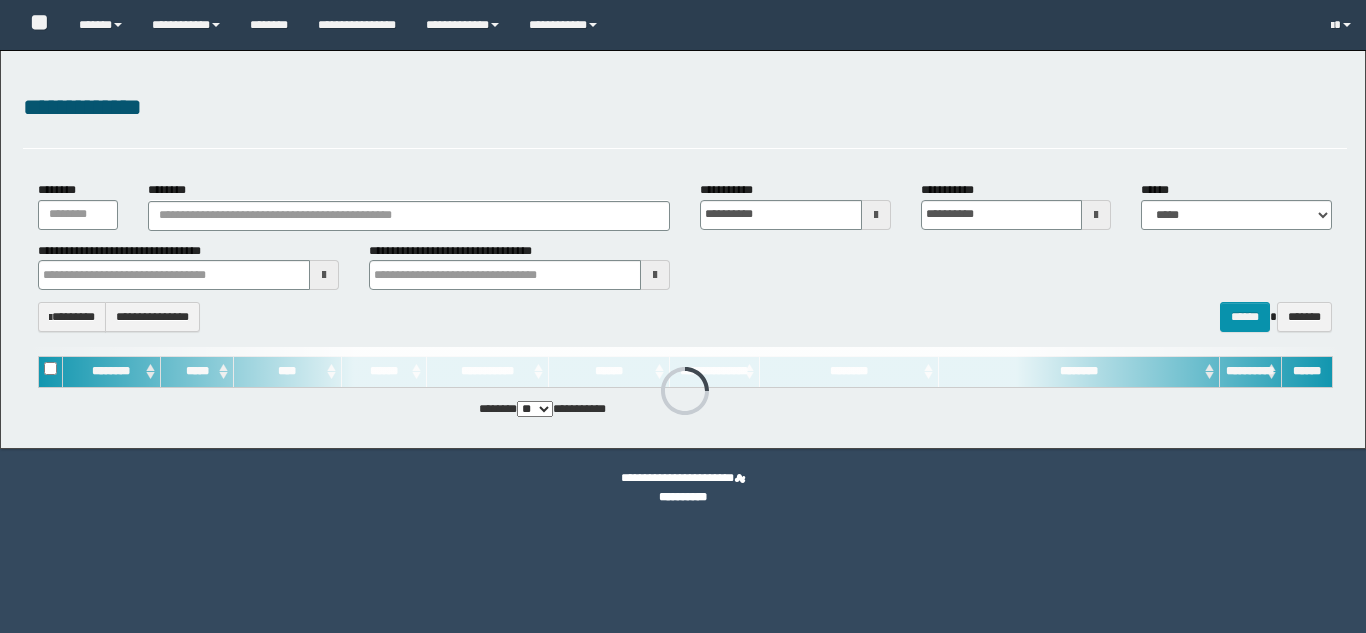 scroll, scrollTop: 0, scrollLeft: 0, axis: both 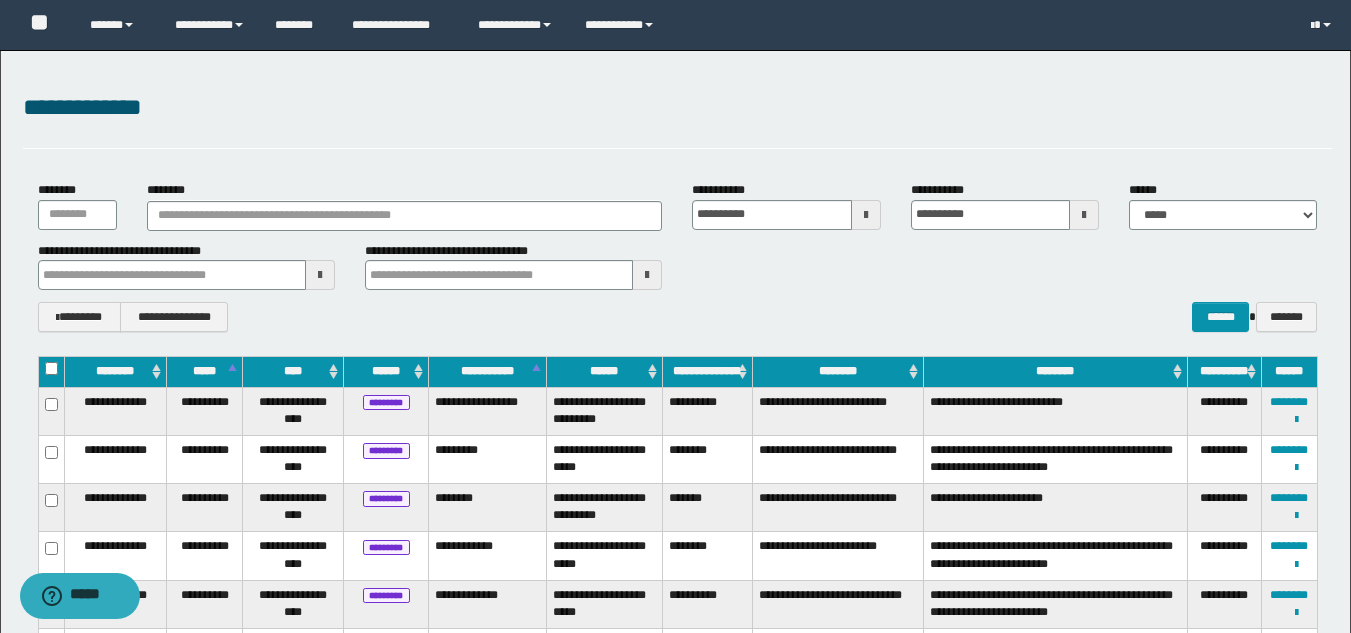 click on "**********" at bounding box center [677, 257] 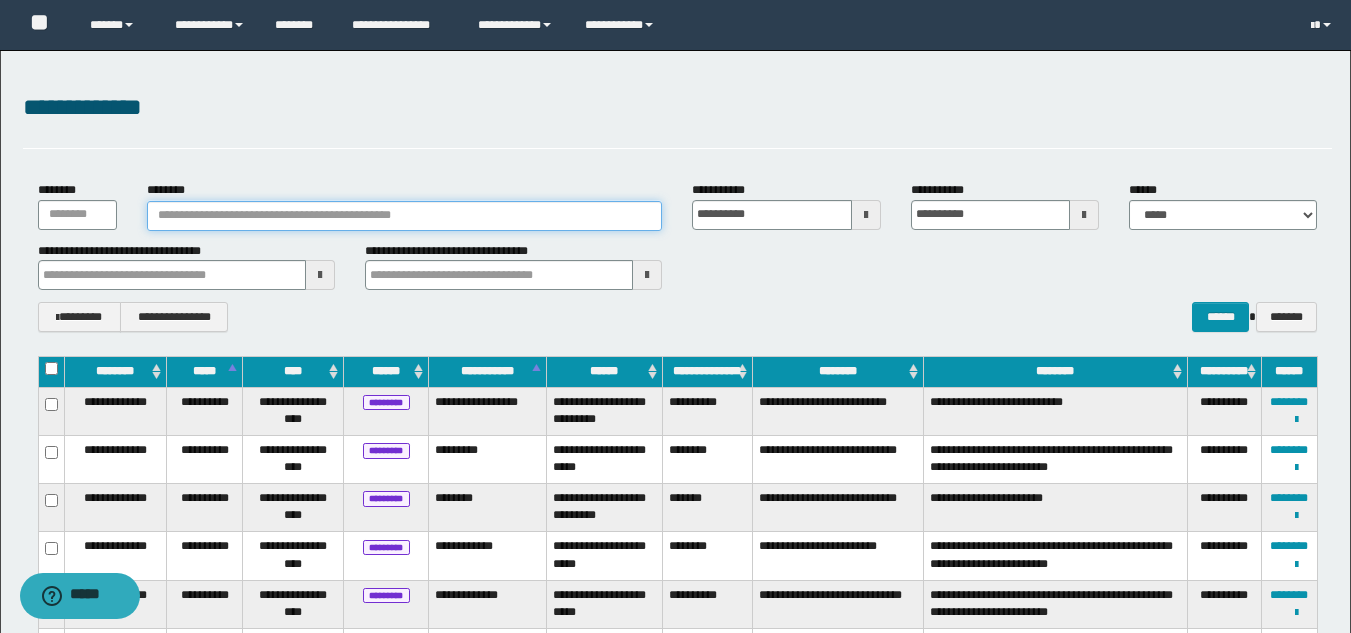 paste on "********" 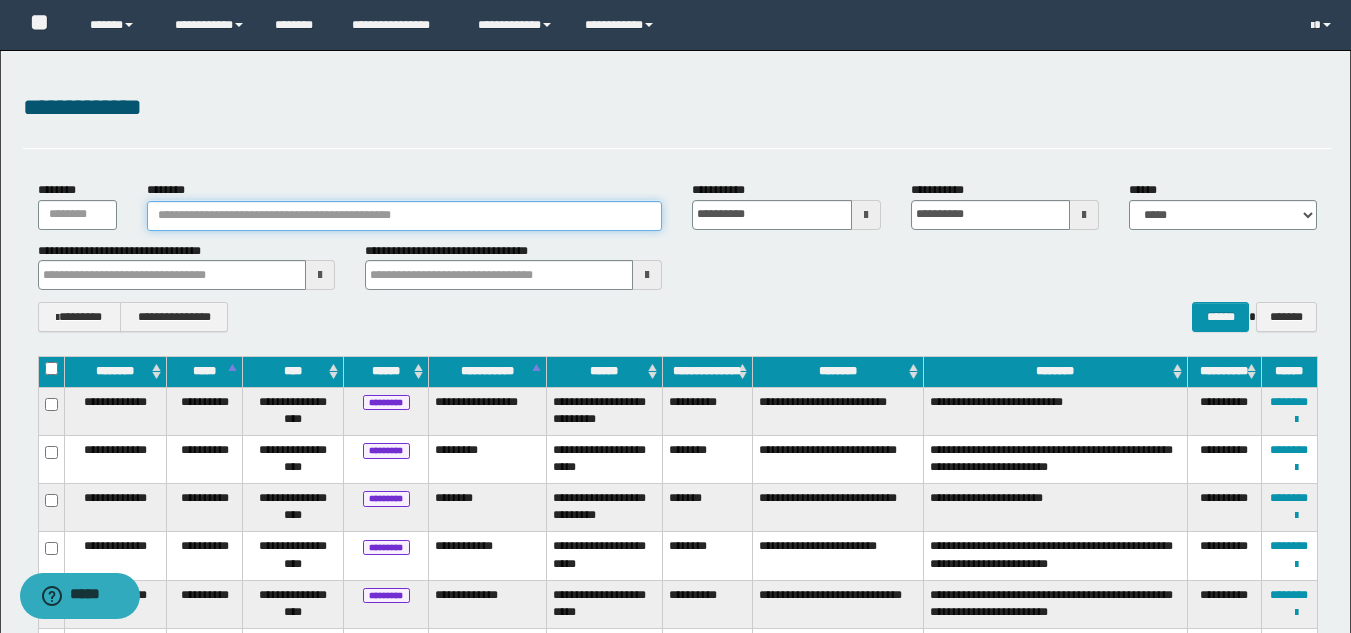 type on "********" 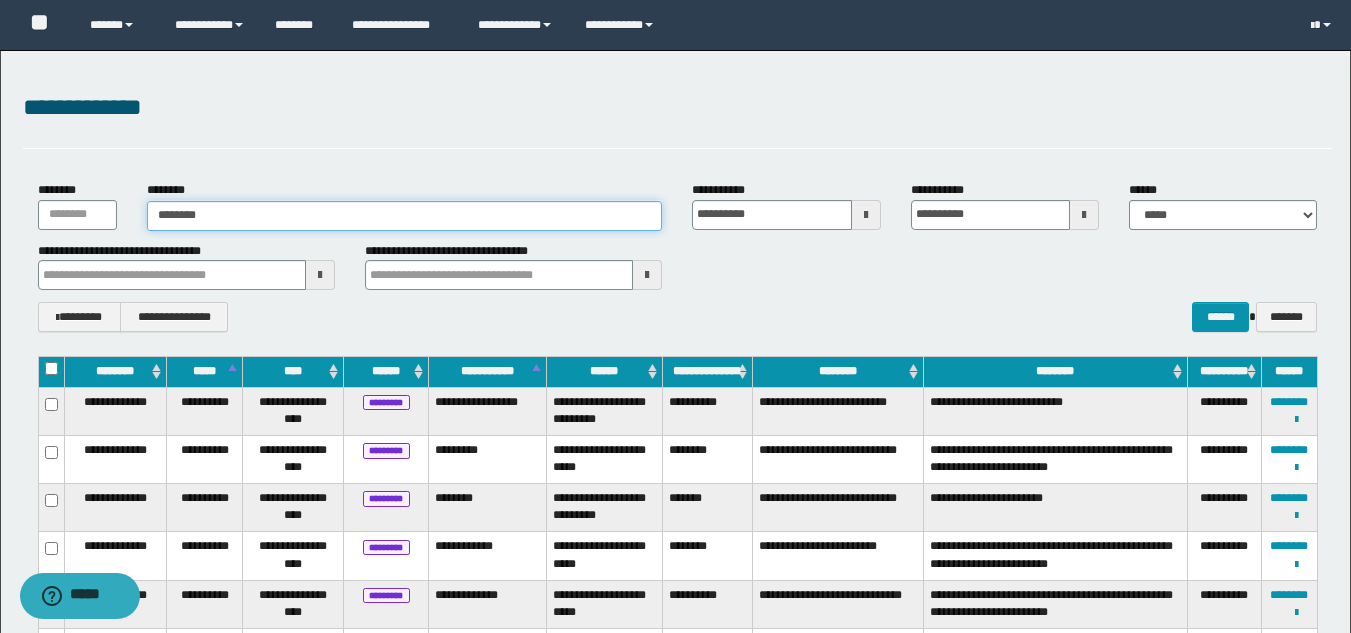 click on "********" at bounding box center [405, 216] 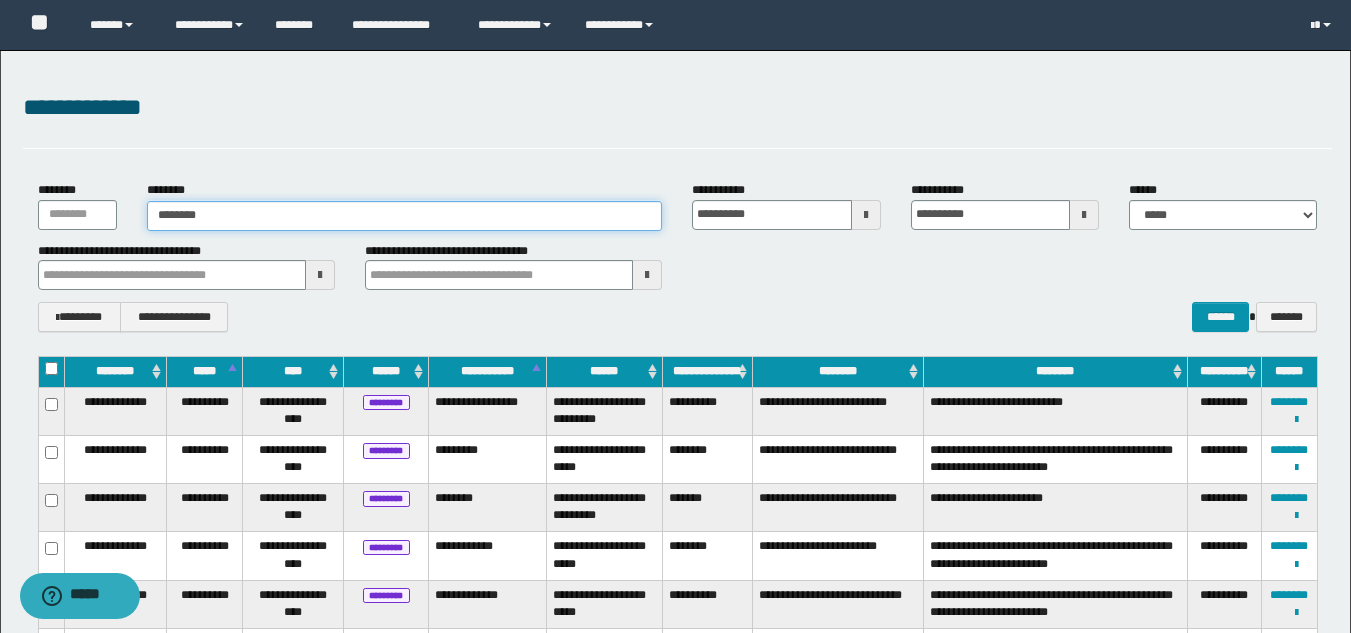 type on "********" 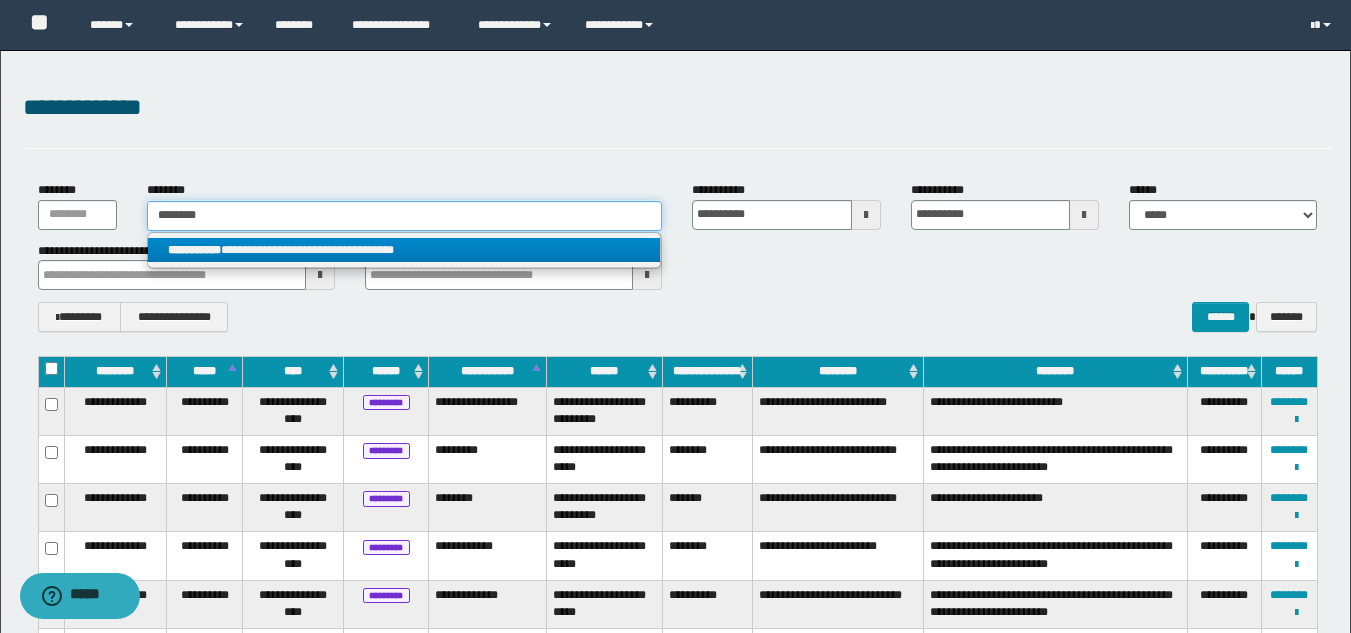 type on "********" 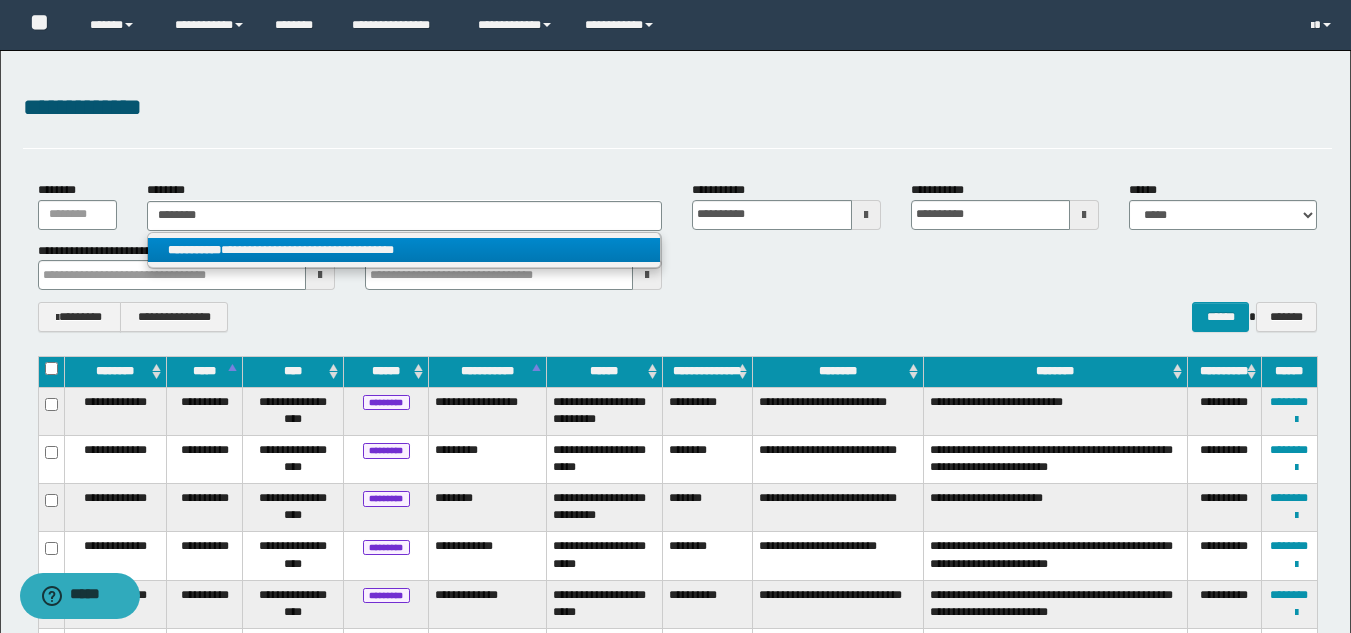 click on "**********" at bounding box center [404, 250] 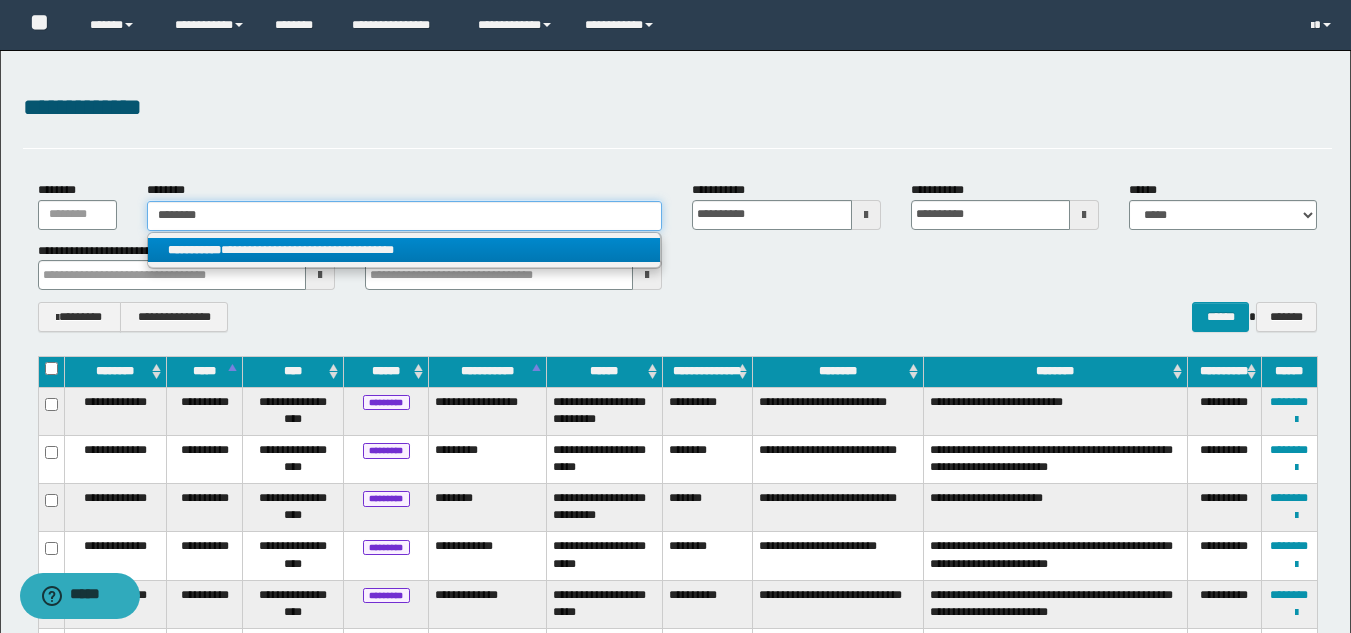 type 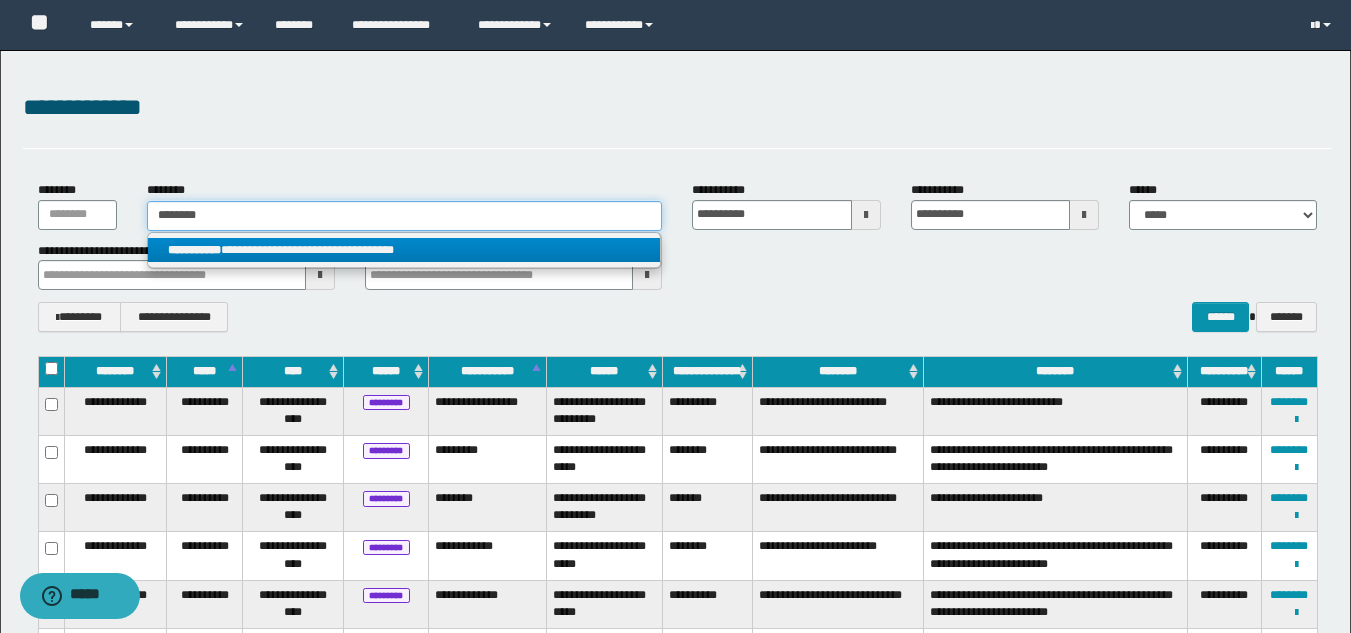 type on "**********" 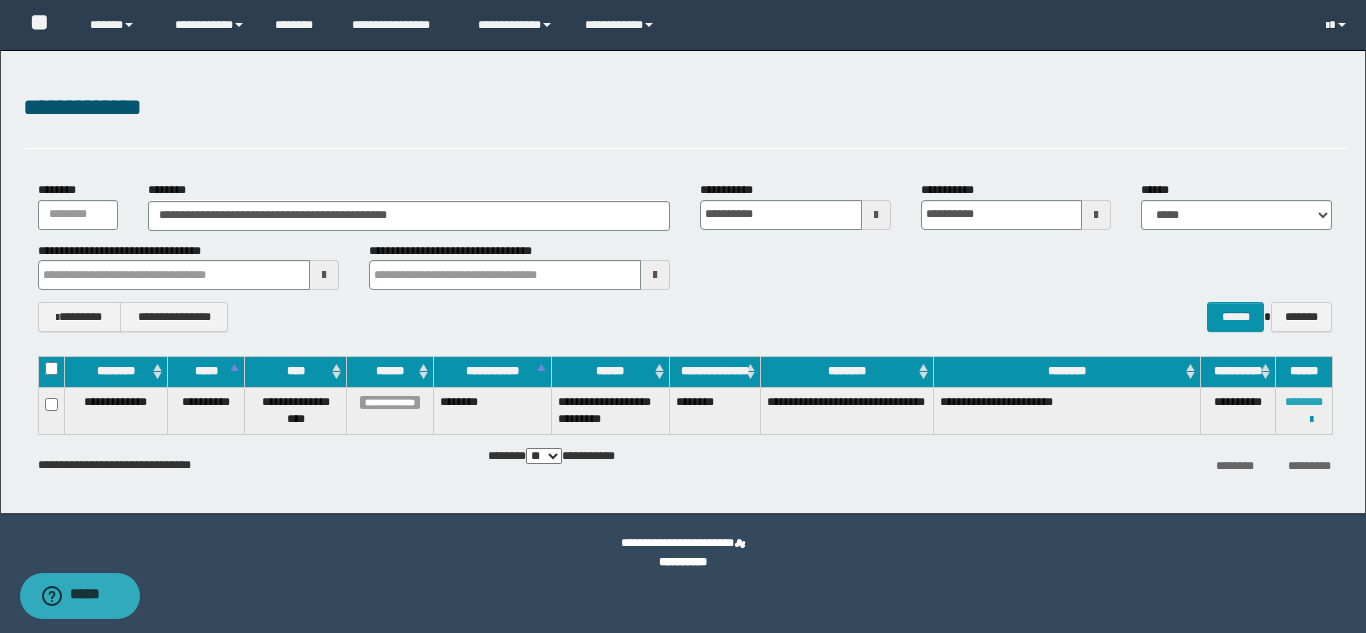click on "********" at bounding box center (1304, 402) 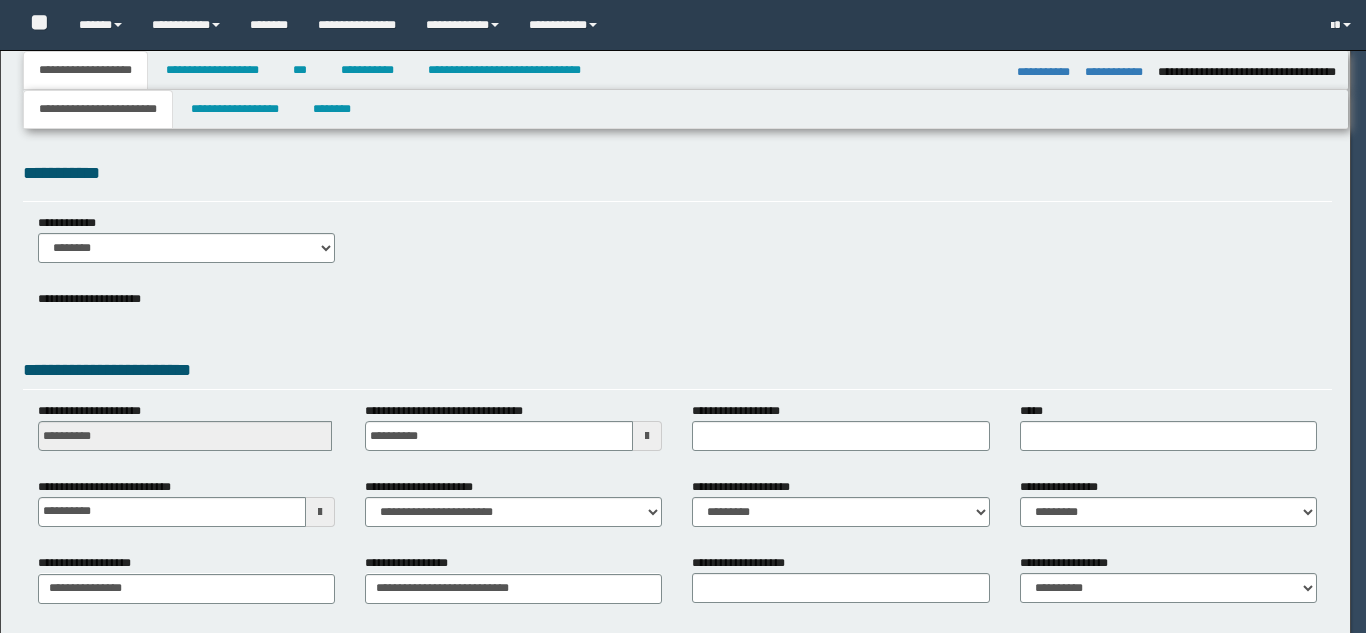 select on "*" 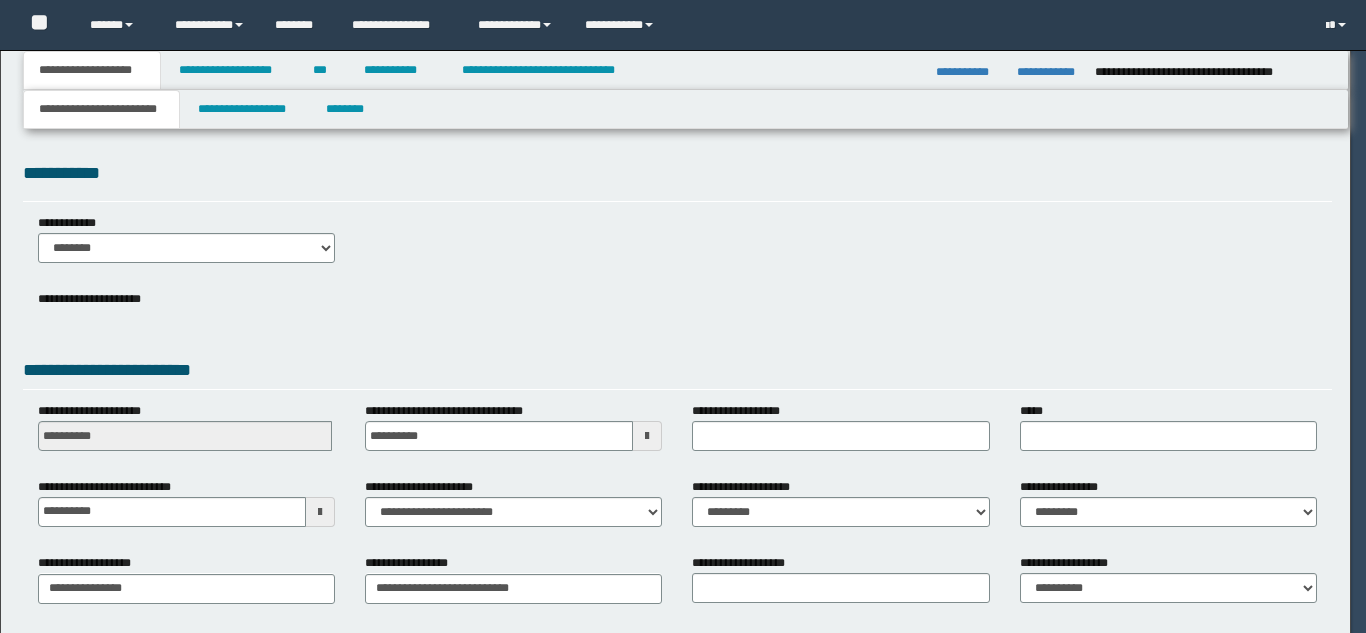 scroll, scrollTop: 0, scrollLeft: 0, axis: both 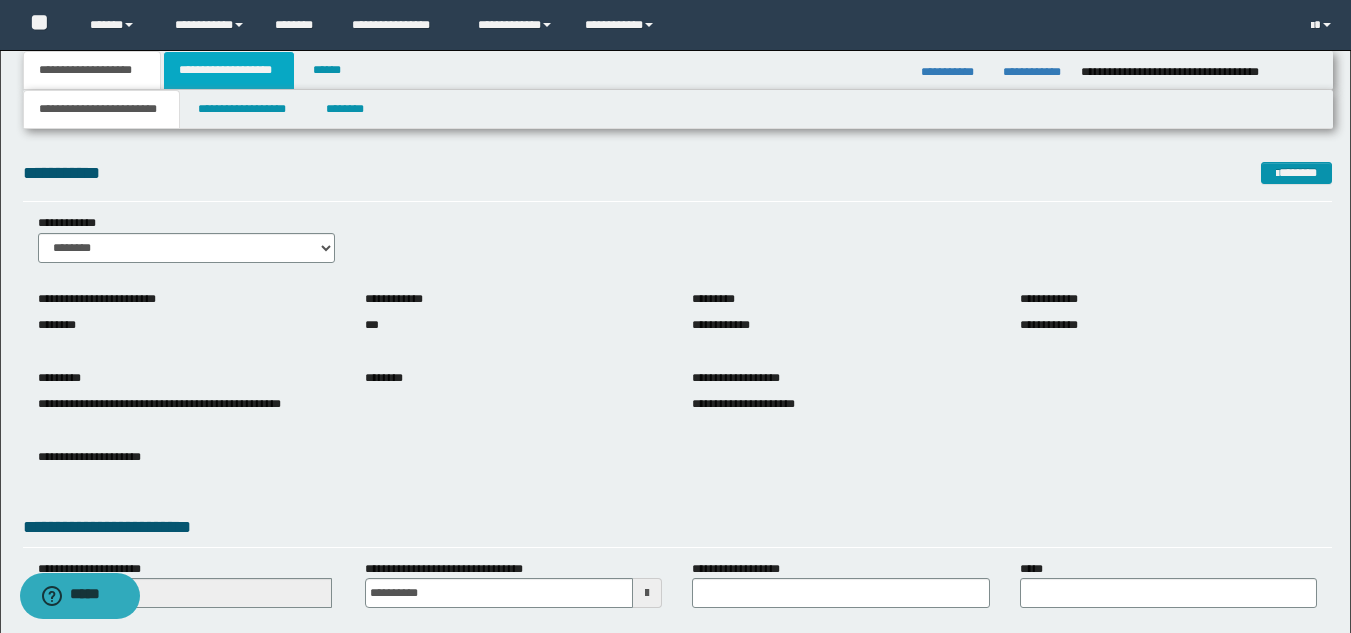 click on "**********" at bounding box center [229, 70] 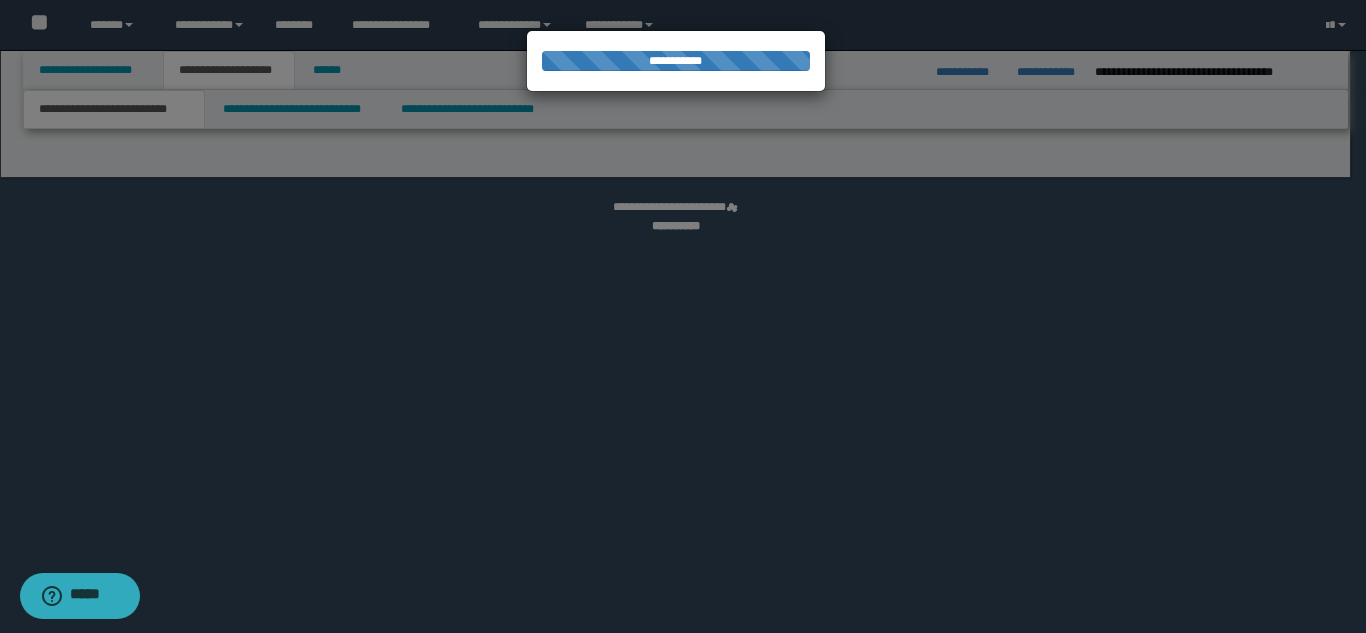 click at bounding box center [683, 316] 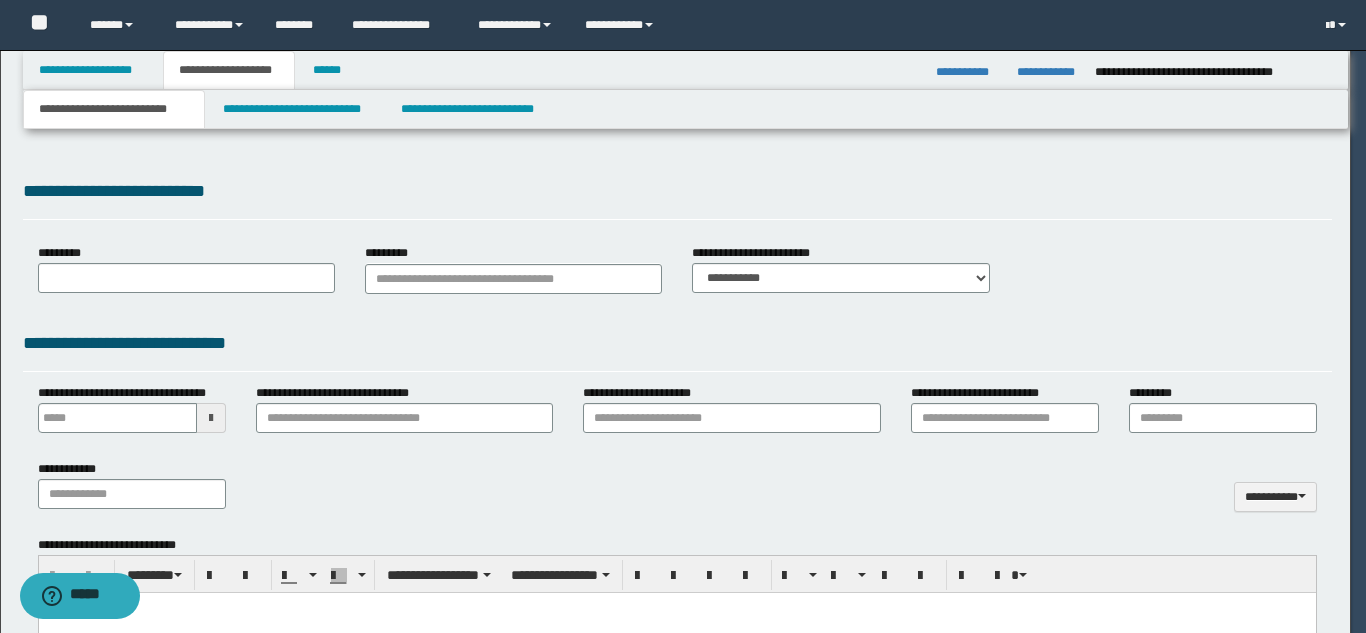 click on "**********" at bounding box center (683, 316) 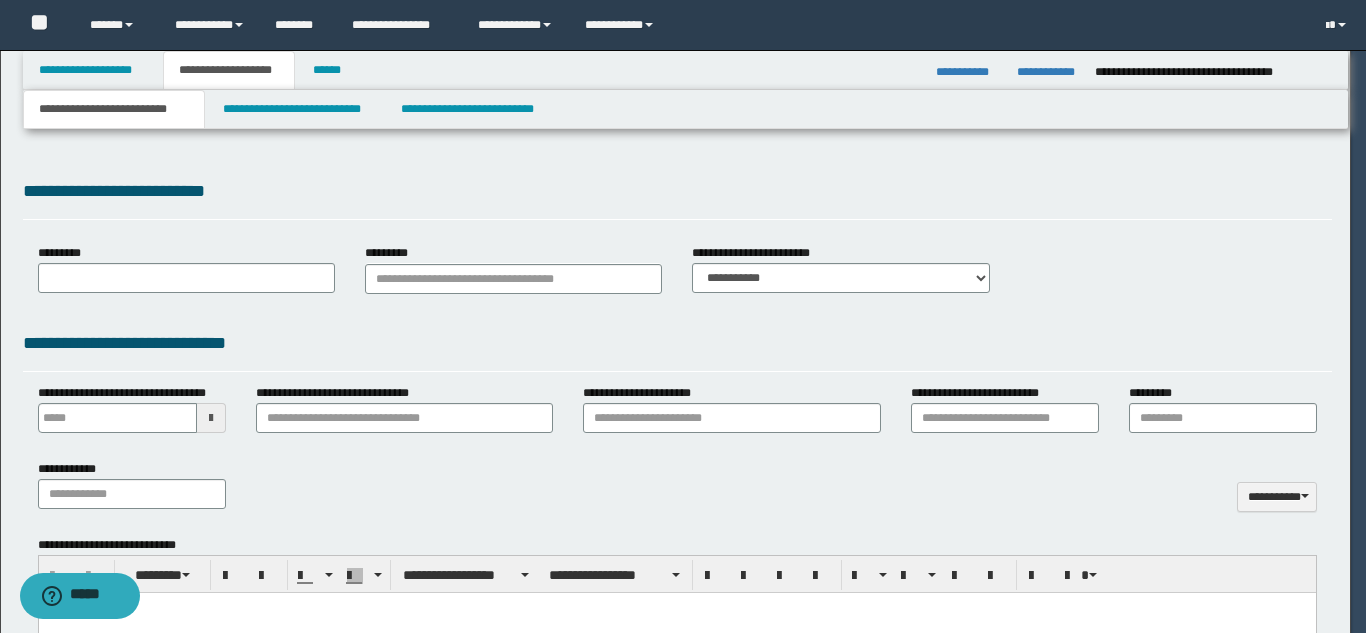type 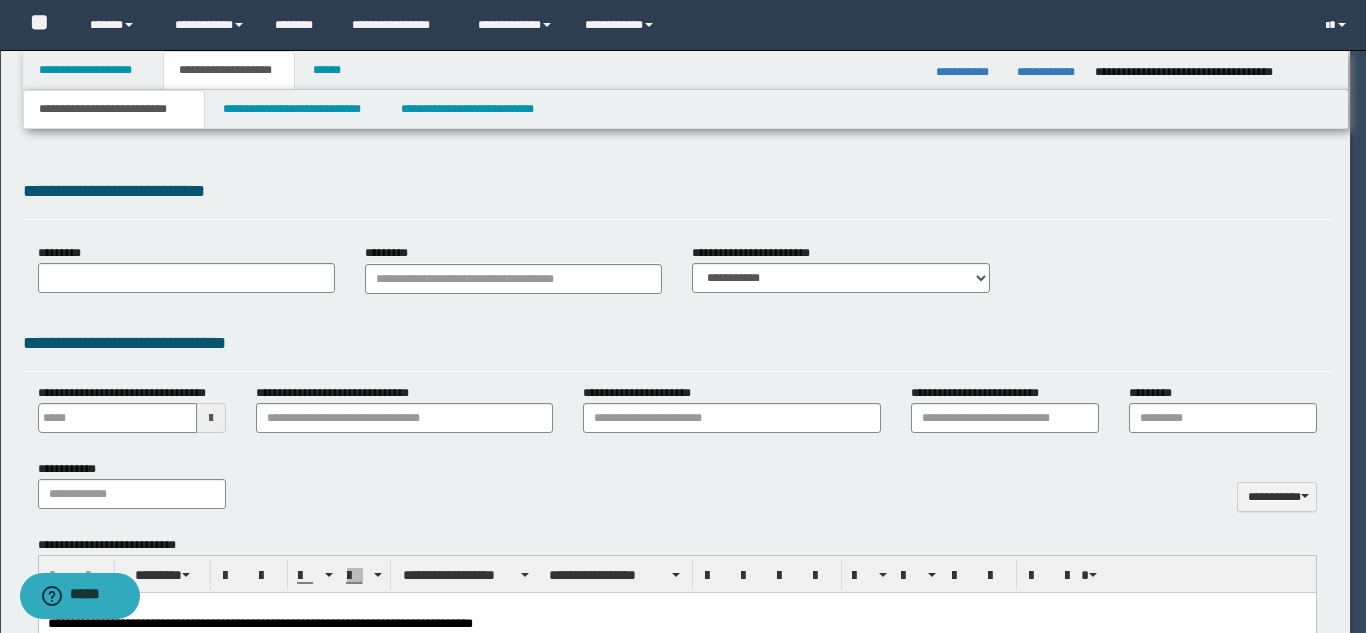 scroll, scrollTop: 0, scrollLeft: 0, axis: both 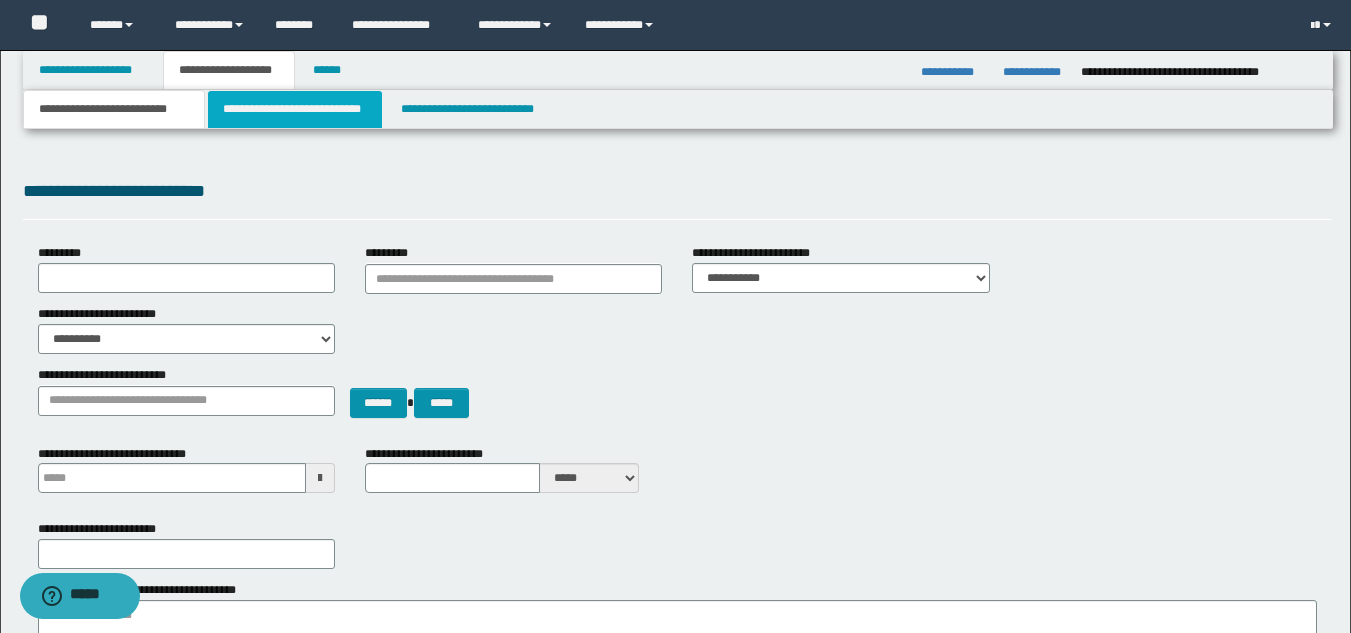 click on "**********" at bounding box center [295, 109] 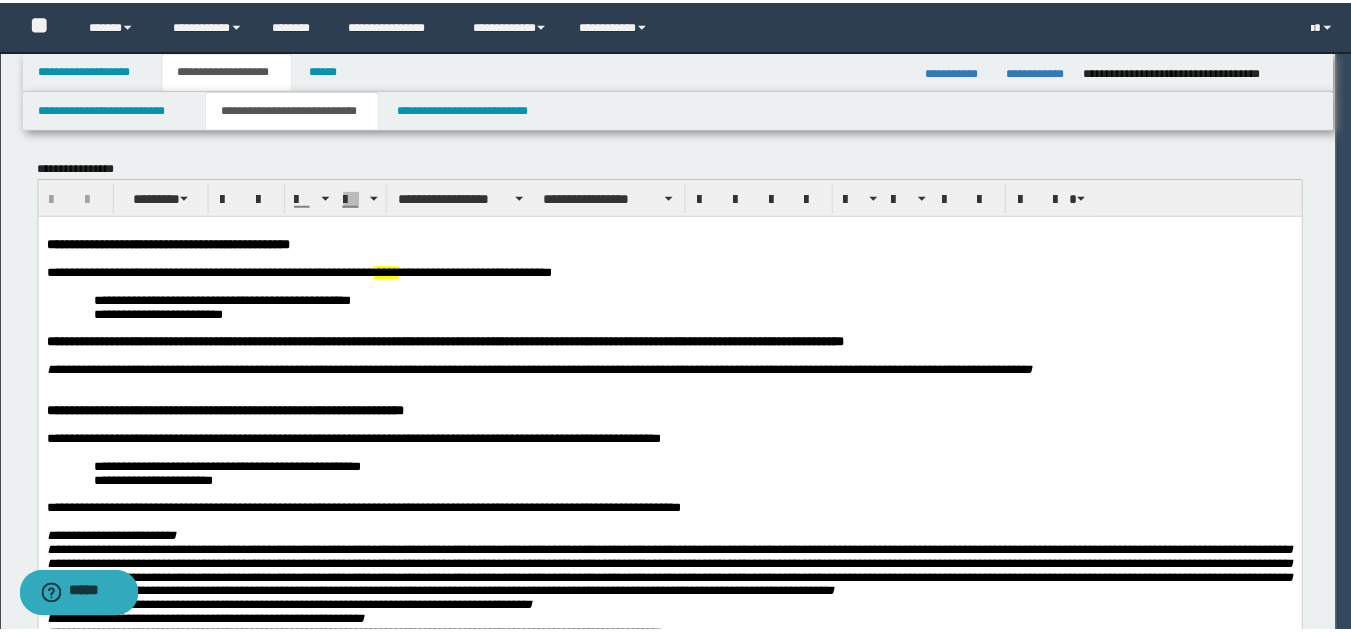 scroll, scrollTop: 0, scrollLeft: 0, axis: both 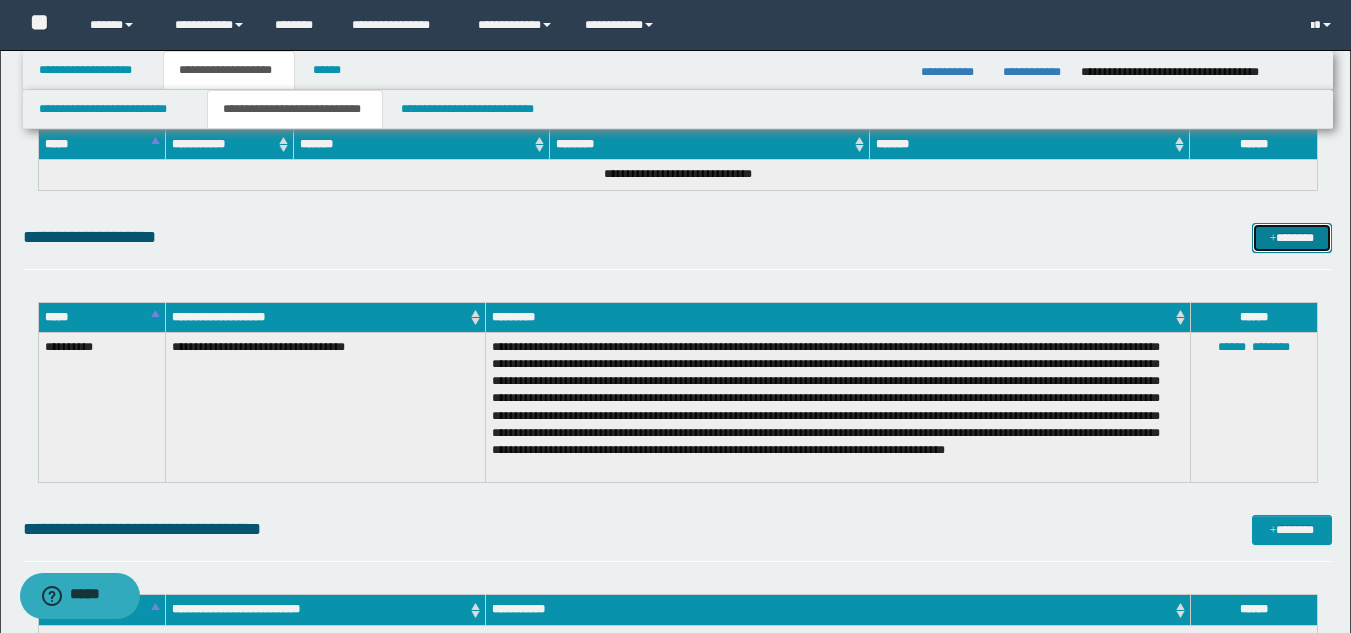 click on "*******" at bounding box center (1292, 238) 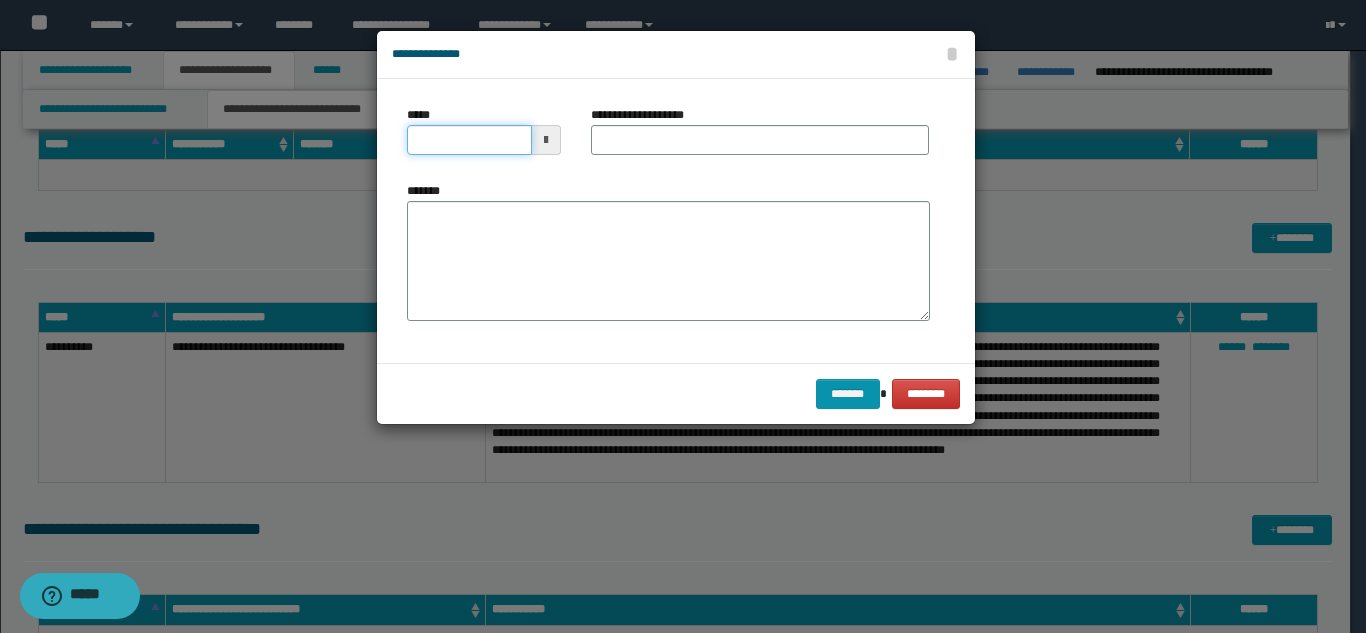 click on "*****" at bounding box center (469, 140) 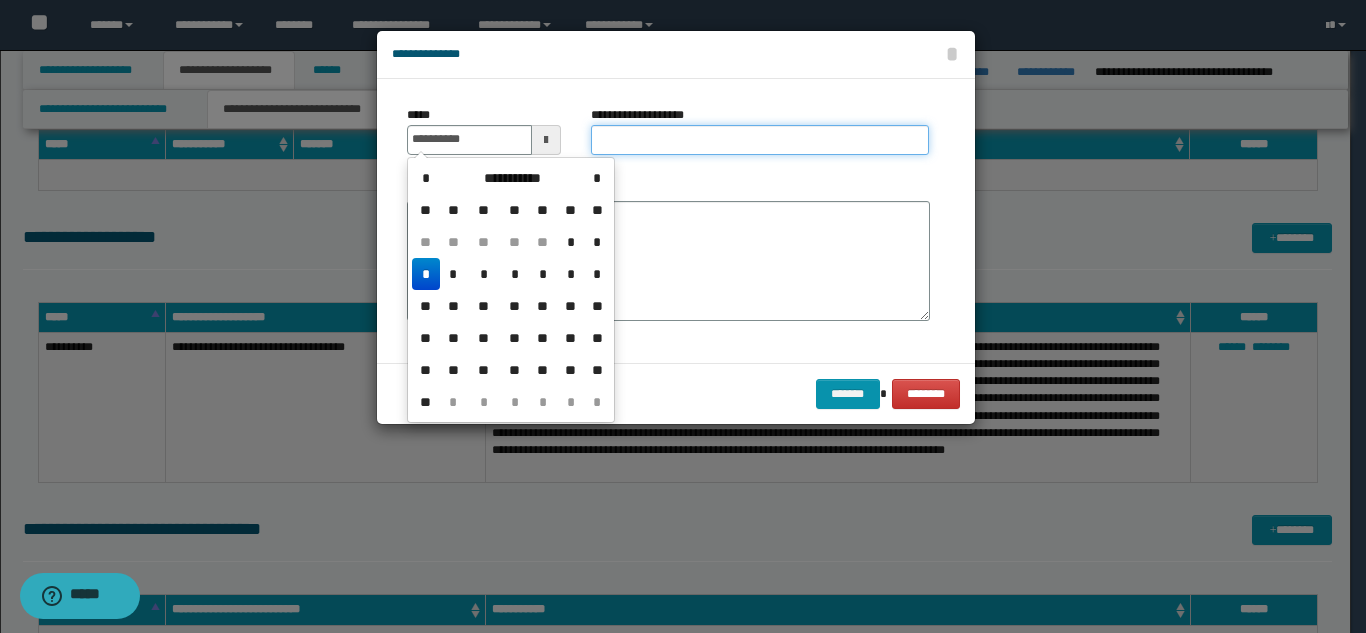 type on "**********" 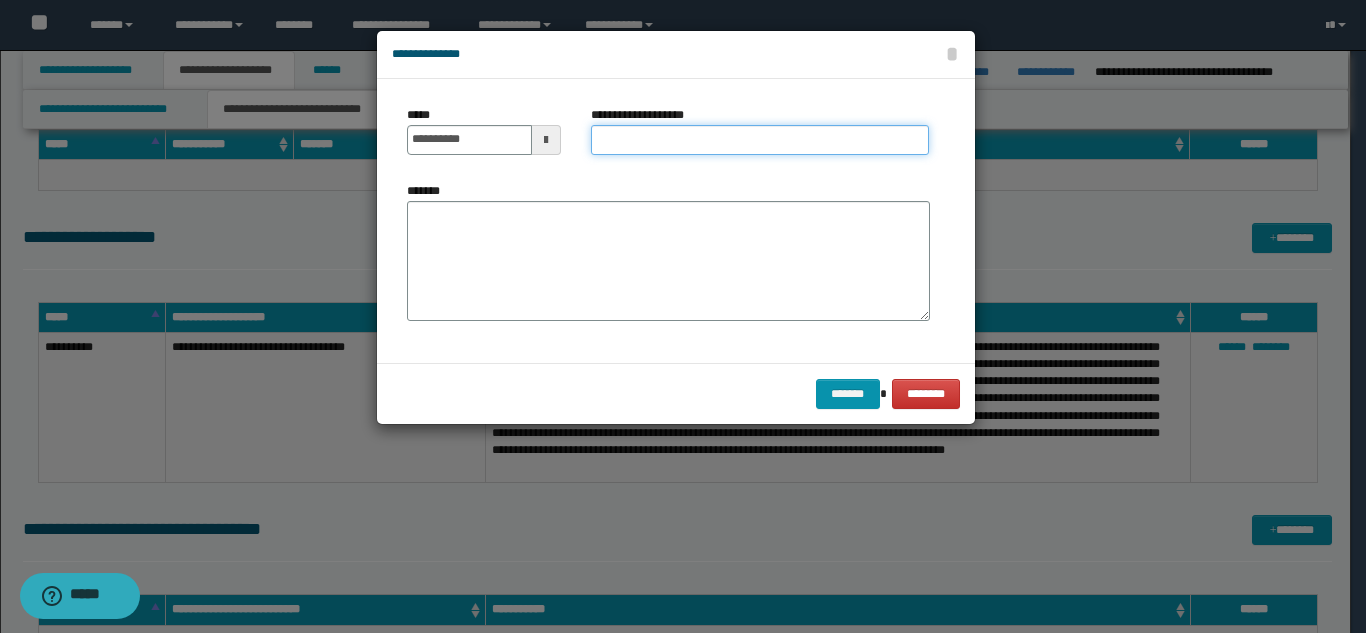 paste on "**********" 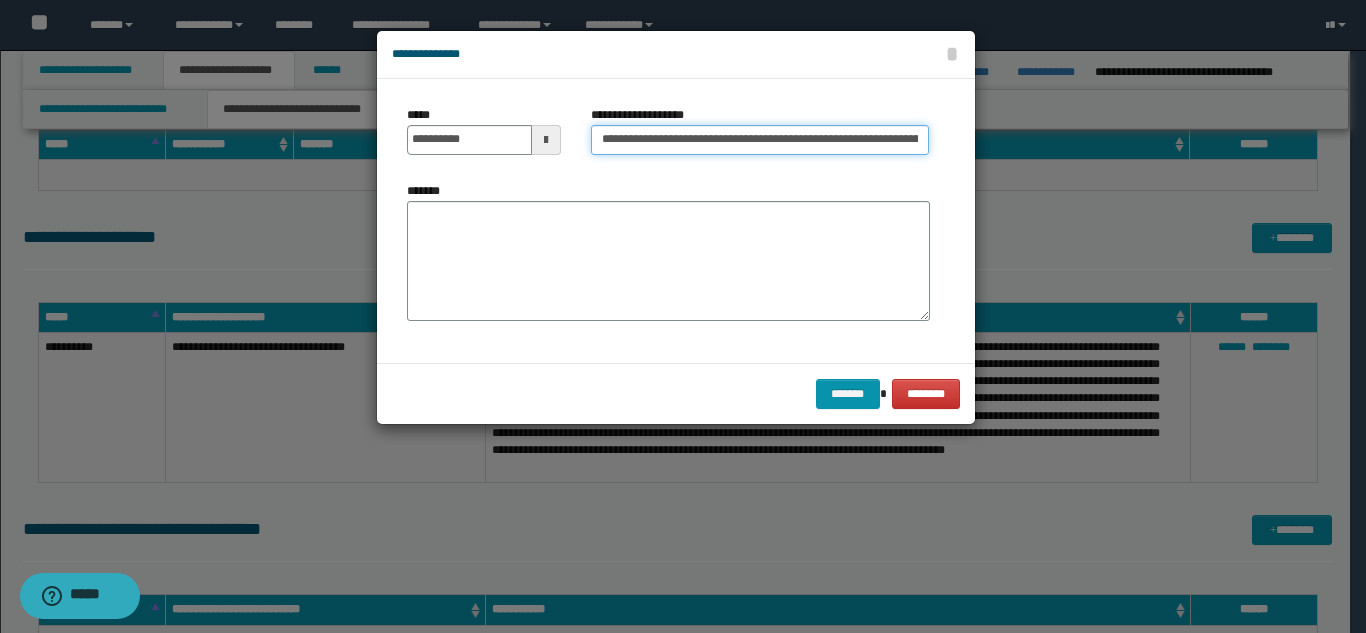 scroll, scrollTop: 0, scrollLeft: 1073, axis: horizontal 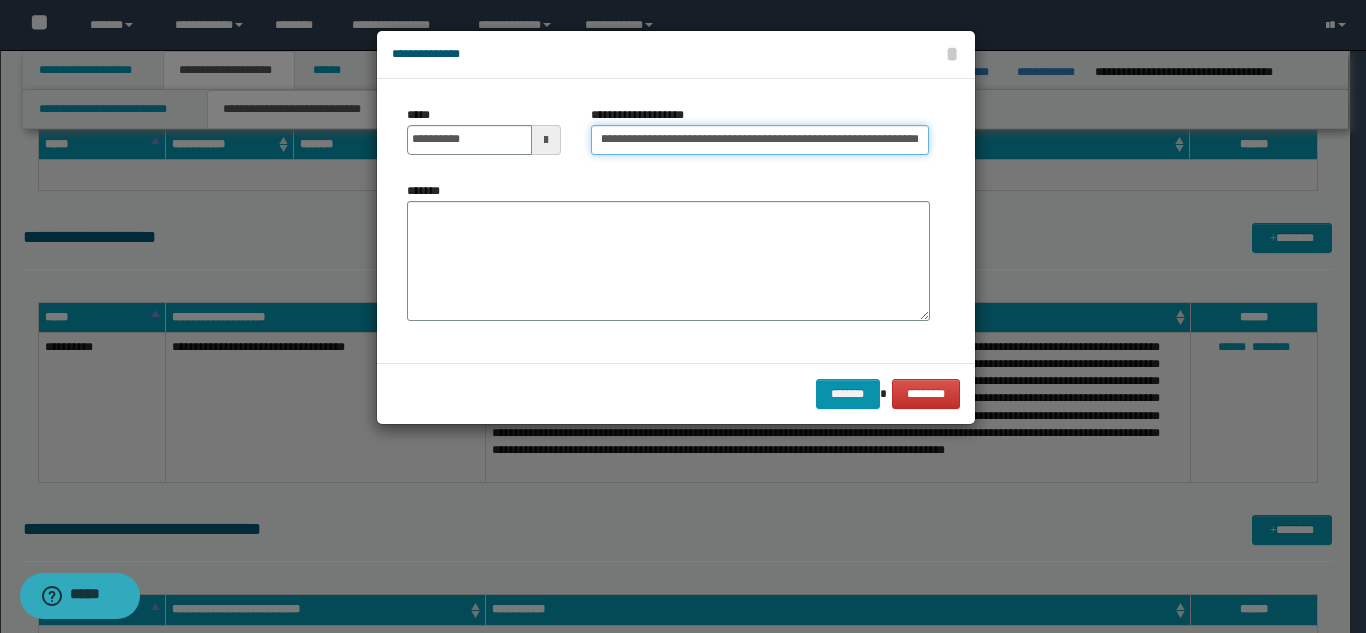 type 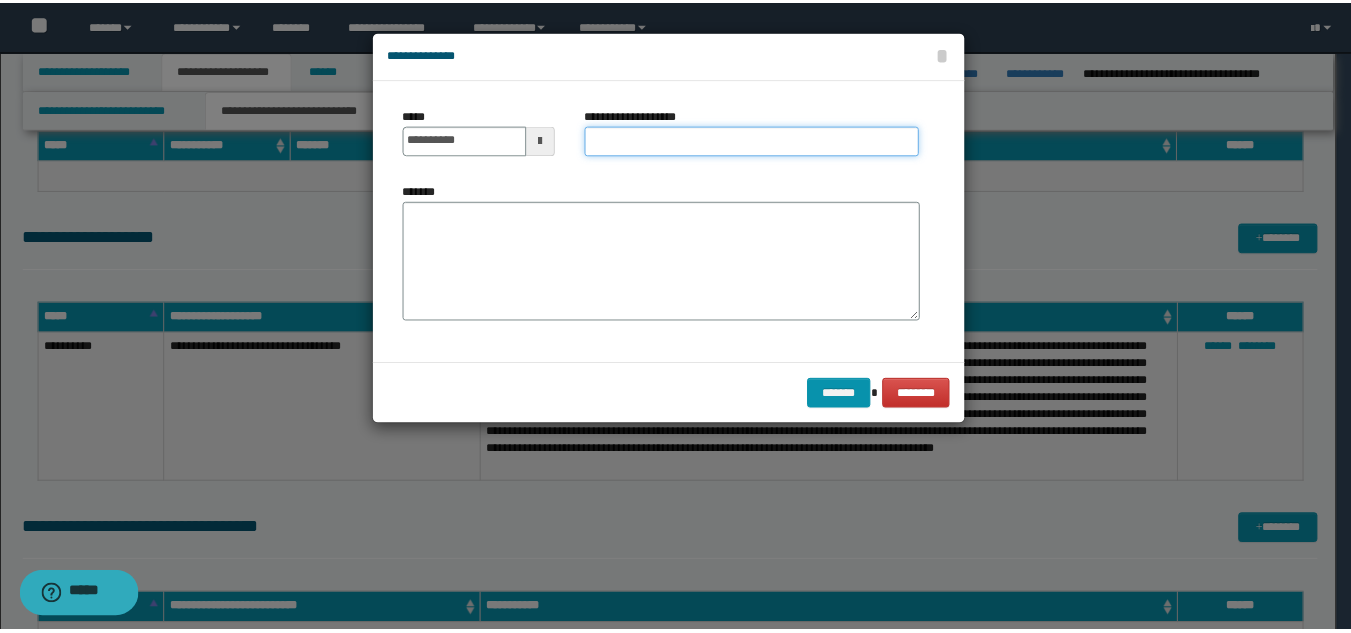 scroll, scrollTop: 0, scrollLeft: 0, axis: both 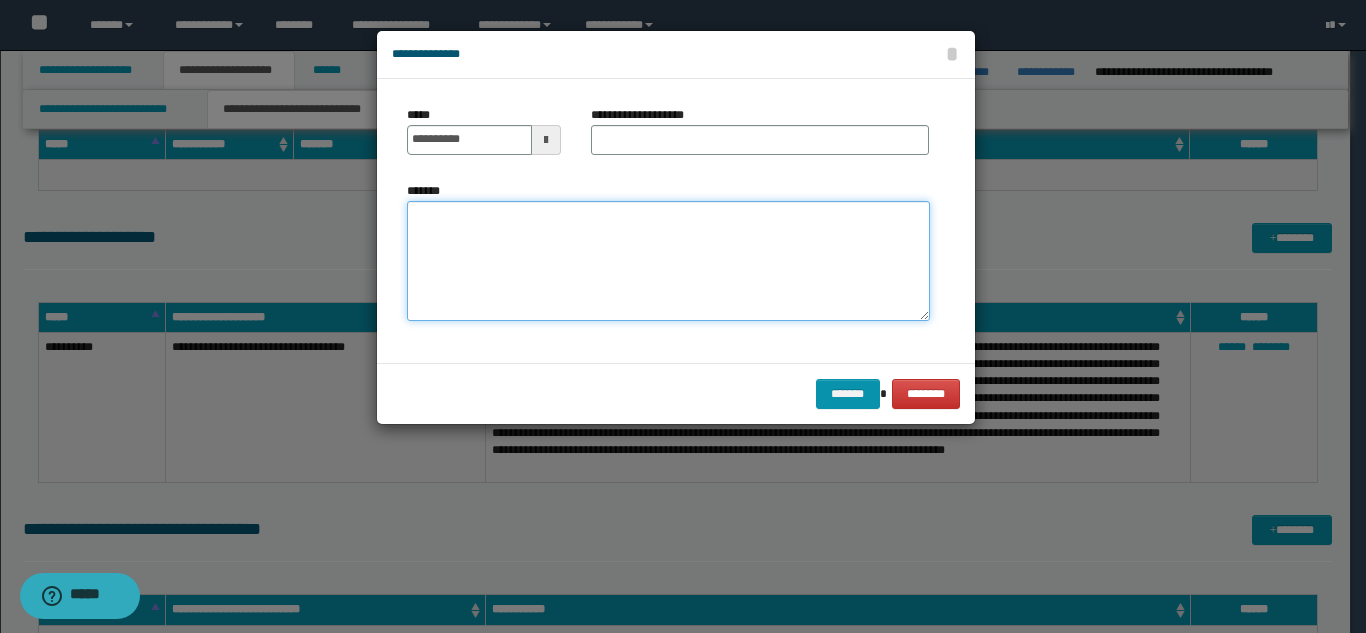paste on "**********" 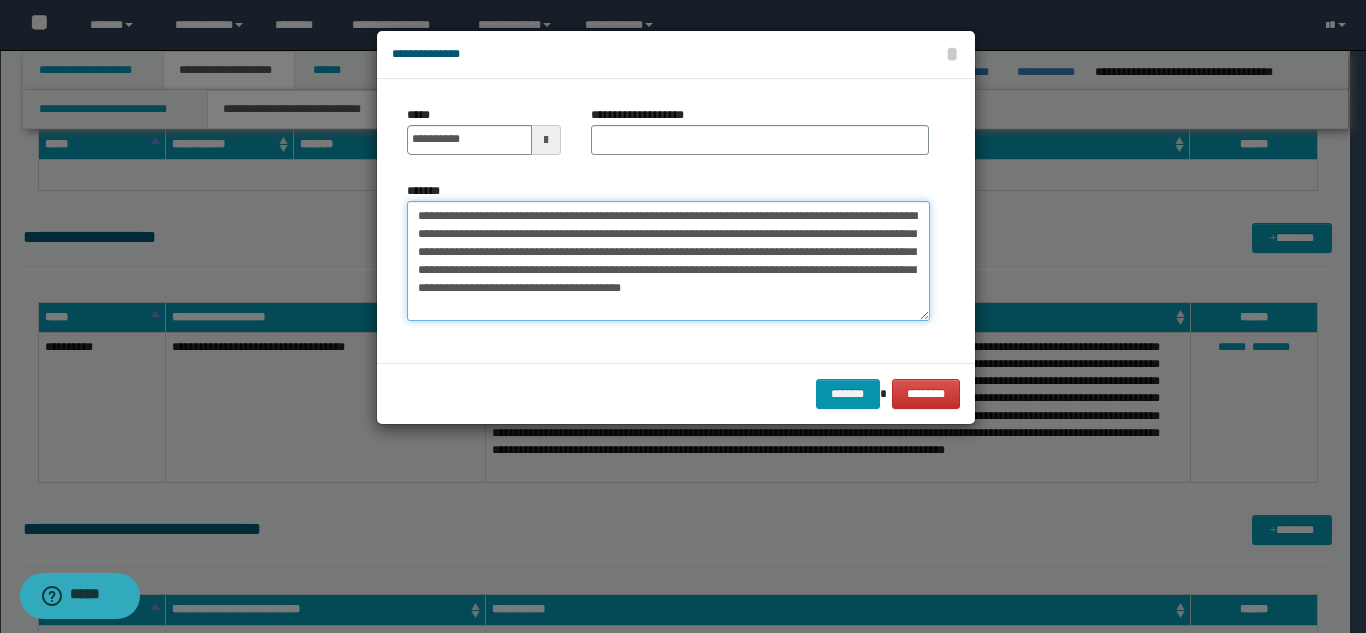 click on "**********" at bounding box center [668, 261] 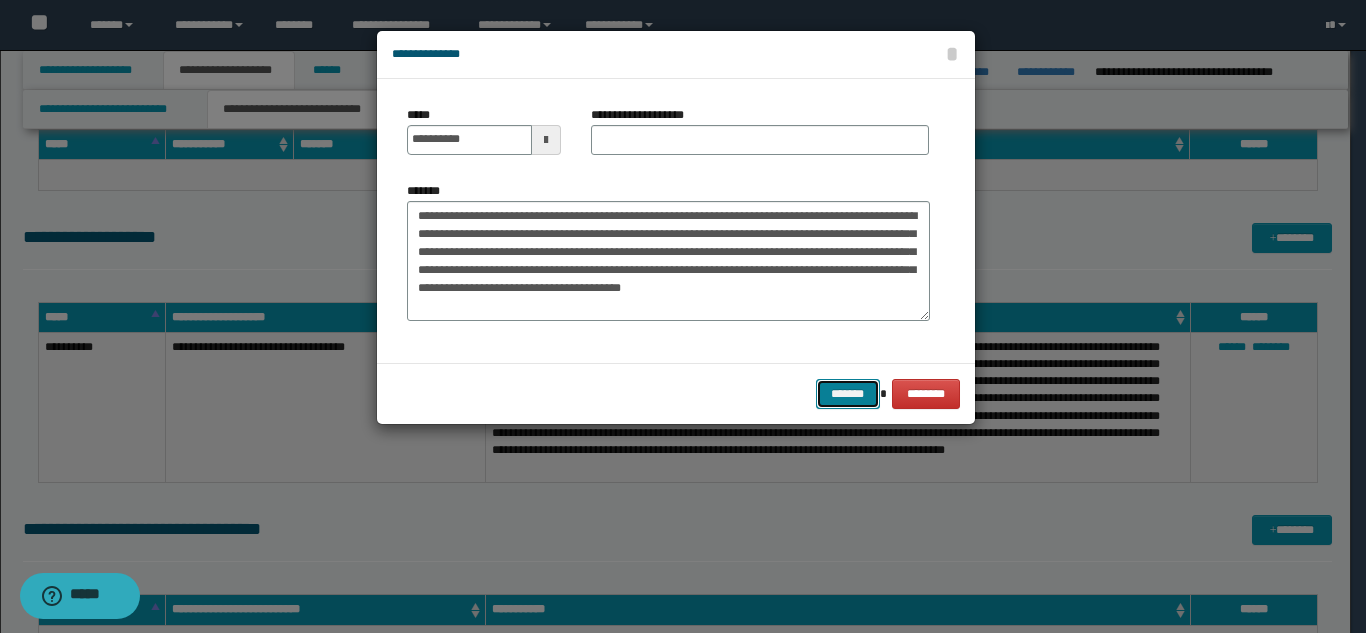 type 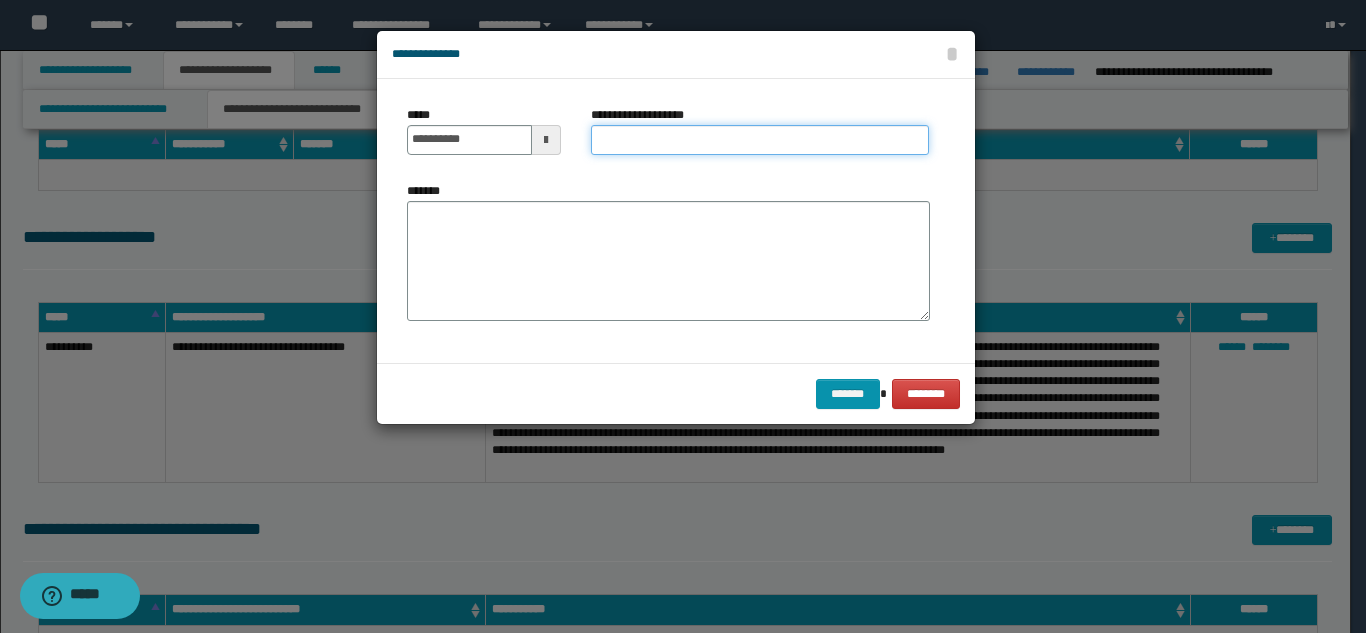 paste on "**********" 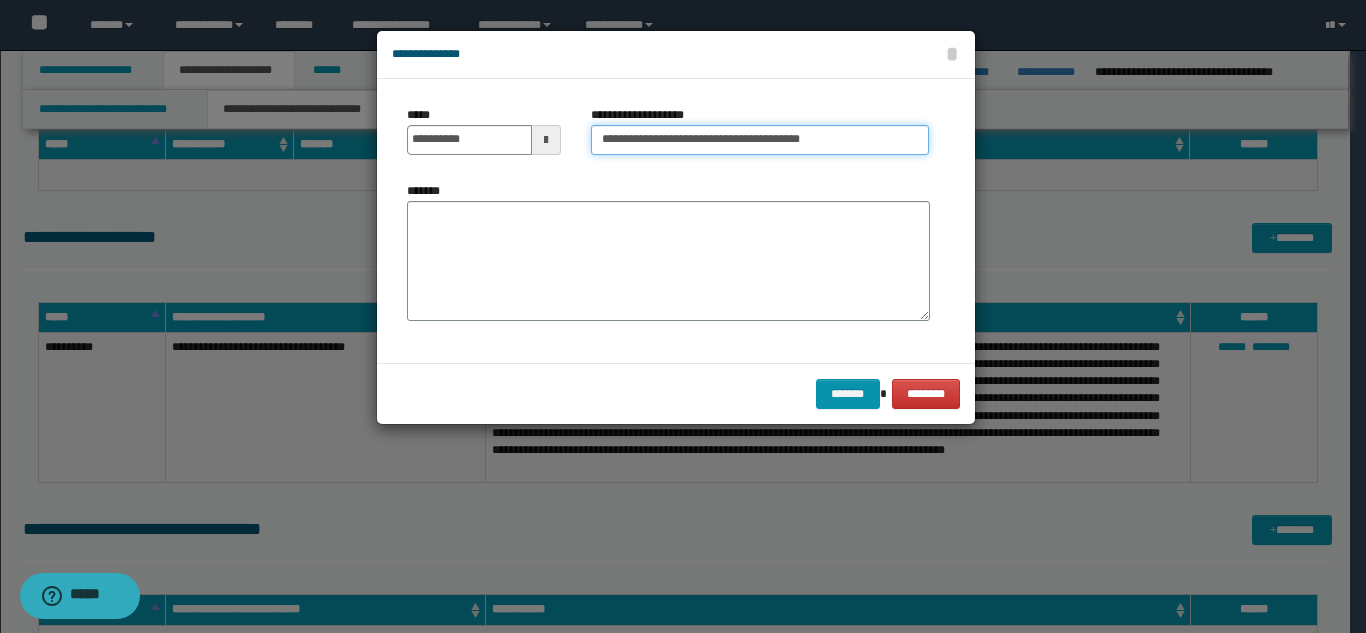 click on "**********" at bounding box center (760, 140) 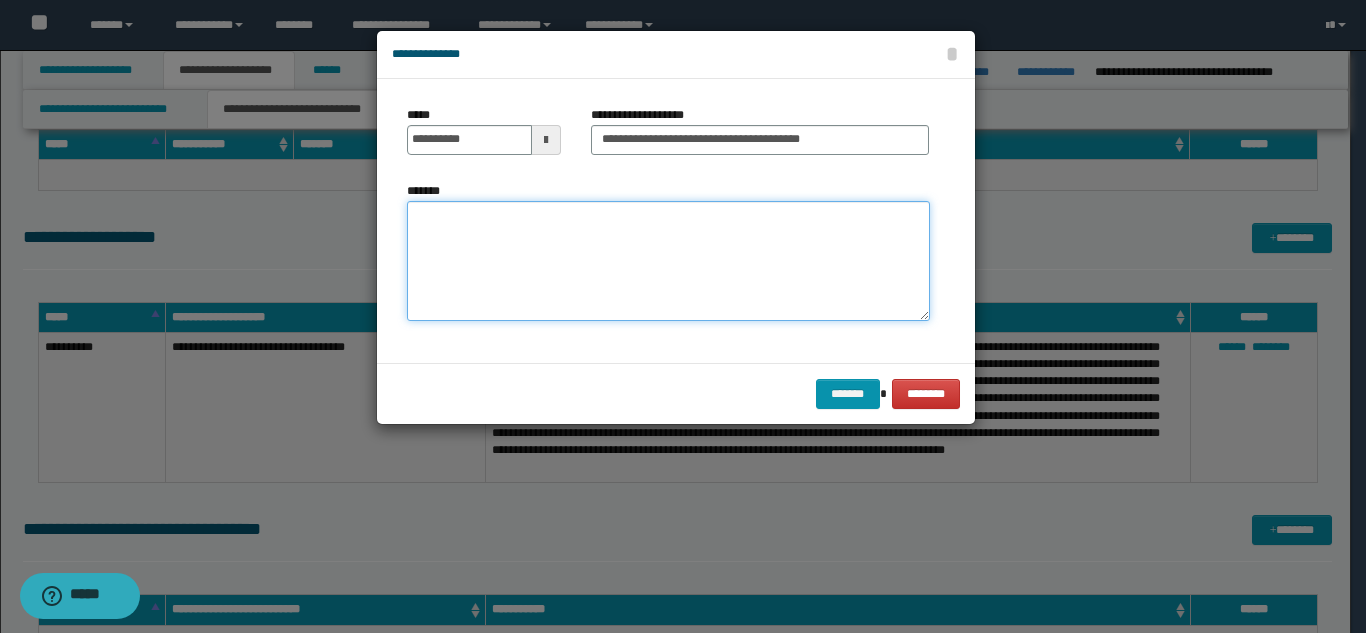 paste on "**********" 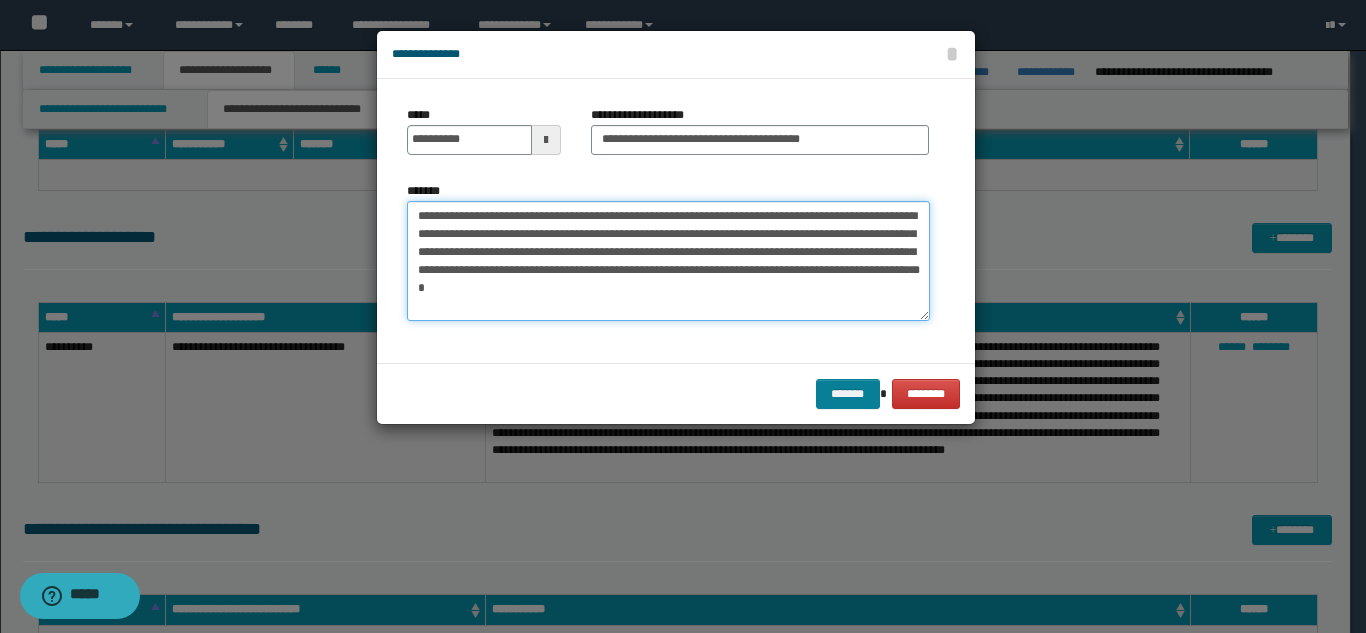 type on "**********" 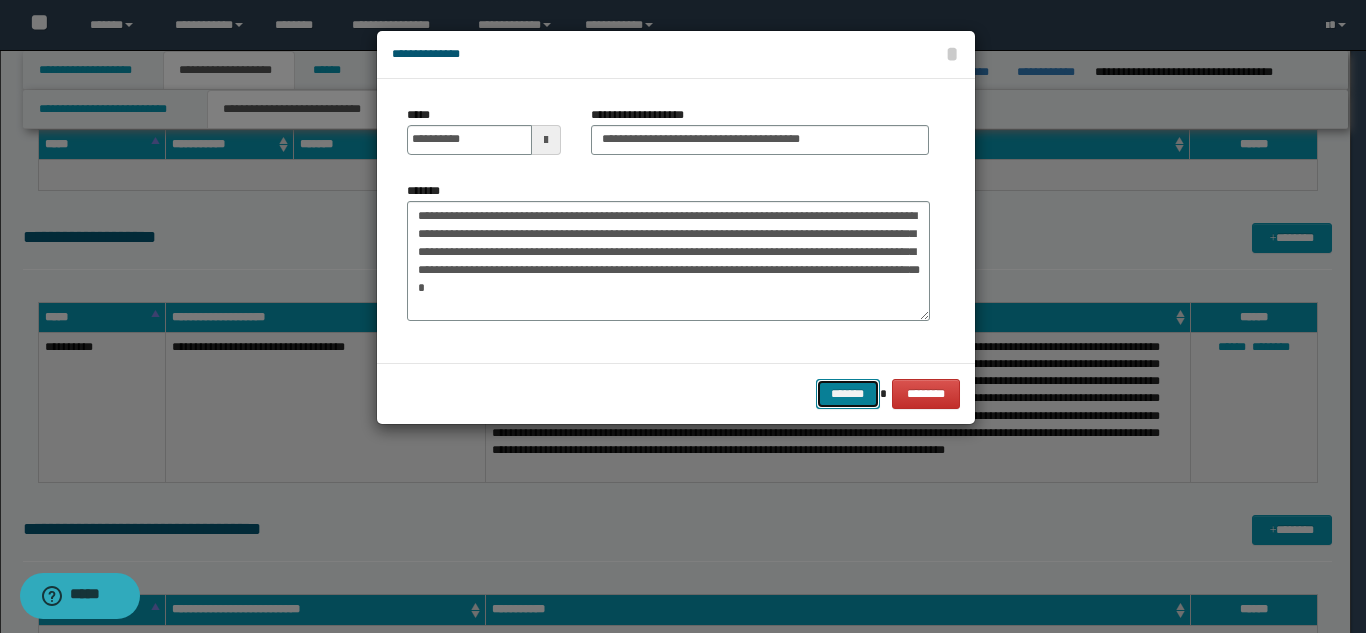 click on "*******" at bounding box center [848, 394] 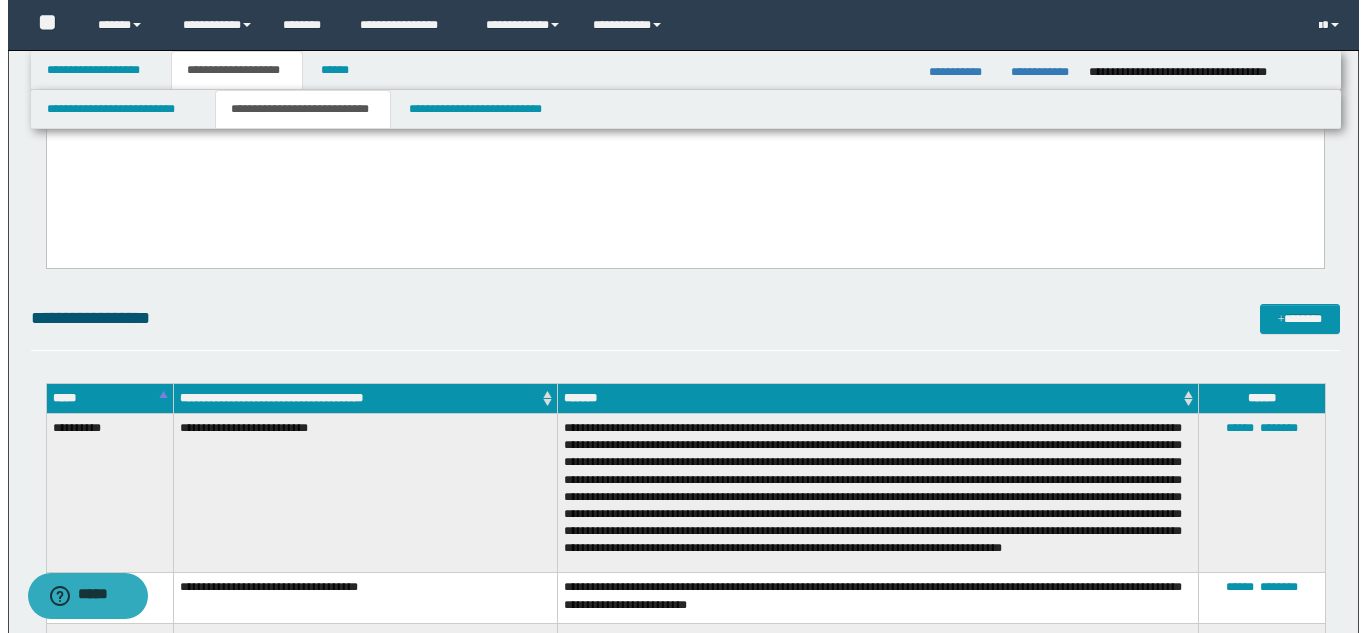 scroll, scrollTop: 1382, scrollLeft: 0, axis: vertical 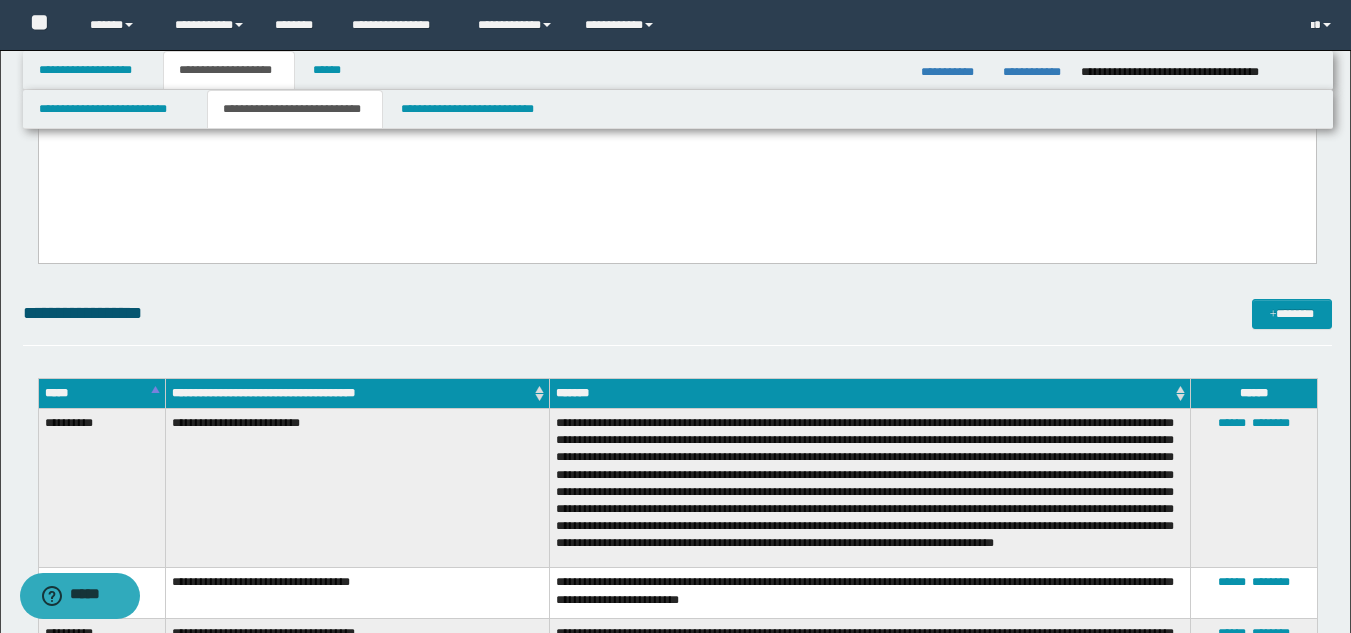 click on "**********" at bounding box center (677, 256) 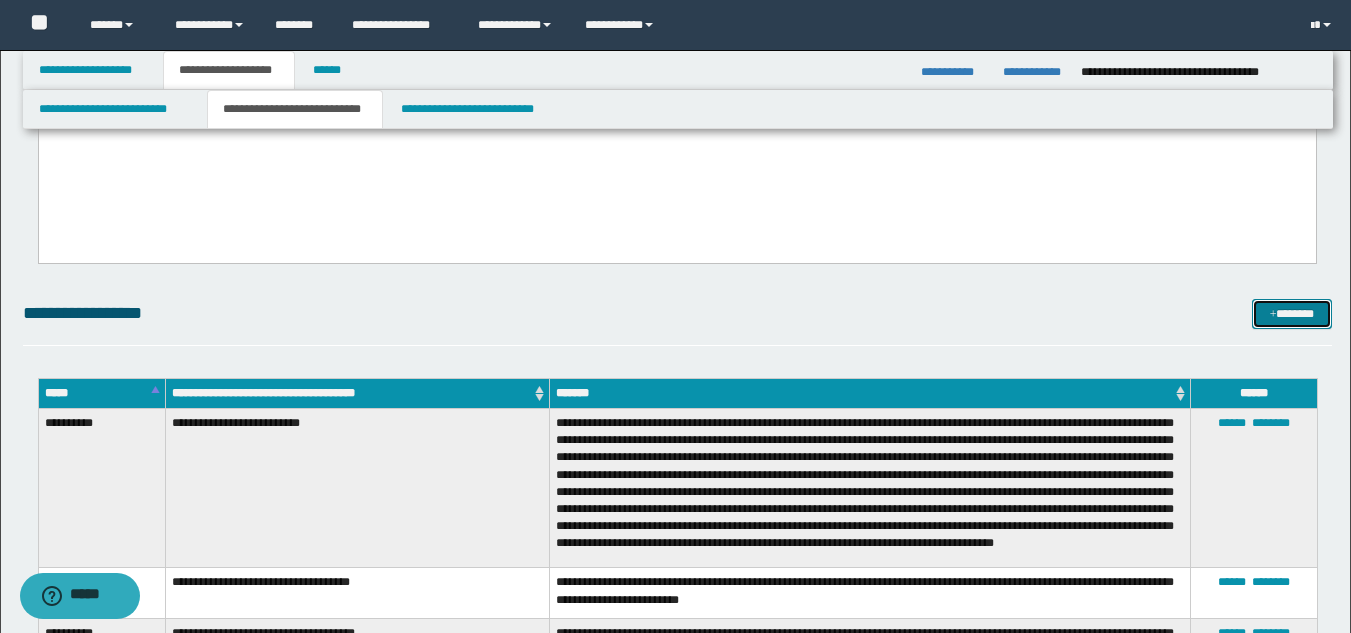 click at bounding box center (1273, 315) 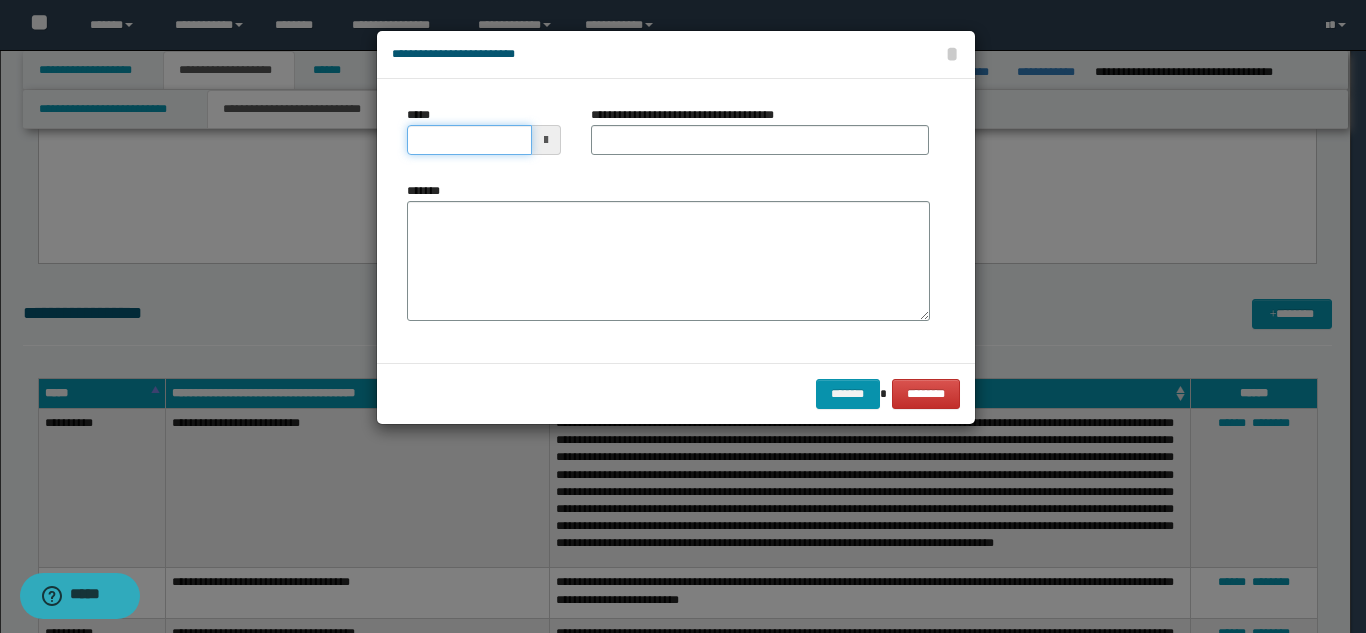 click on "*****" at bounding box center (469, 140) 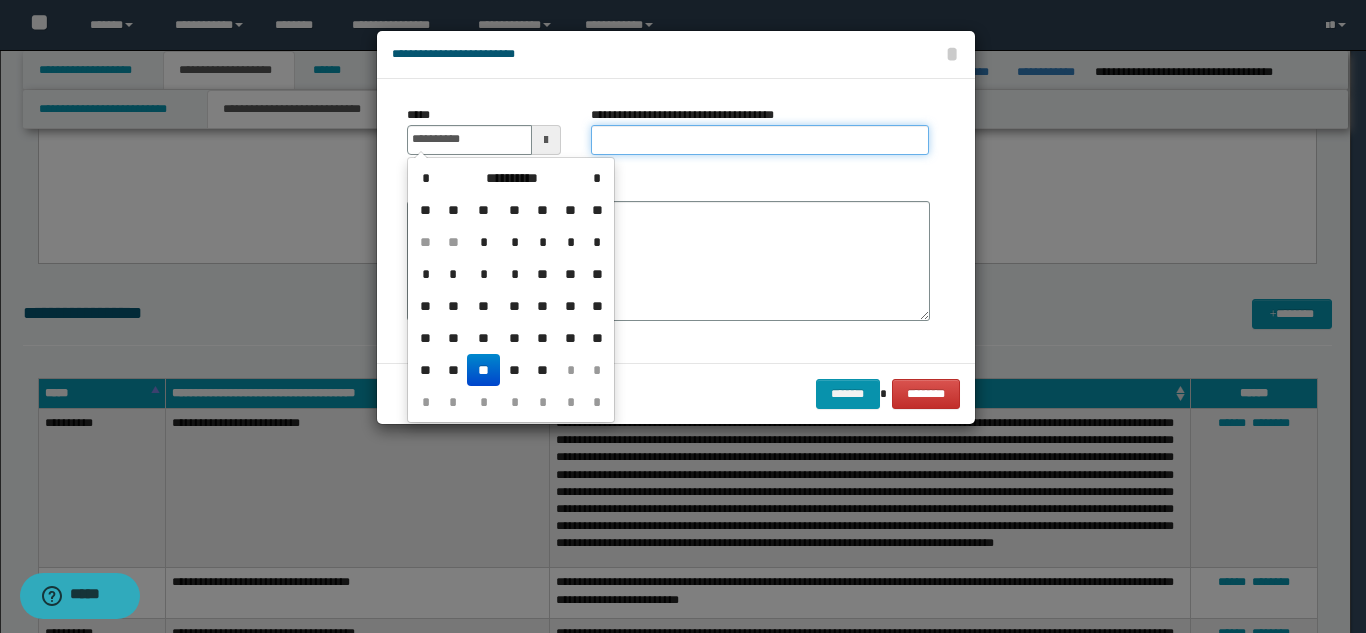 type on "**********" 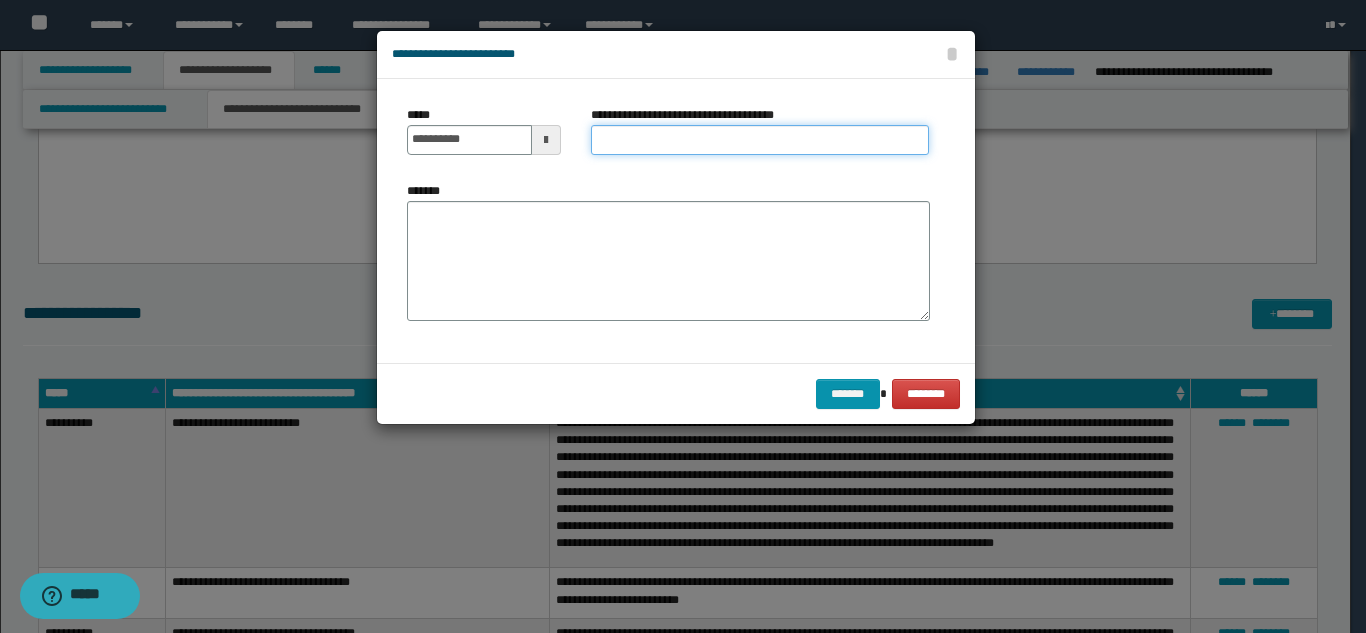 paste on "**********" 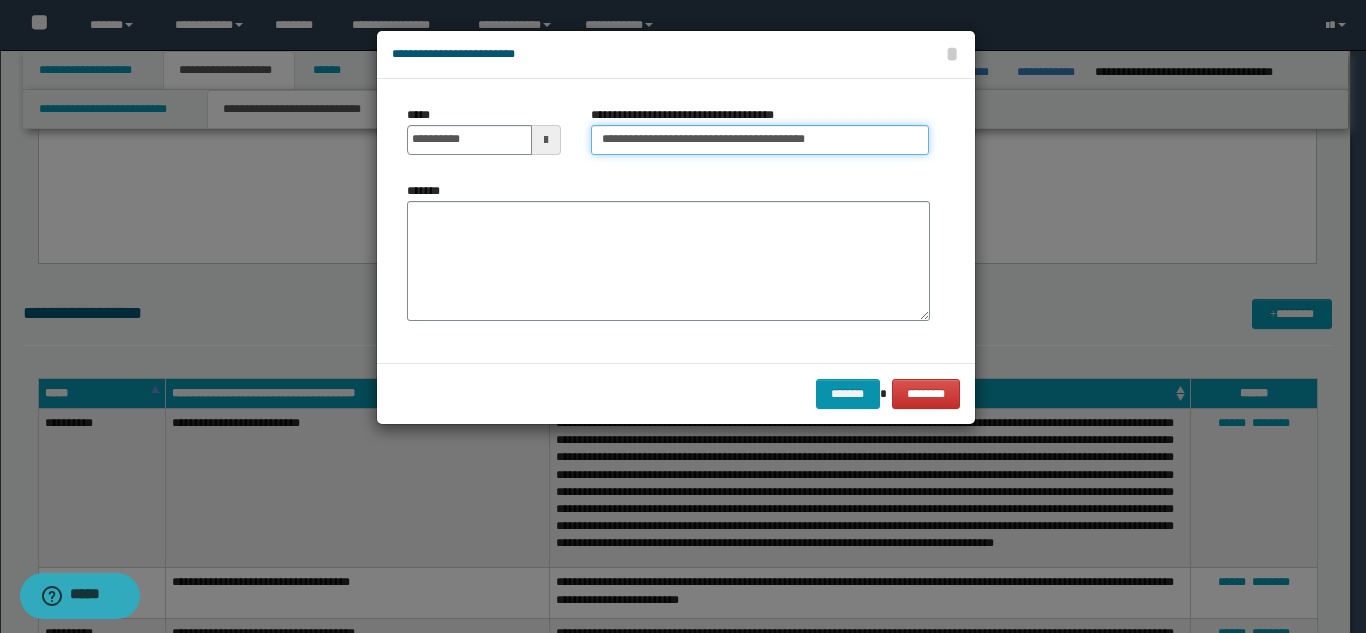 type on "**********" 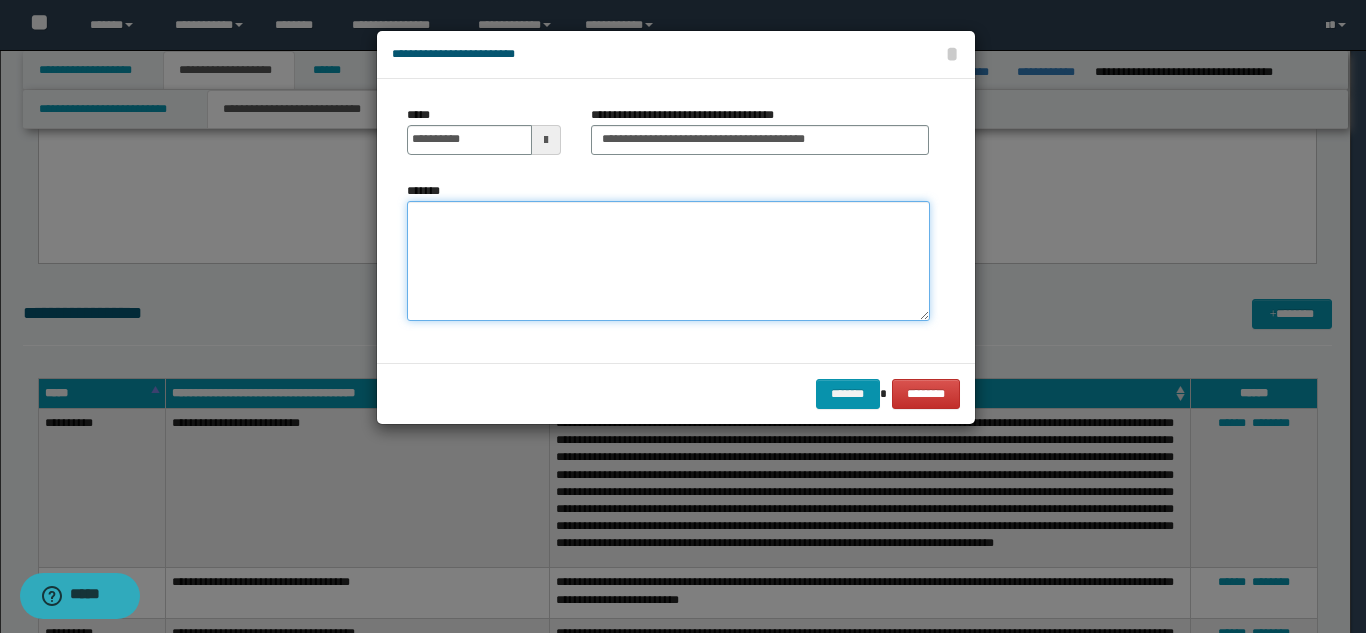 paste on "**********" 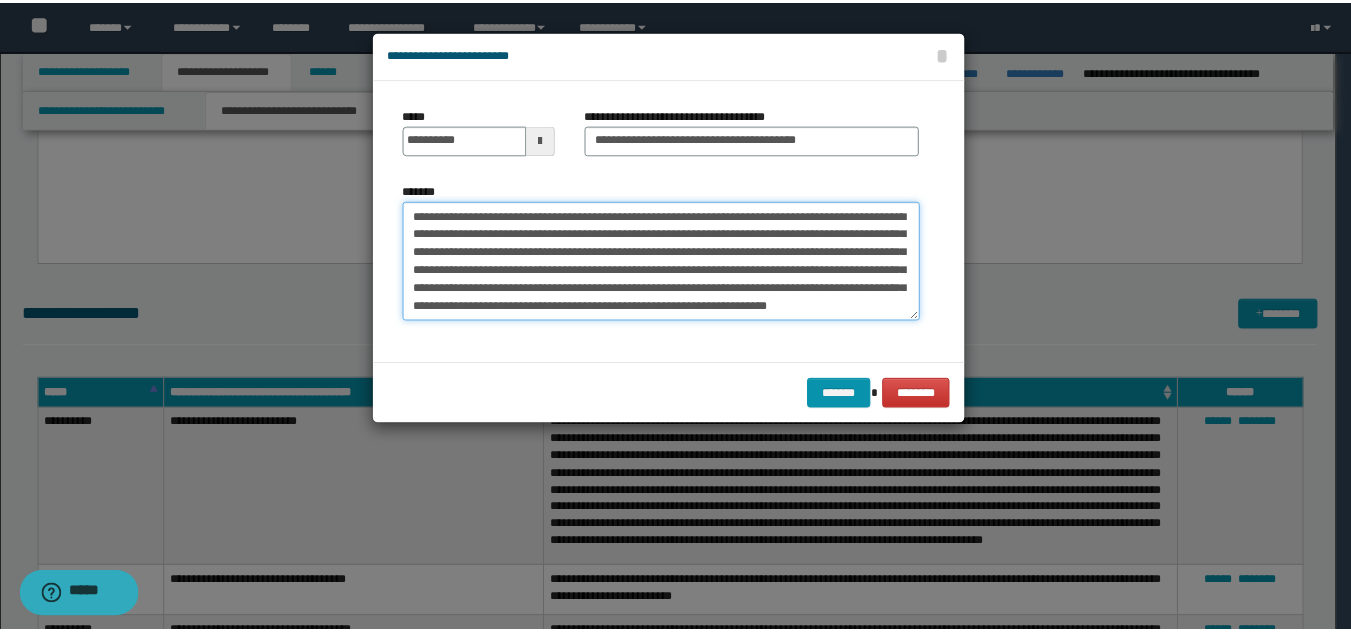 scroll, scrollTop: 12, scrollLeft: 0, axis: vertical 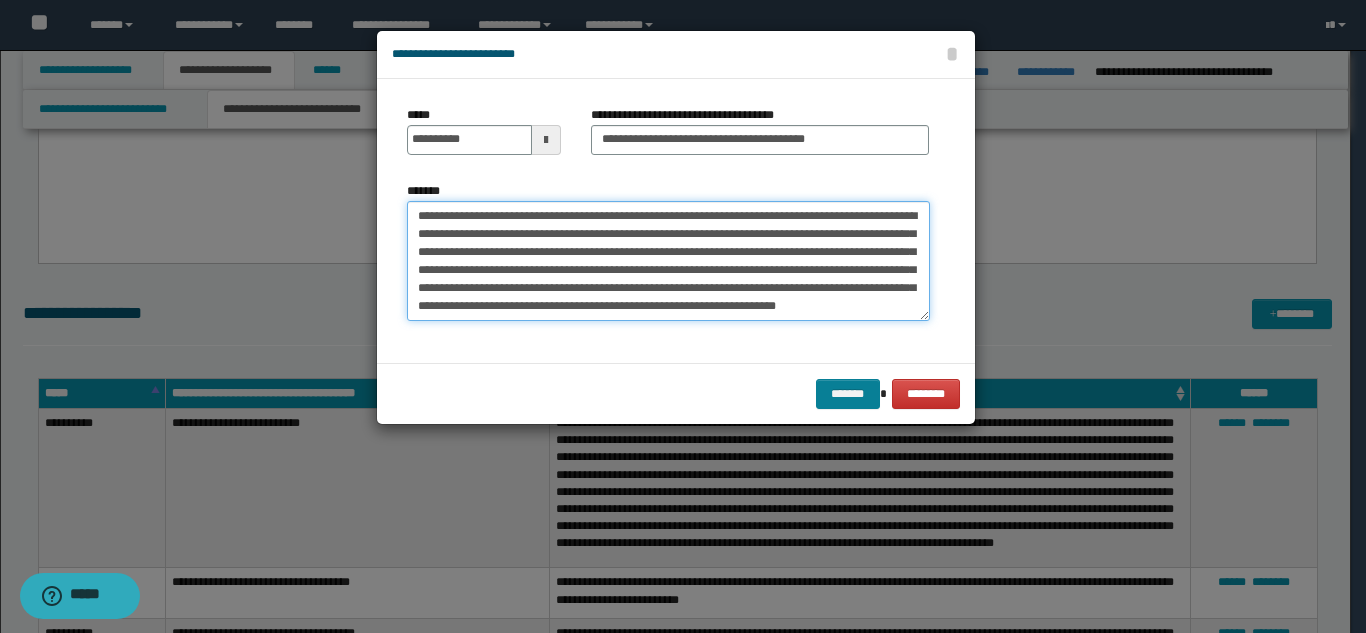 type on "**********" 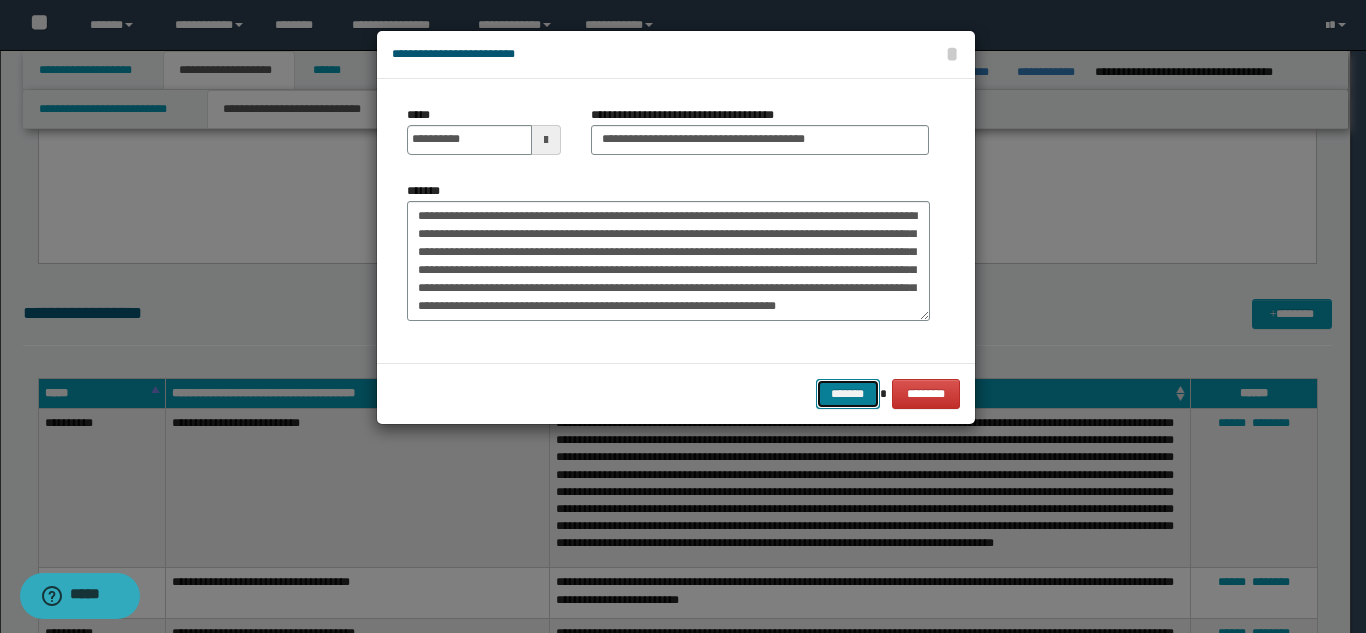click on "*******" at bounding box center (848, 394) 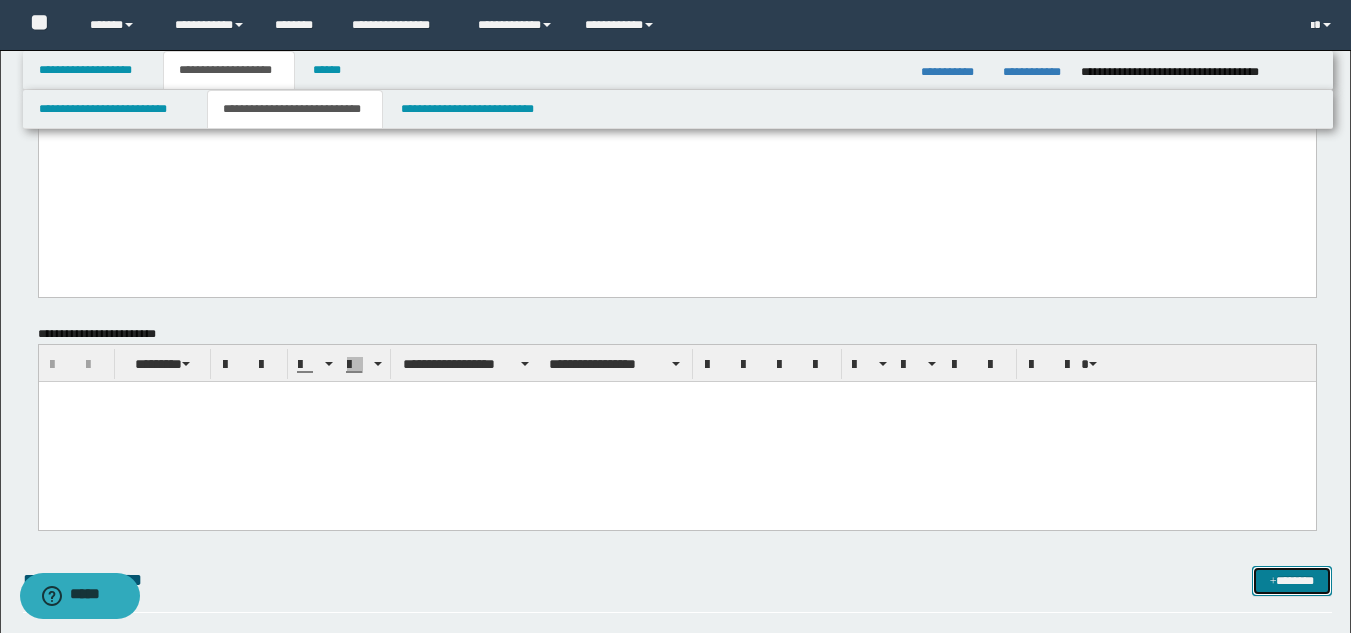 scroll, scrollTop: 1098, scrollLeft: 0, axis: vertical 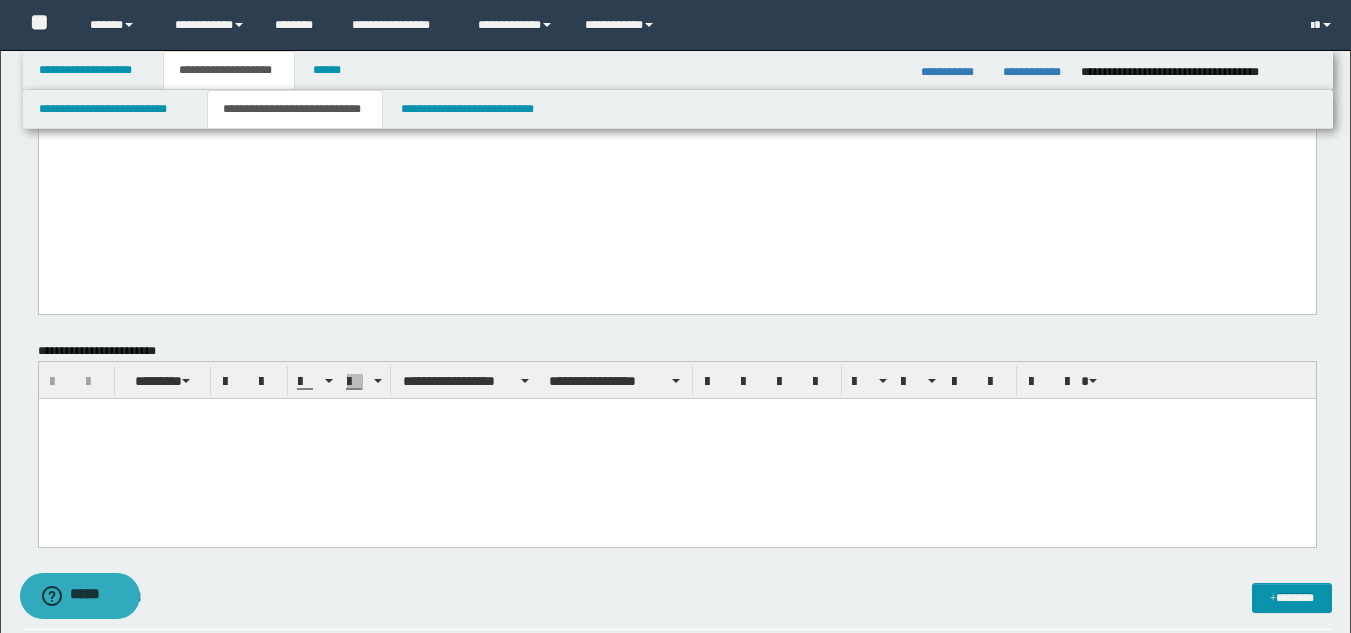 click on "**********" at bounding box center (676, 15) 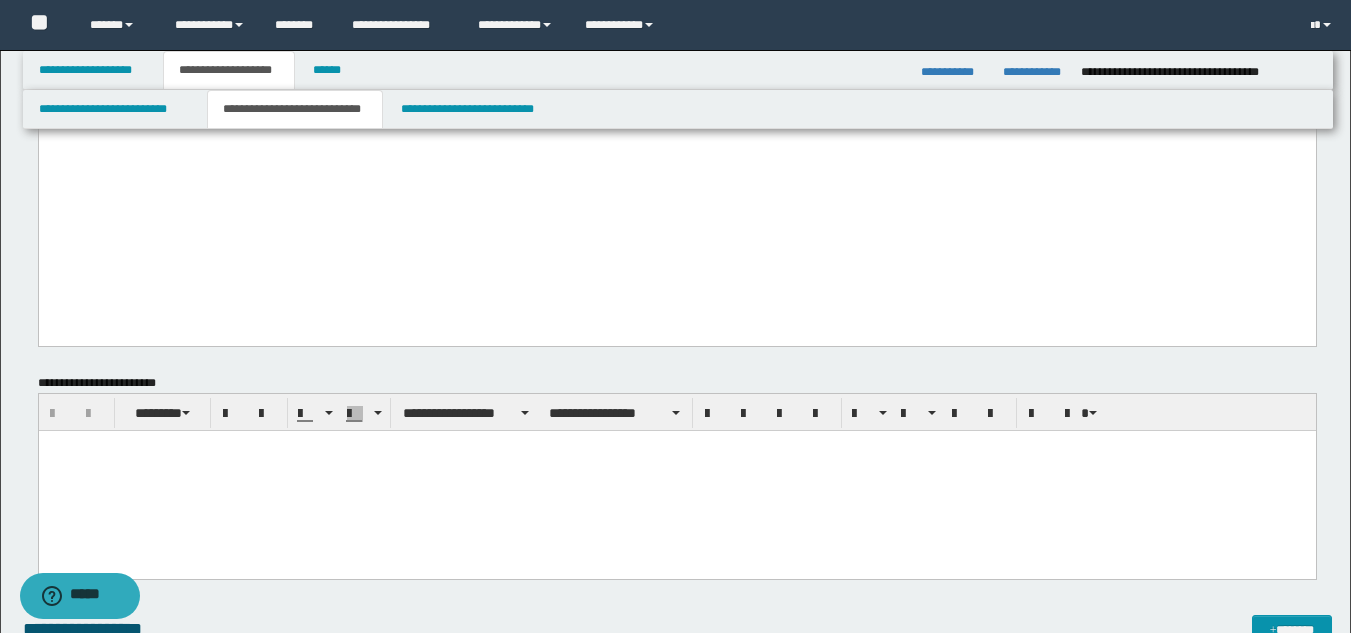 type 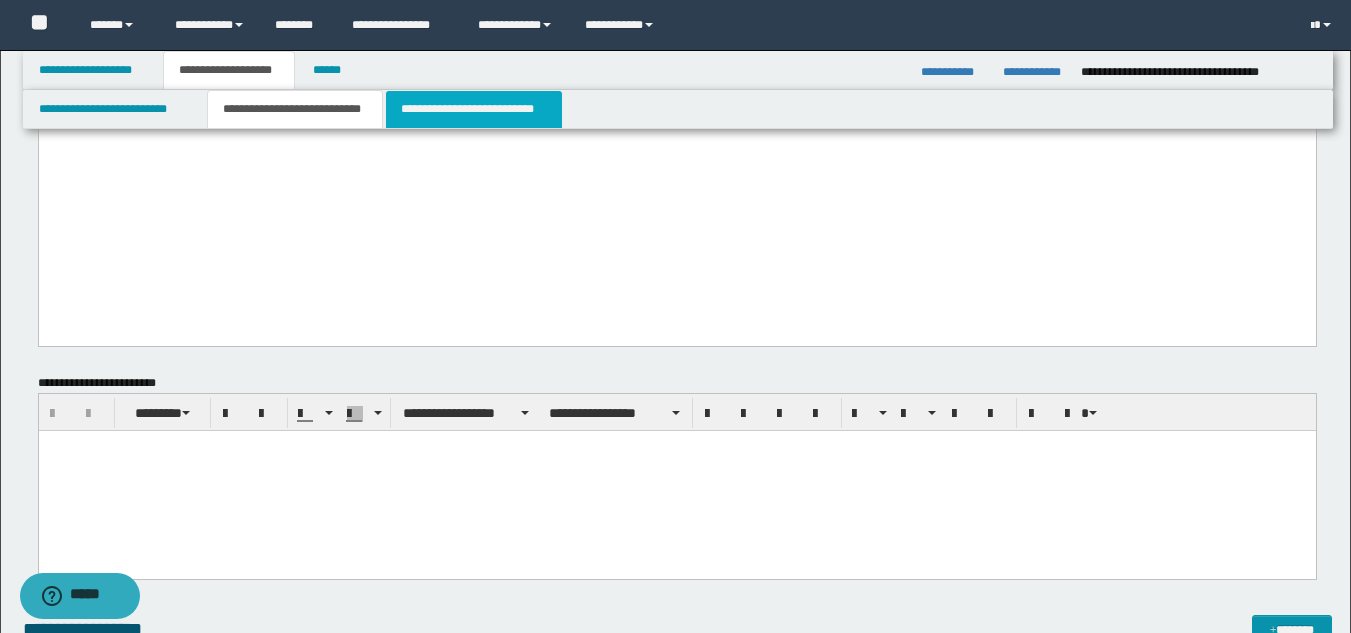 click on "**********" at bounding box center (474, 109) 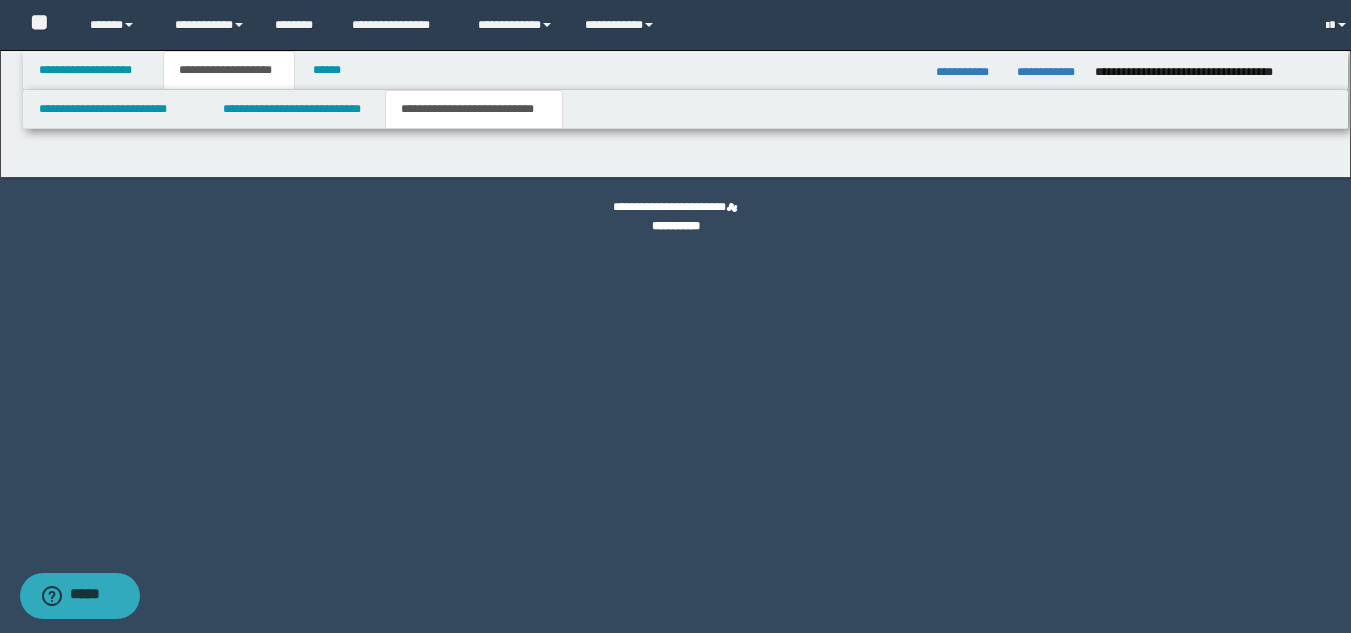 scroll, scrollTop: 0, scrollLeft: 0, axis: both 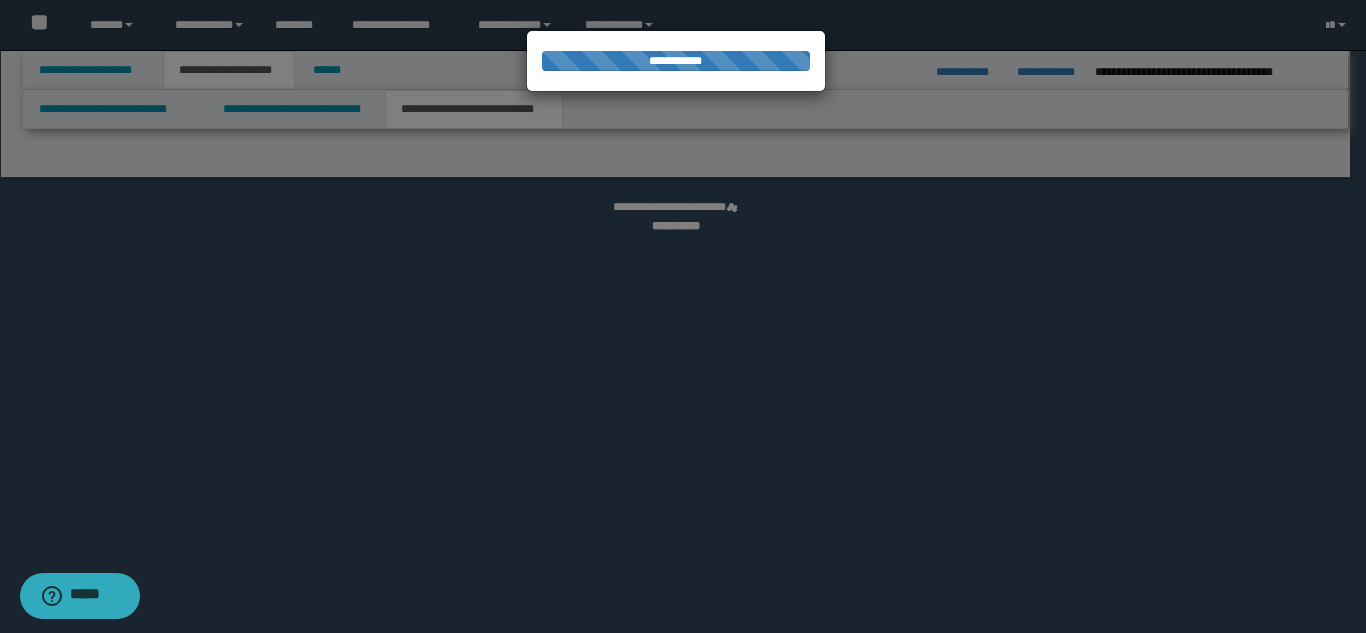 click at bounding box center [683, 316] 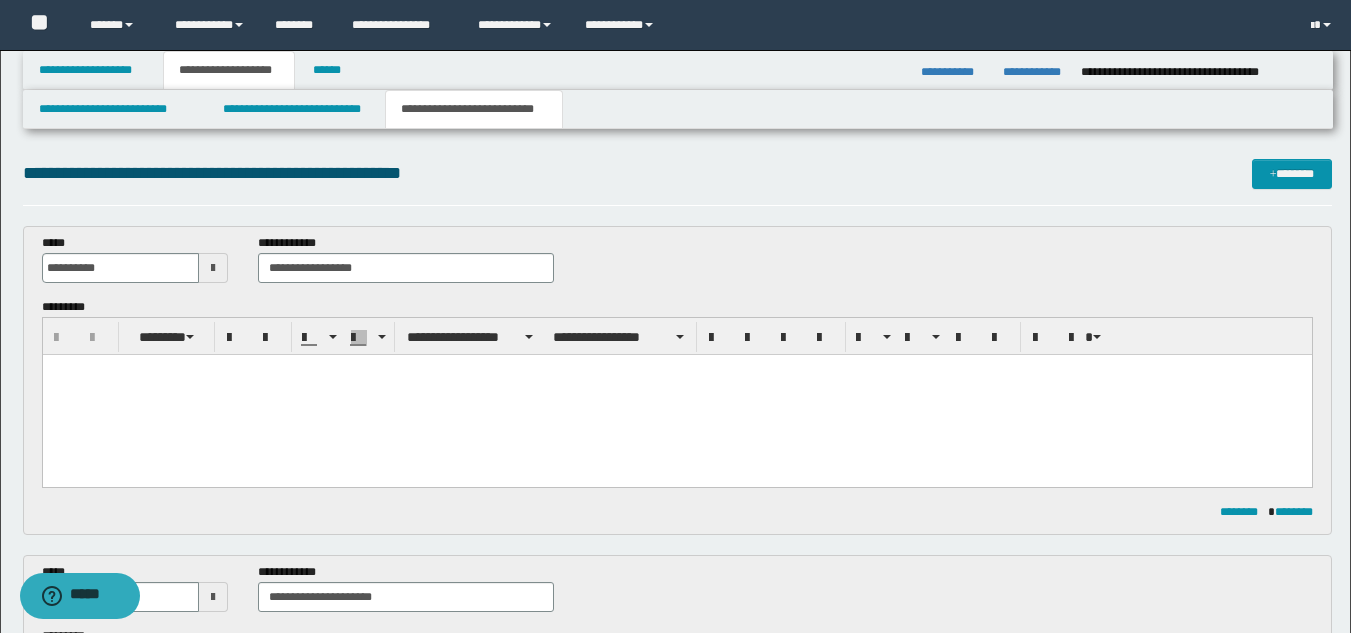 scroll, scrollTop: 0, scrollLeft: 0, axis: both 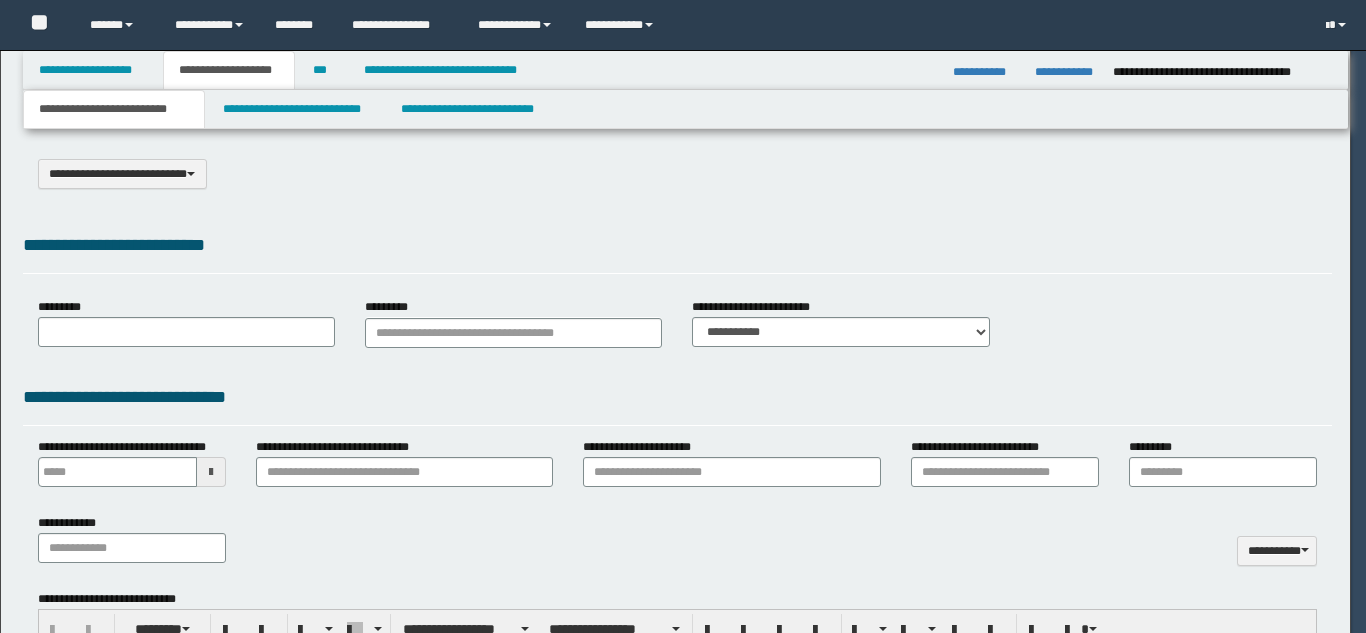 type on "**********" 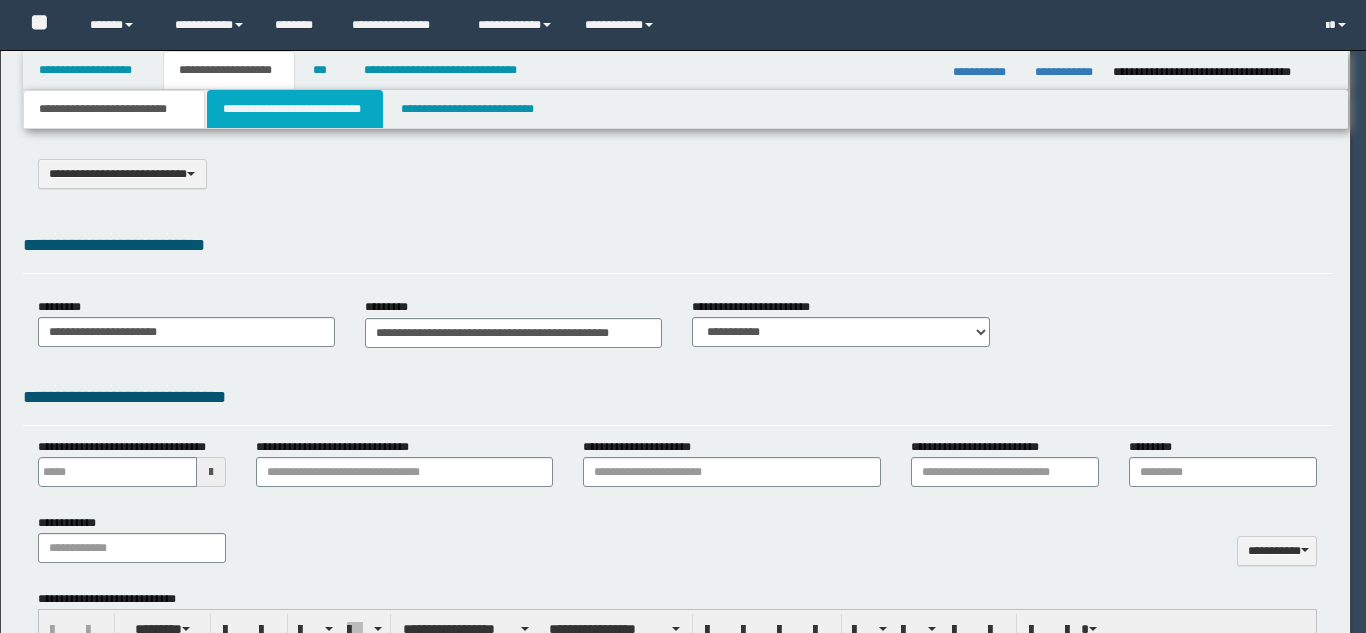 scroll, scrollTop: 0, scrollLeft: 0, axis: both 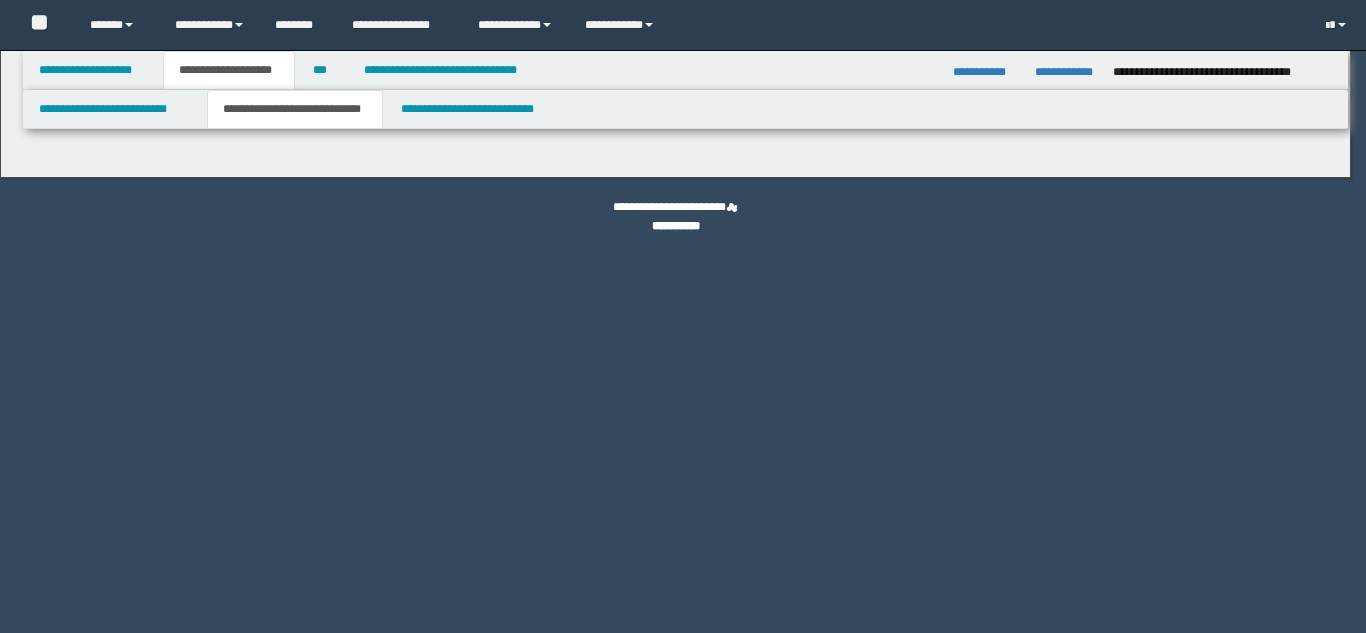 select on "*" 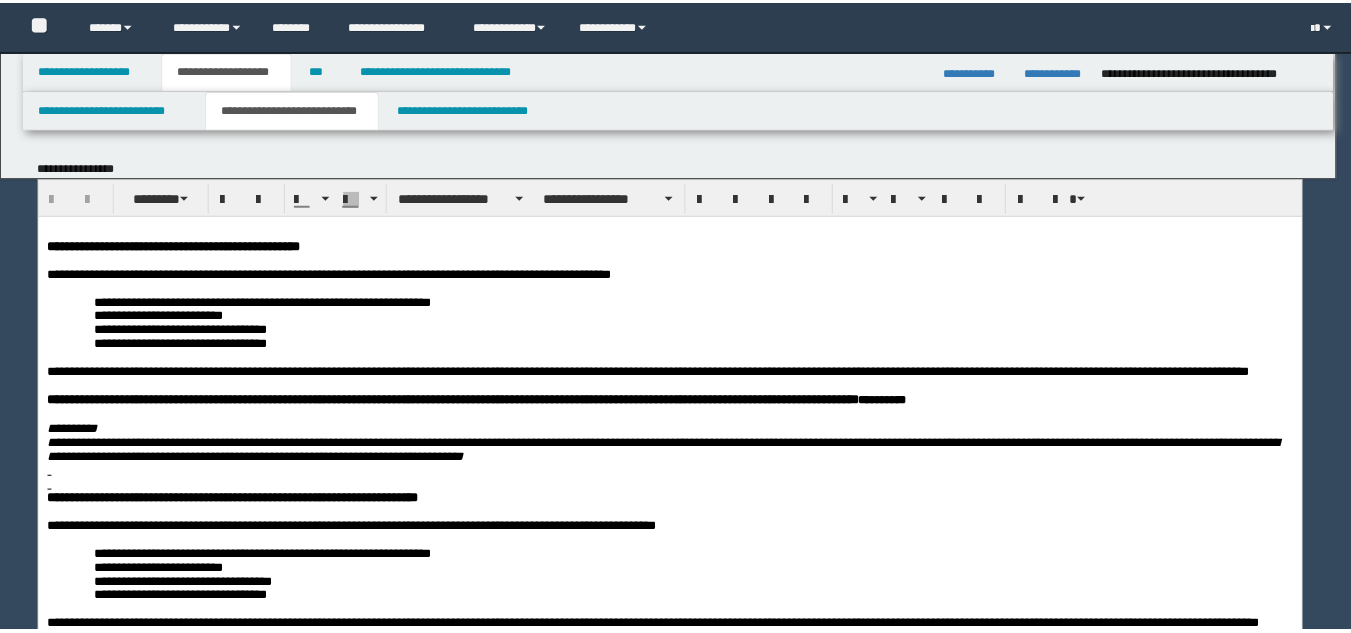 scroll, scrollTop: 0, scrollLeft: 0, axis: both 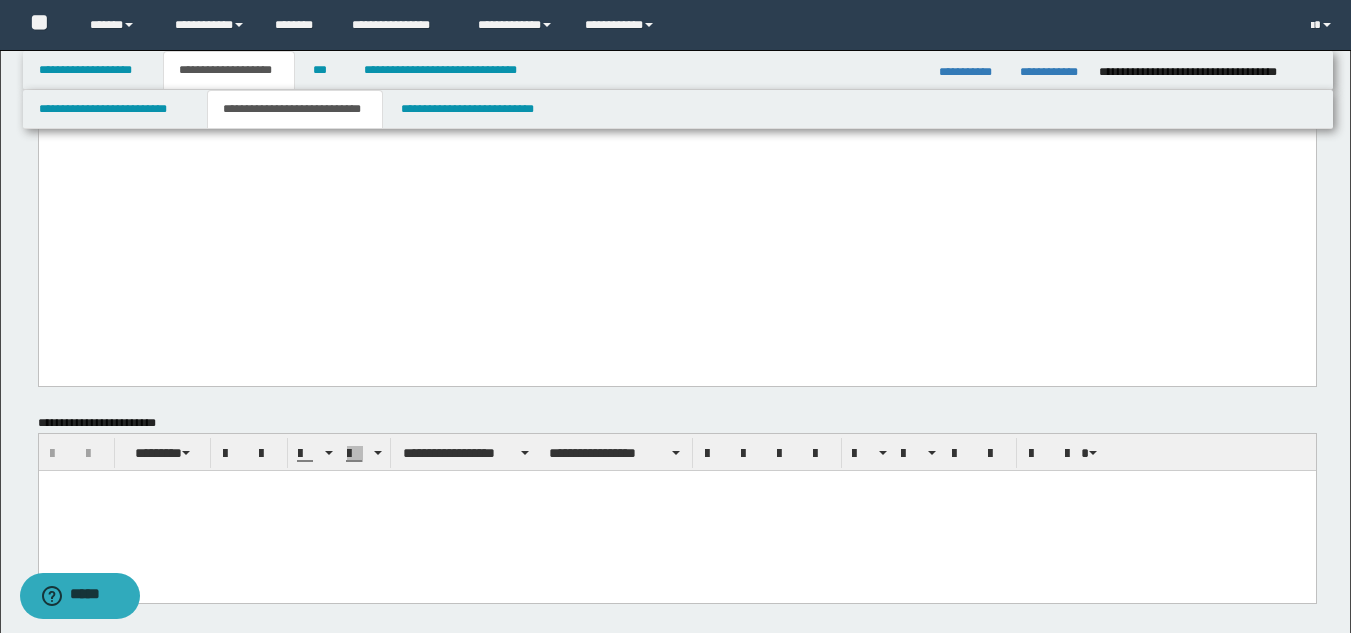 drag, startPoint x: 666, startPoint y: 269, endPoint x: 737, endPoint y: 274, distance: 71.17584 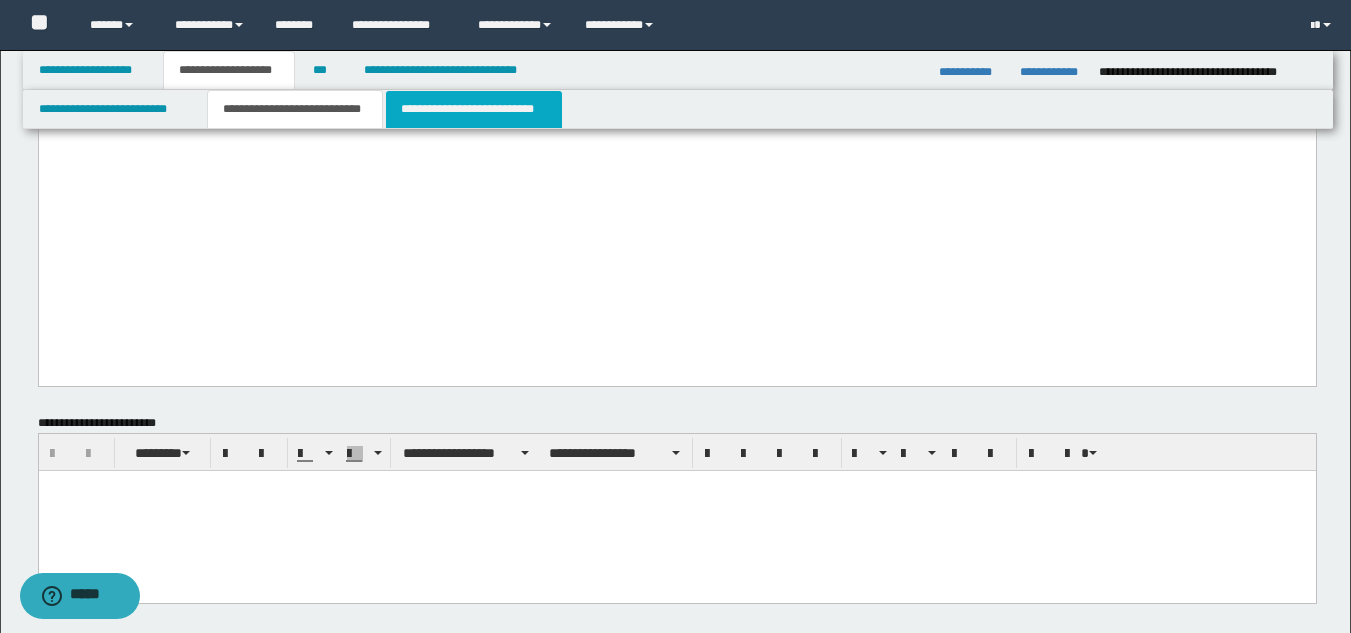click on "**********" at bounding box center [474, 109] 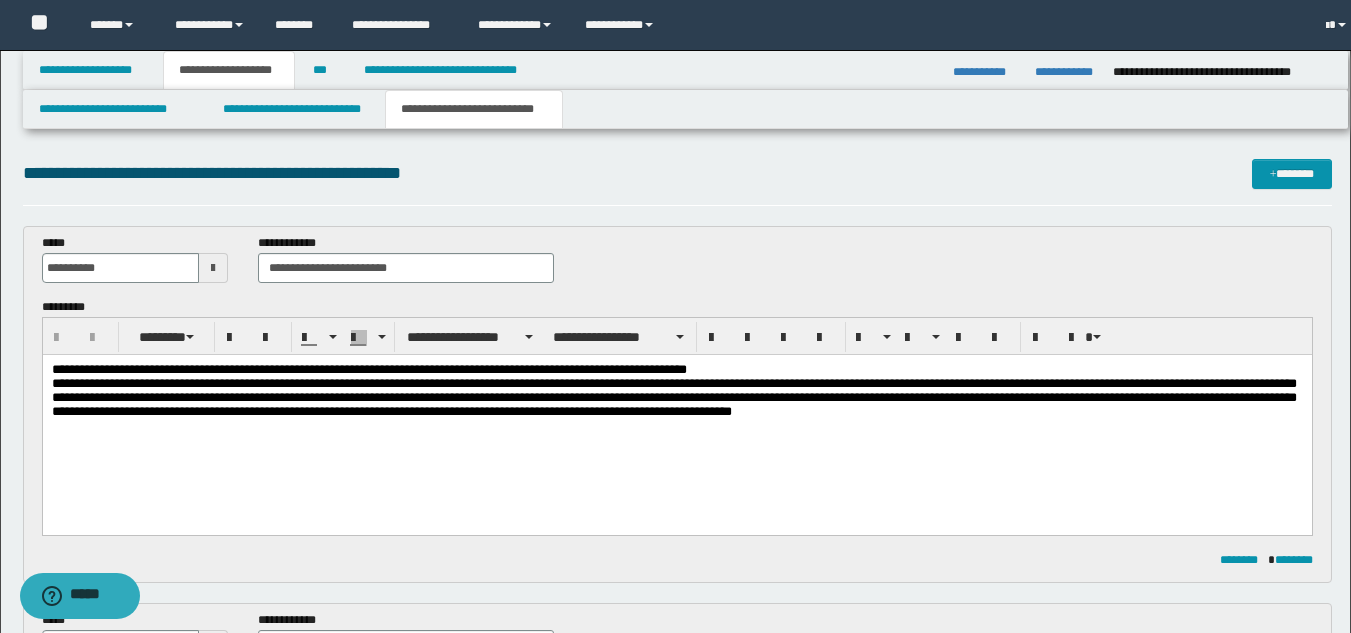 scroll, scrollTop: 0, scrollLeft: 0, axis: both 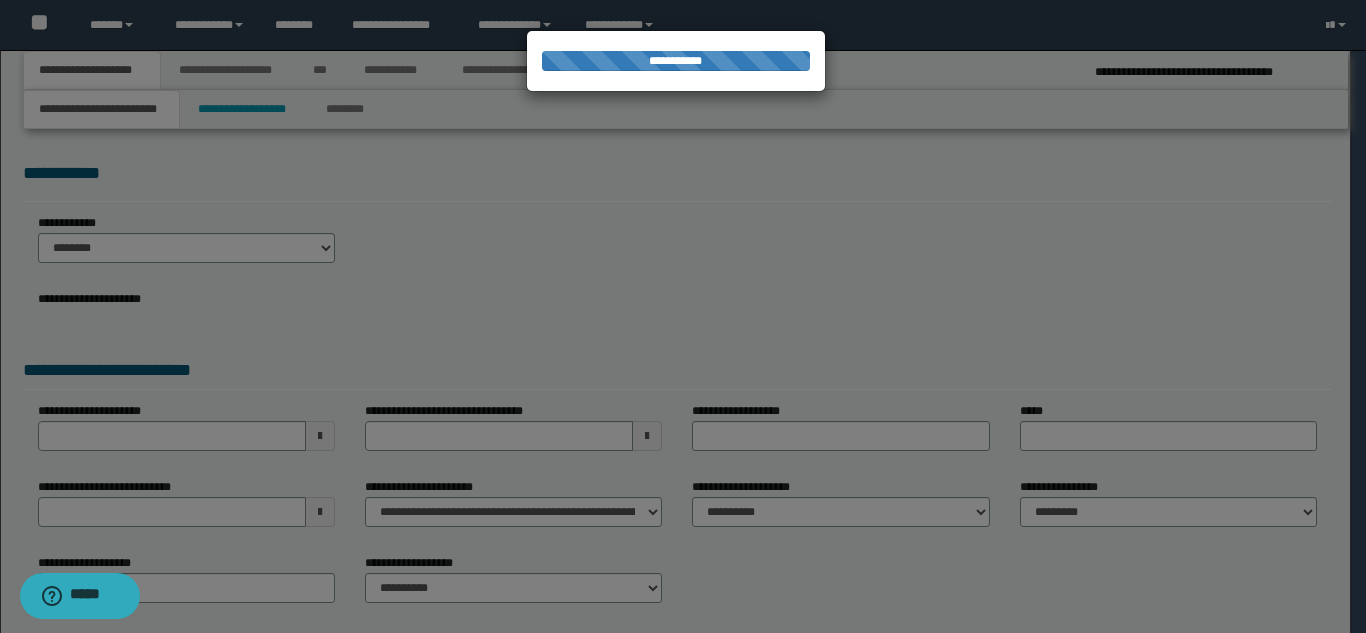 click at bounding box center [683, 316] 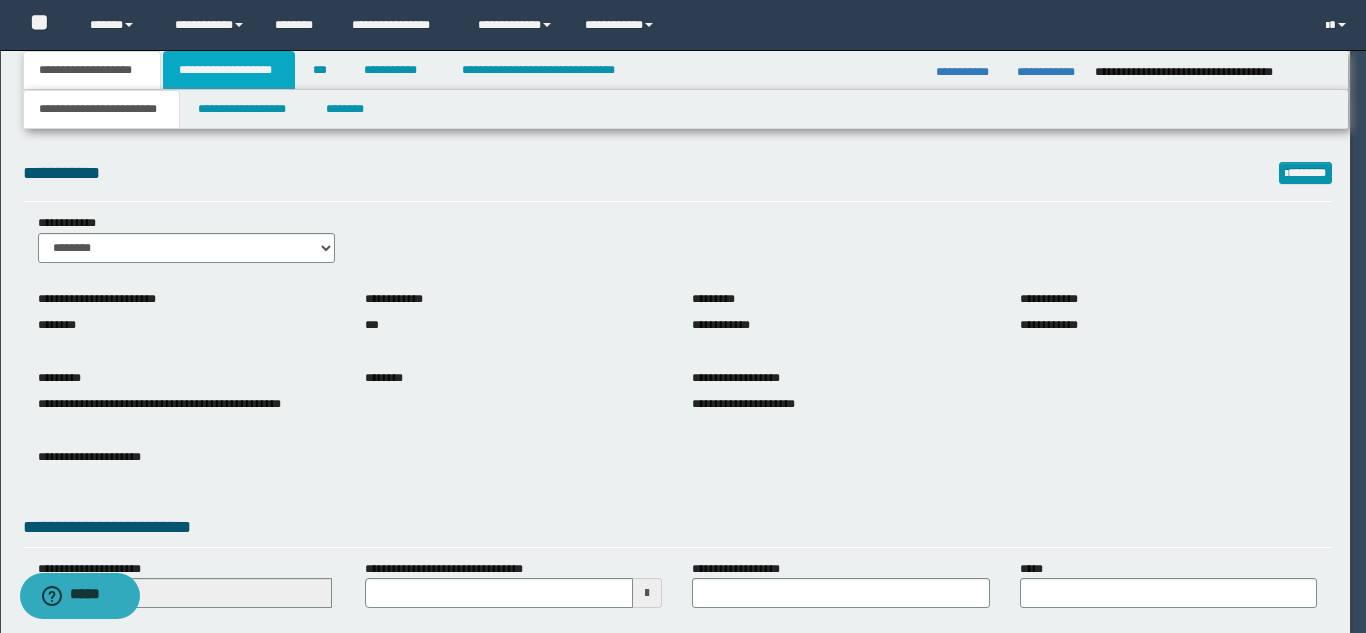click on "**********" at bounding box center [229, 70] 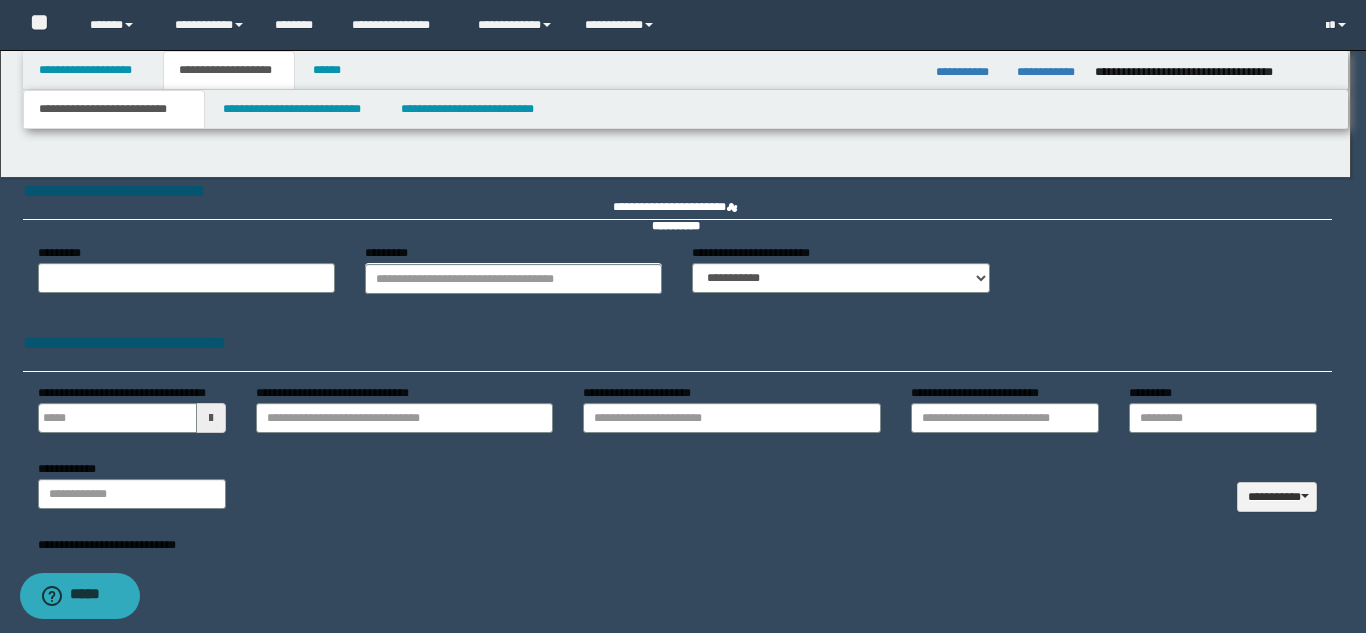 click at bounding box center (683, 316) 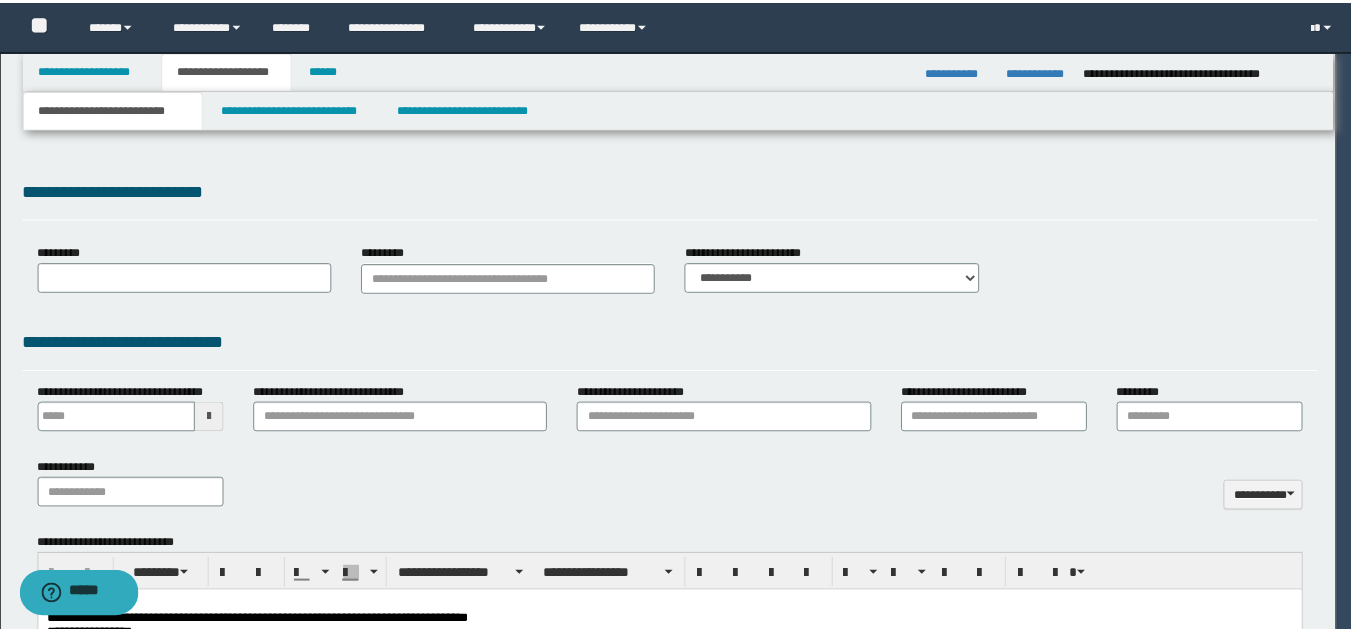 scroll, scrollTop: 0, scrollLeft: 0, axis: both 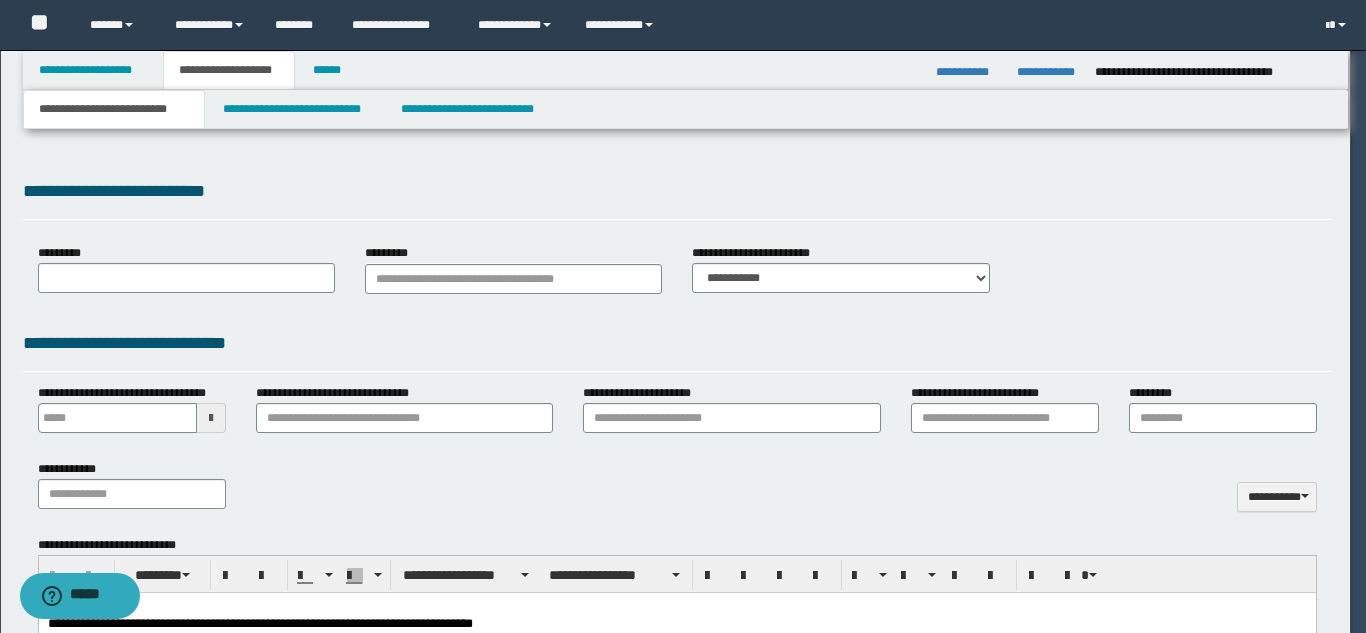 select on "*" 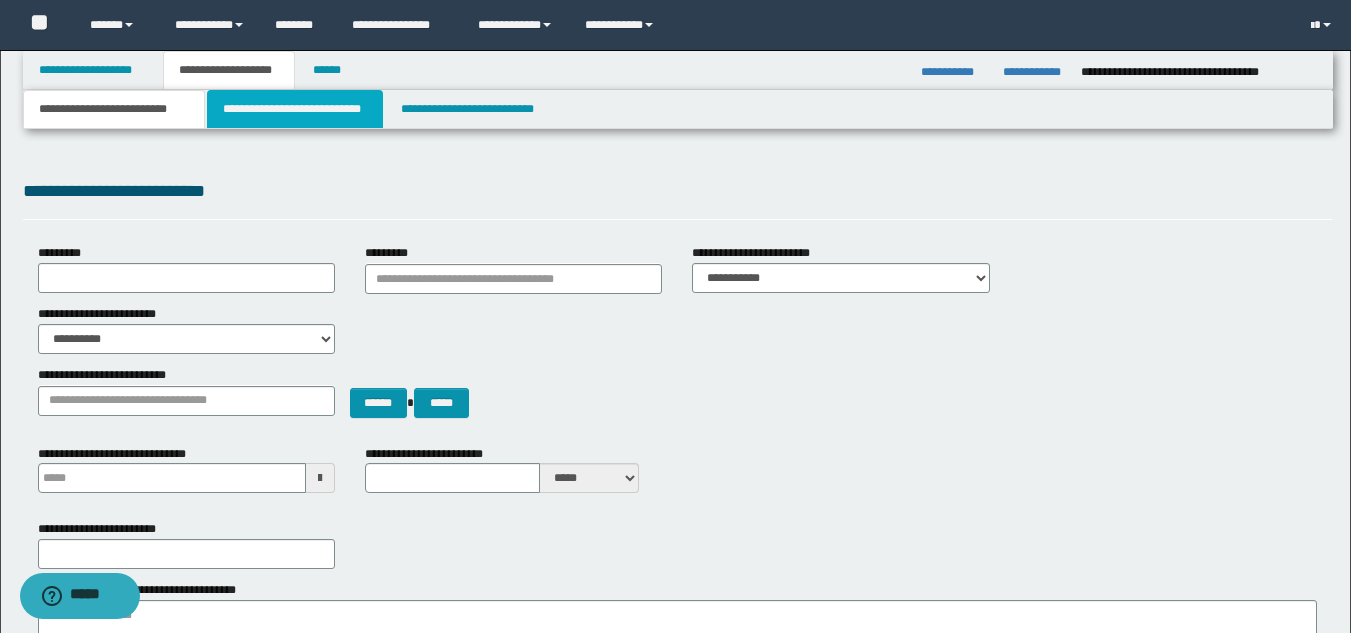 click on "**********" at bounding box center [295, 109] 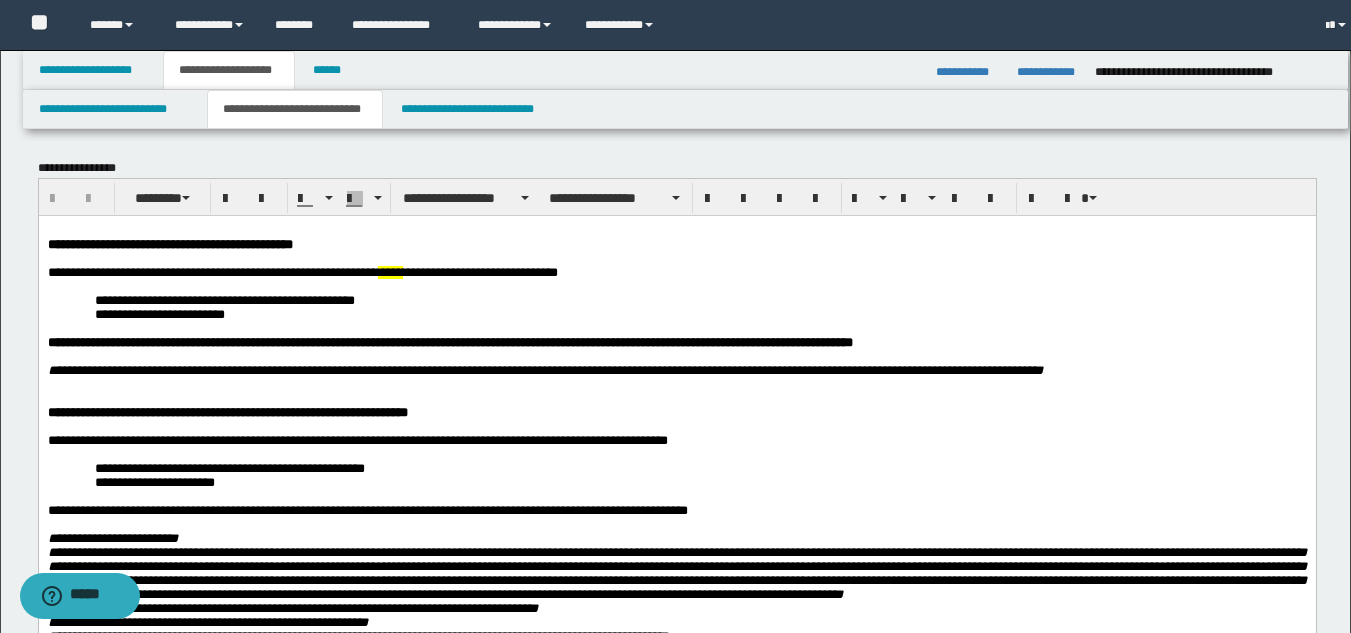 scroll, scrollTop: 0, scrollLeft: 0, axis: both 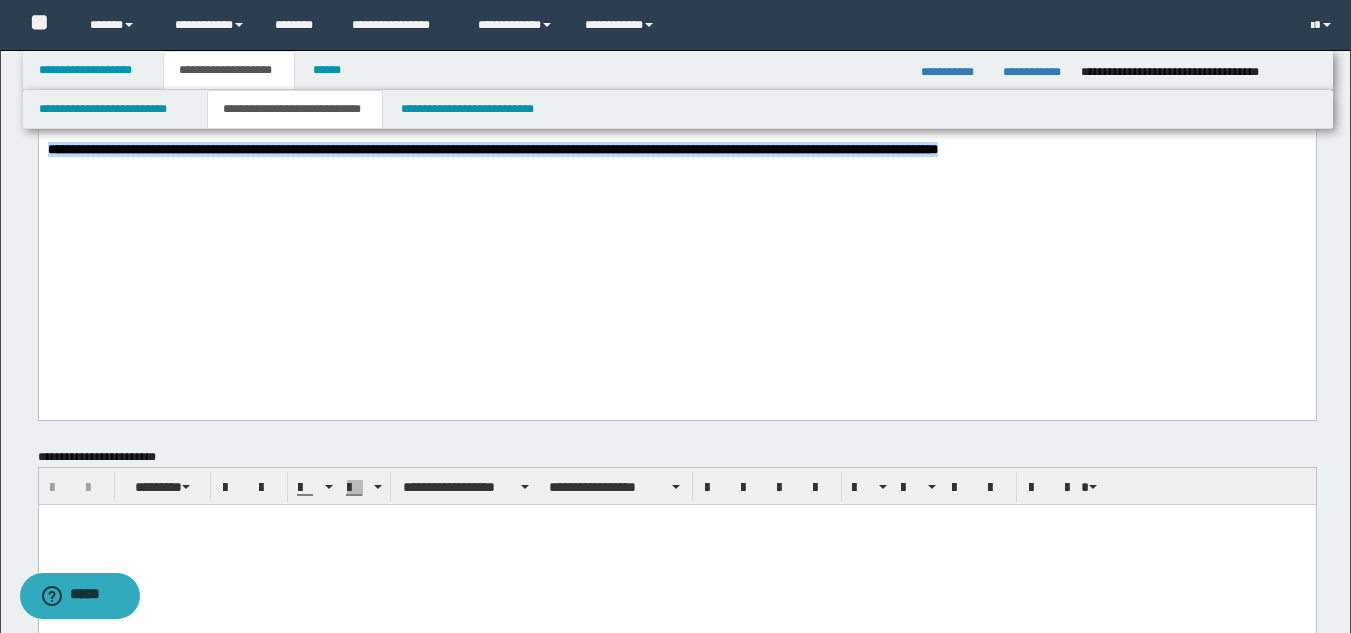 drag, startPoint x: 1034, startPoint y: 312, endPoint x: -1, endPoint y: 335, distance: 1035.2555 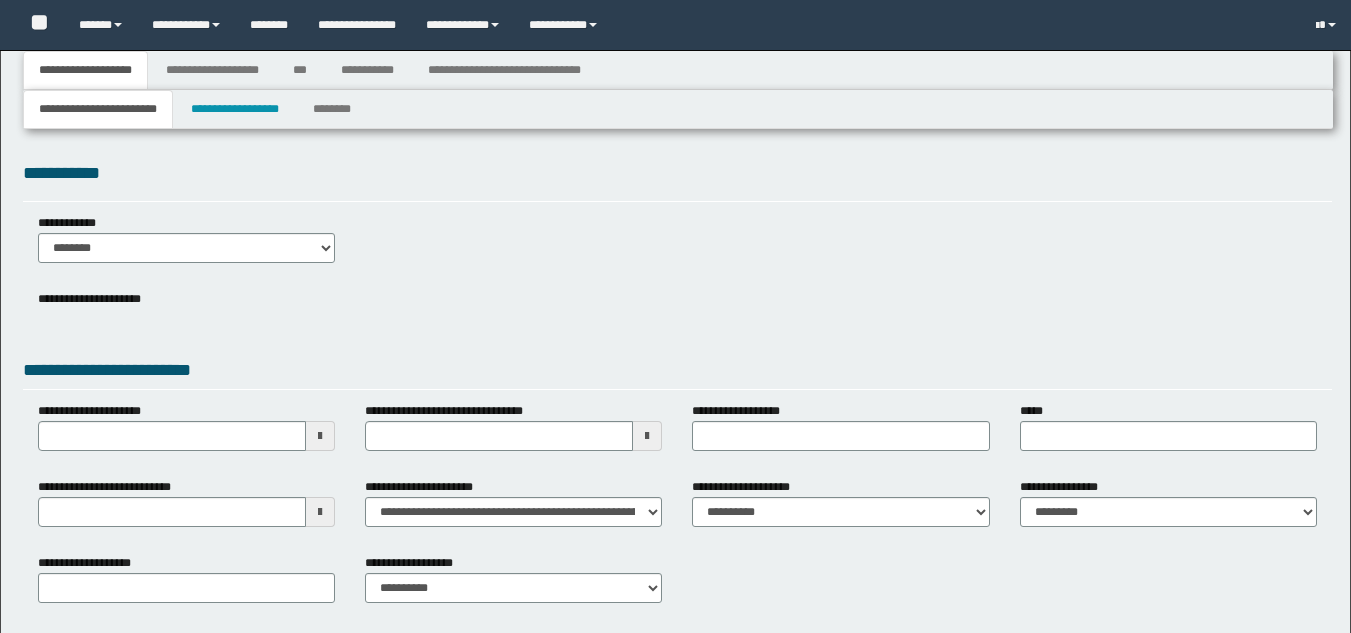 type 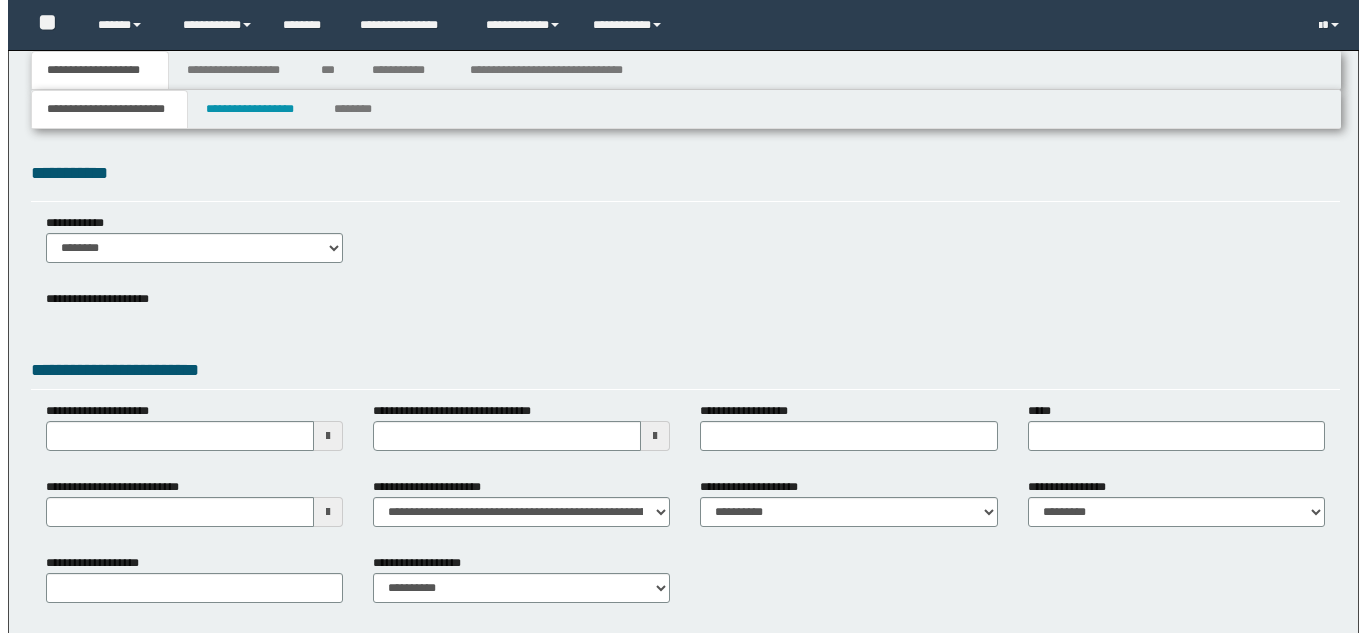 scroll, scrollTop: 0, scrollLeft: 0, axis: both 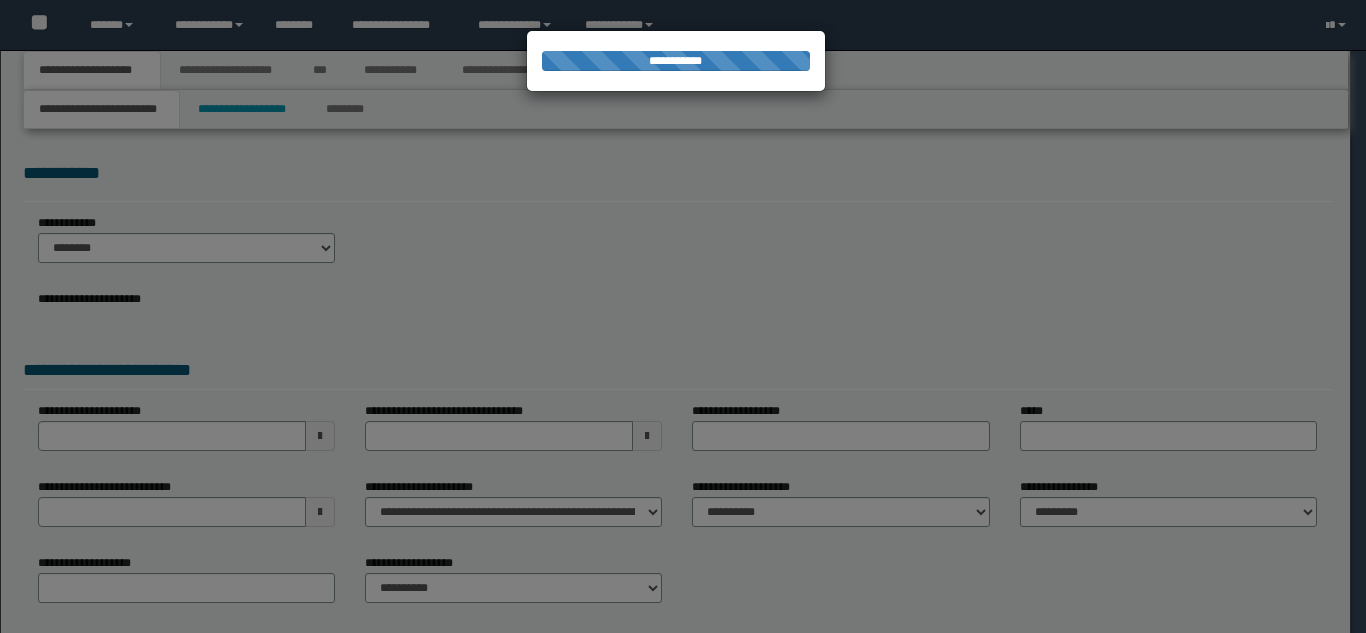 type on "**********" 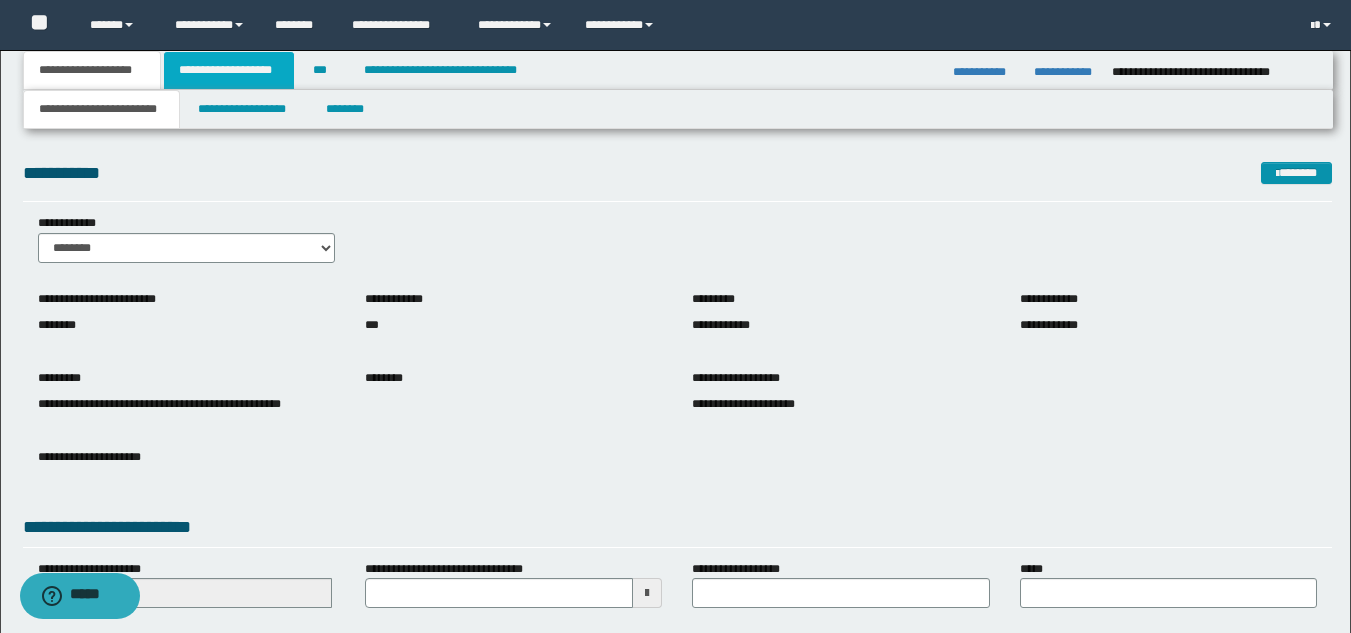 click on "**********" at bounding box center (229, 70) 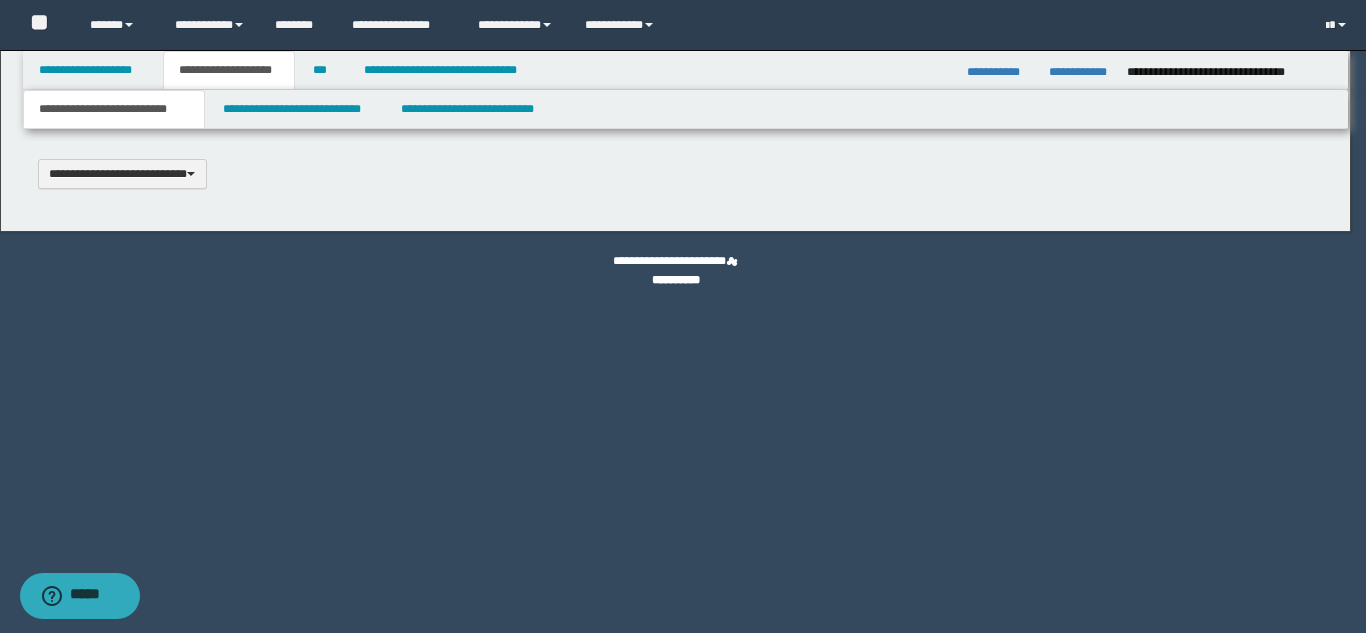 type 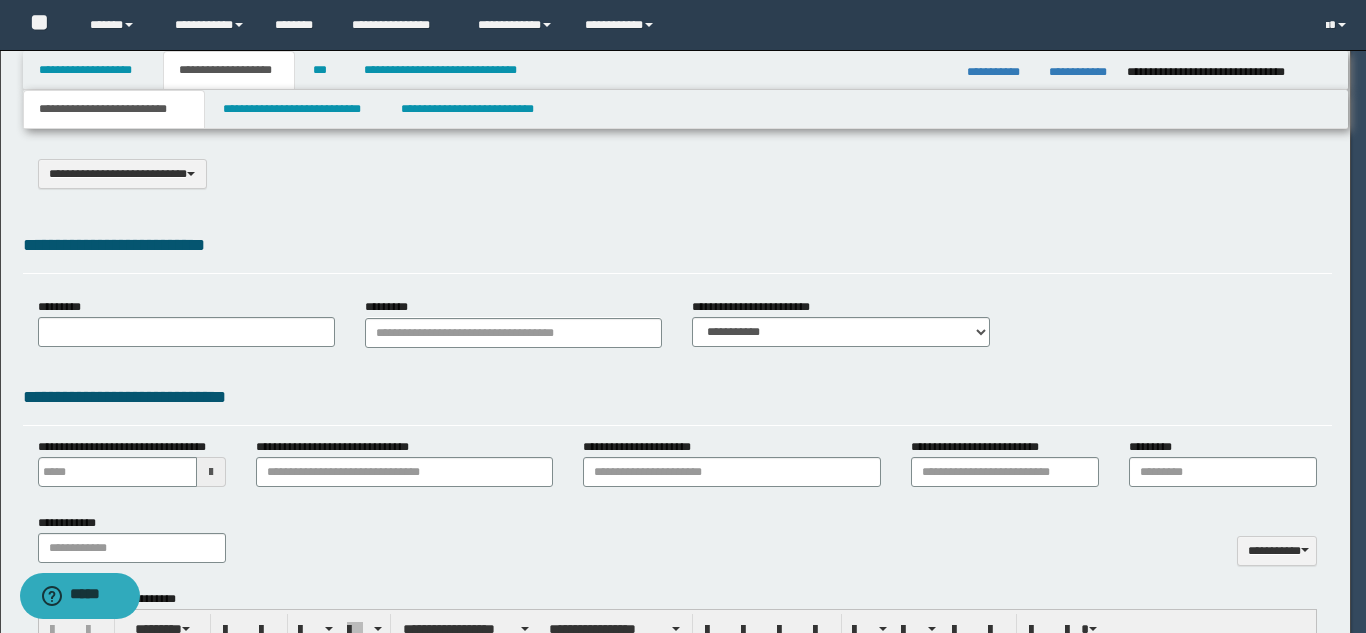 select on "*" 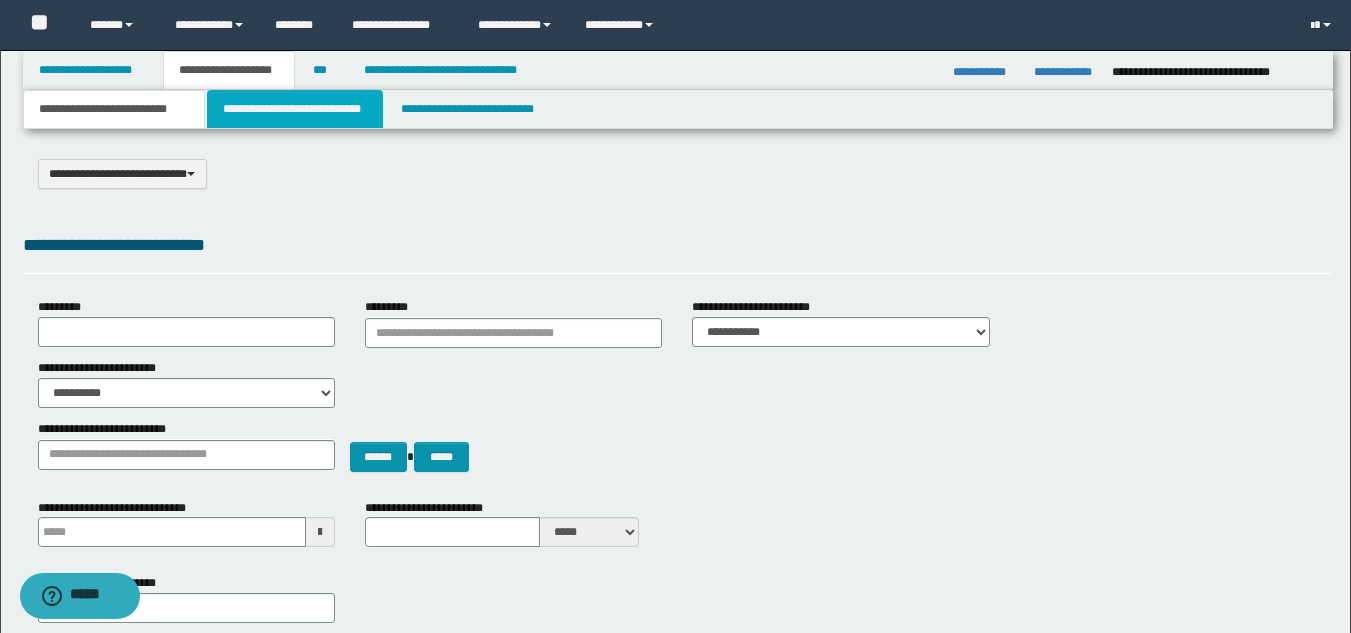 click on "**********" at bounding box center (295, 109) 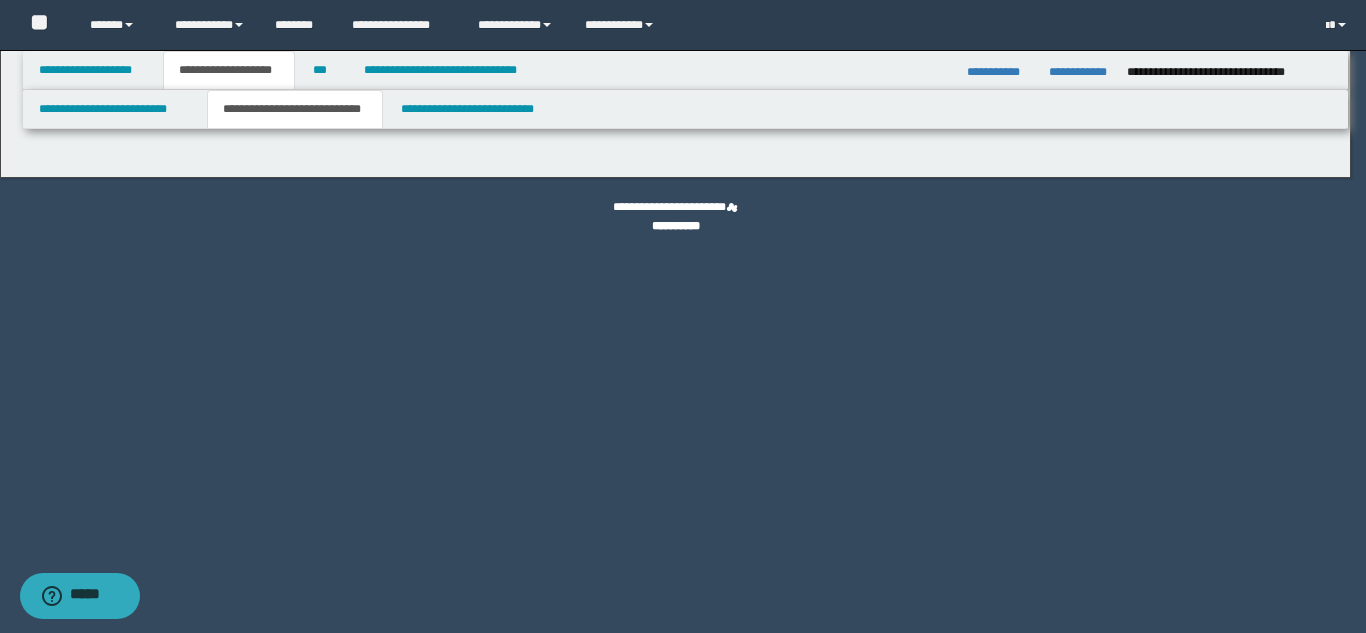 select on "*" 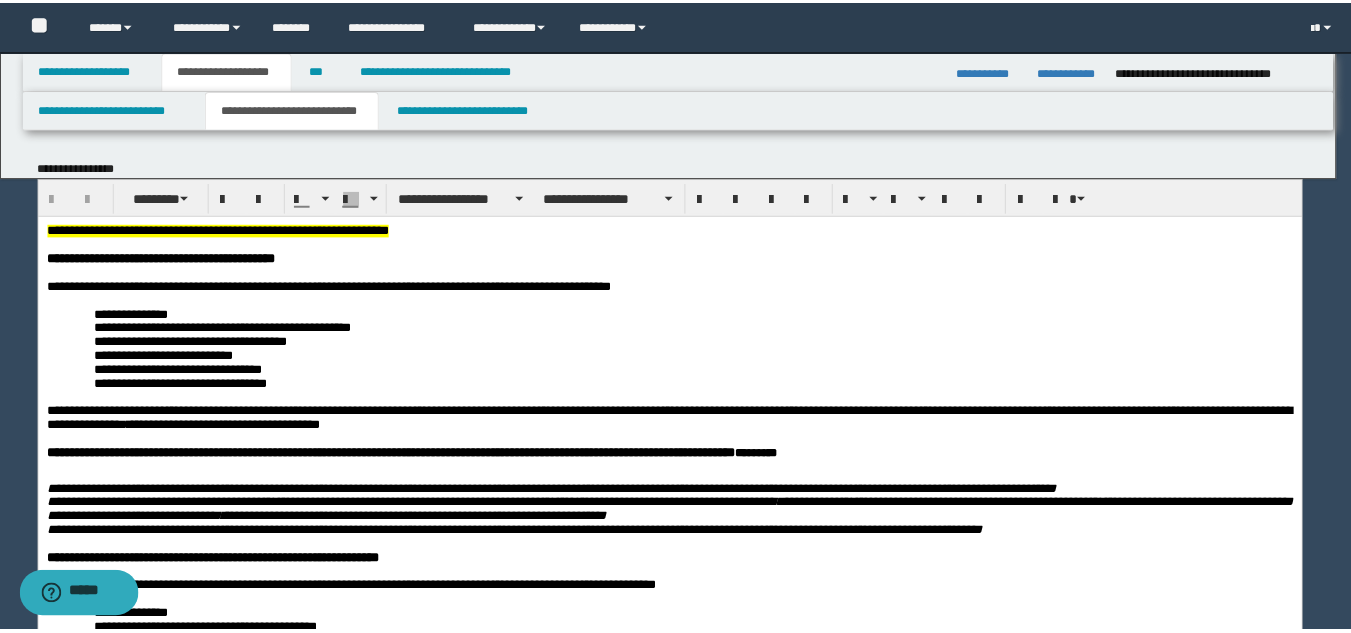 scroll, scrollTop: 0, scrollLeft: 0, axis: both 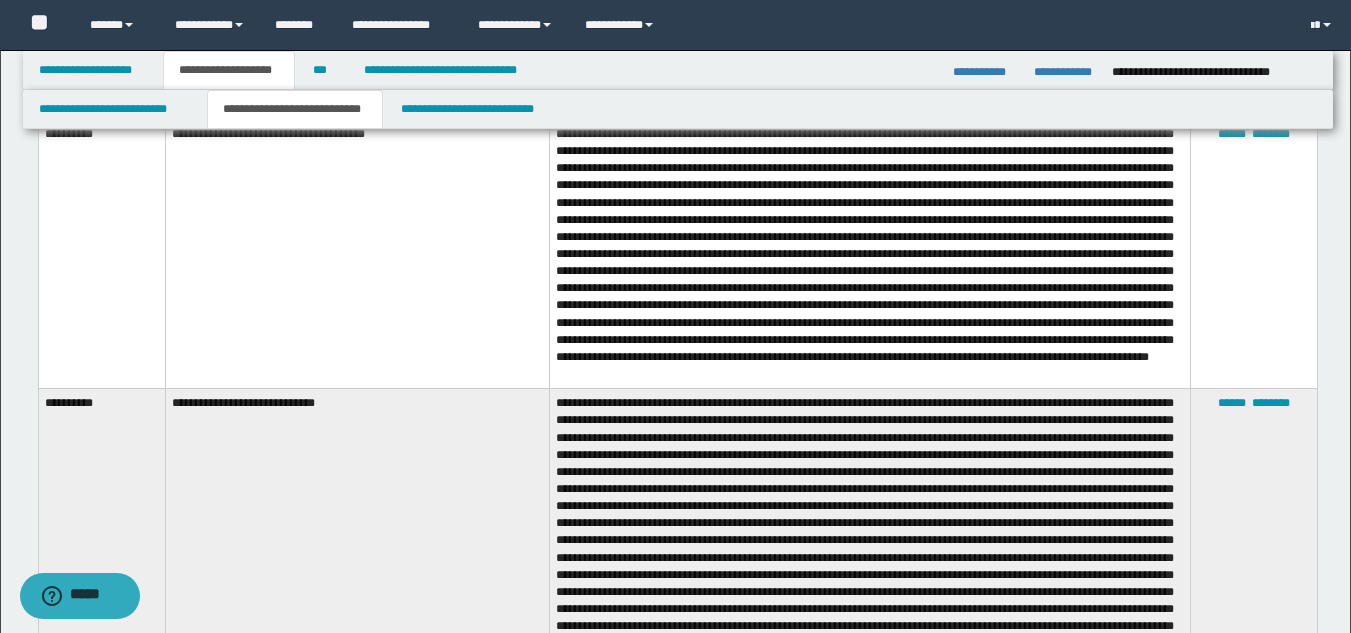drag, startPoint x: 1342, startPoint y: 251, endPoint x: 1346, endPoint y: 307, distance: 56.142673 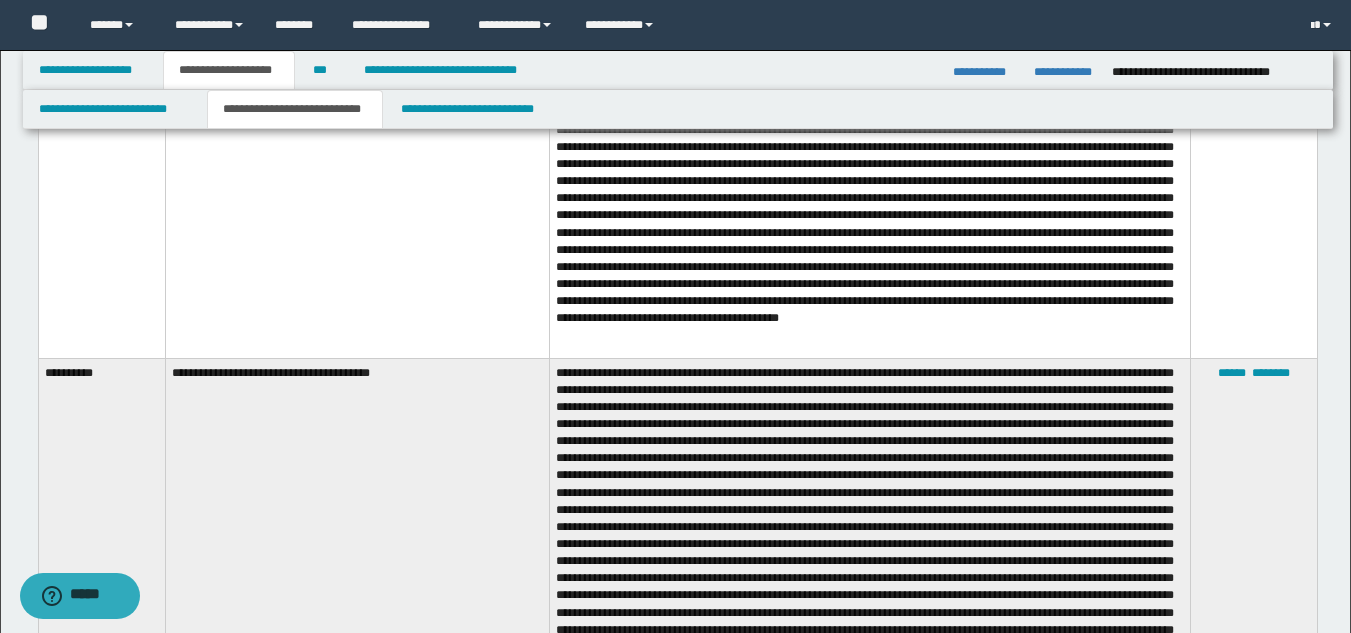 scroll, scrollTop: 4673, scrollLeft: 0, axis: vertical 